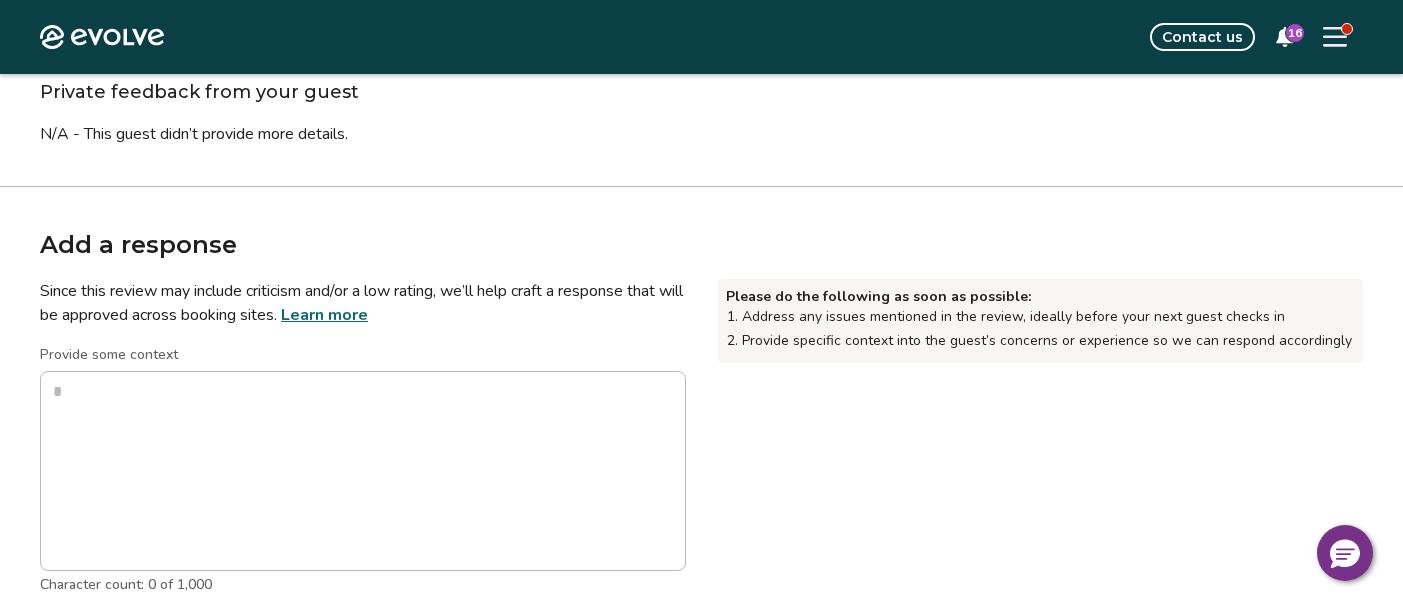 scroll, scrollTop: 300, scrollLeft: 0, axis: vertical 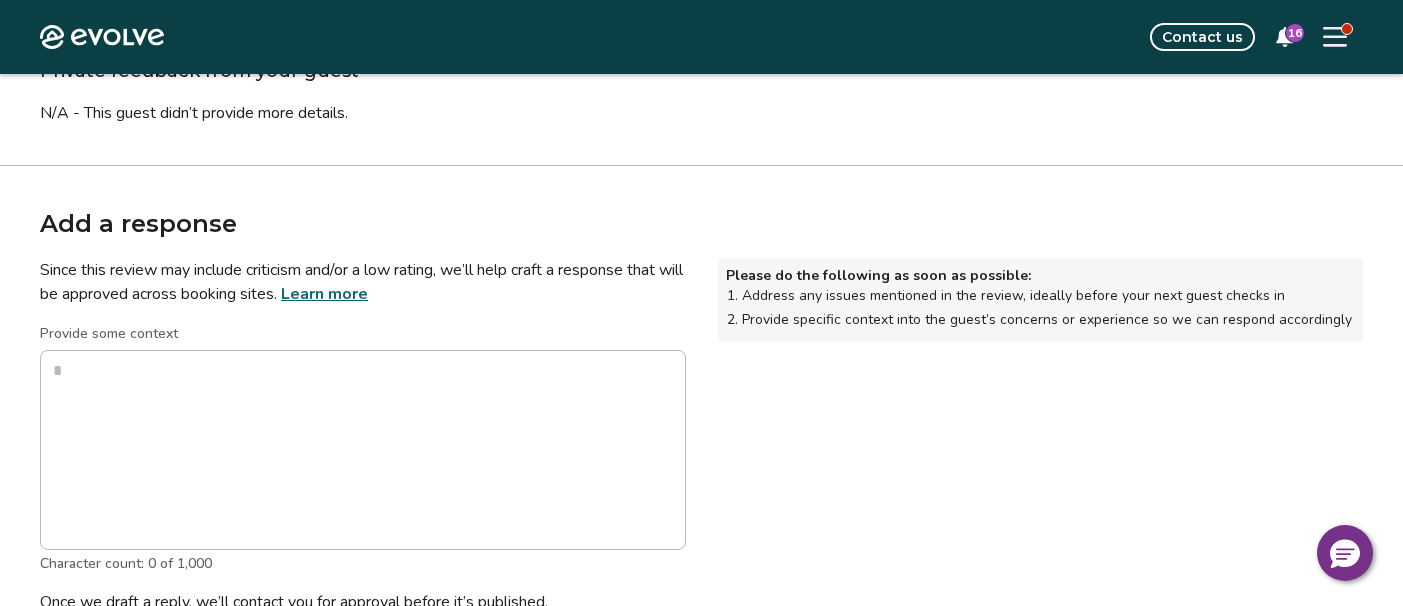 click on "Learn more" at bounding box center [324, 294] 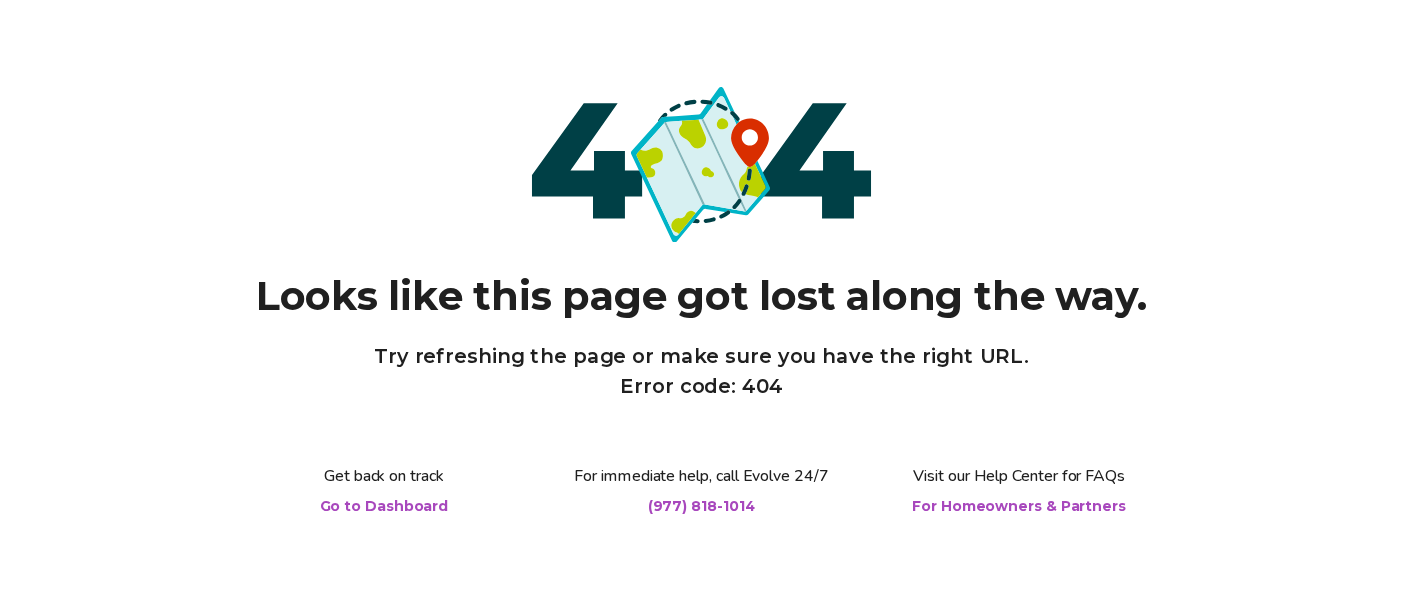 scroll, scrollTop: 0, scrollLeft: 0, axis: both 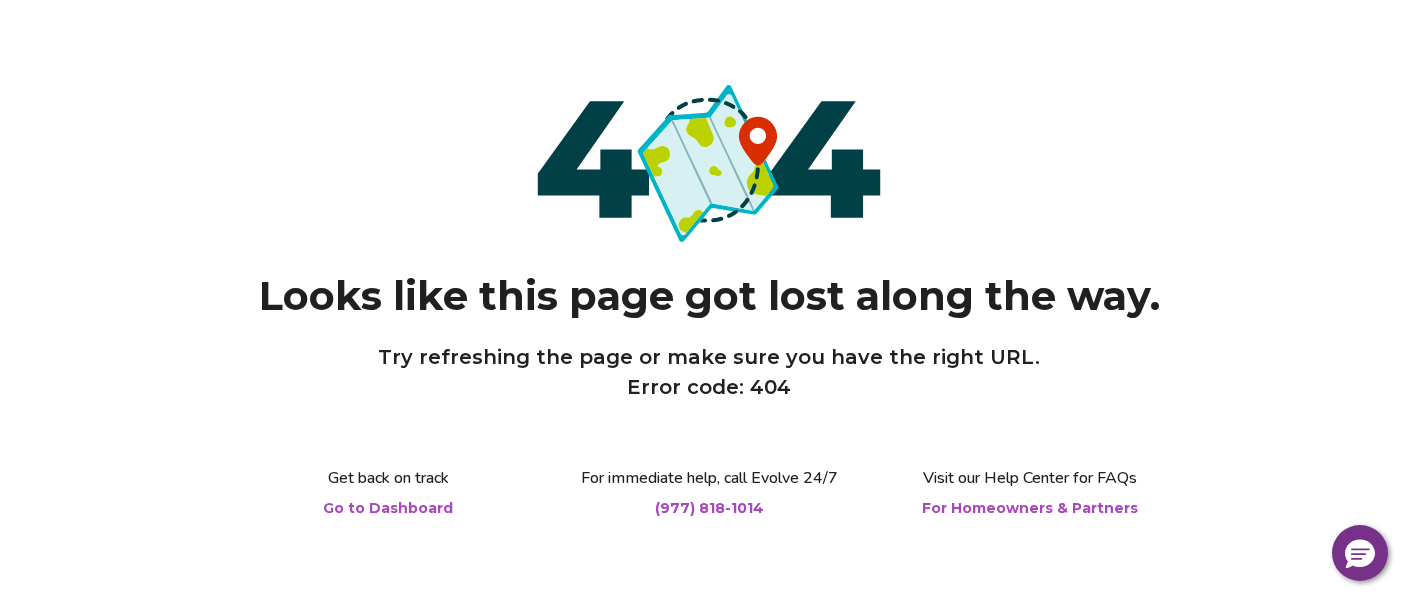 click on "Go to Dashboard" at bounding box center (388, 508) 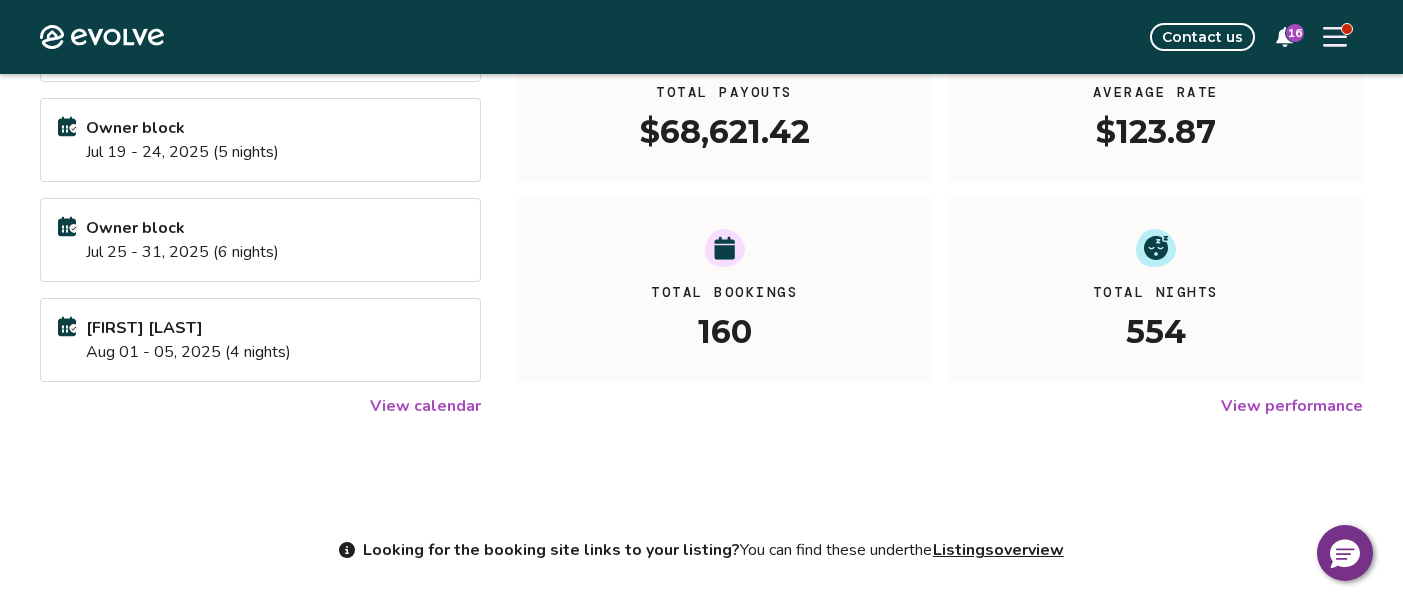 scroll, scrollTop: 300, scrollLeft: 0, axis: vertical 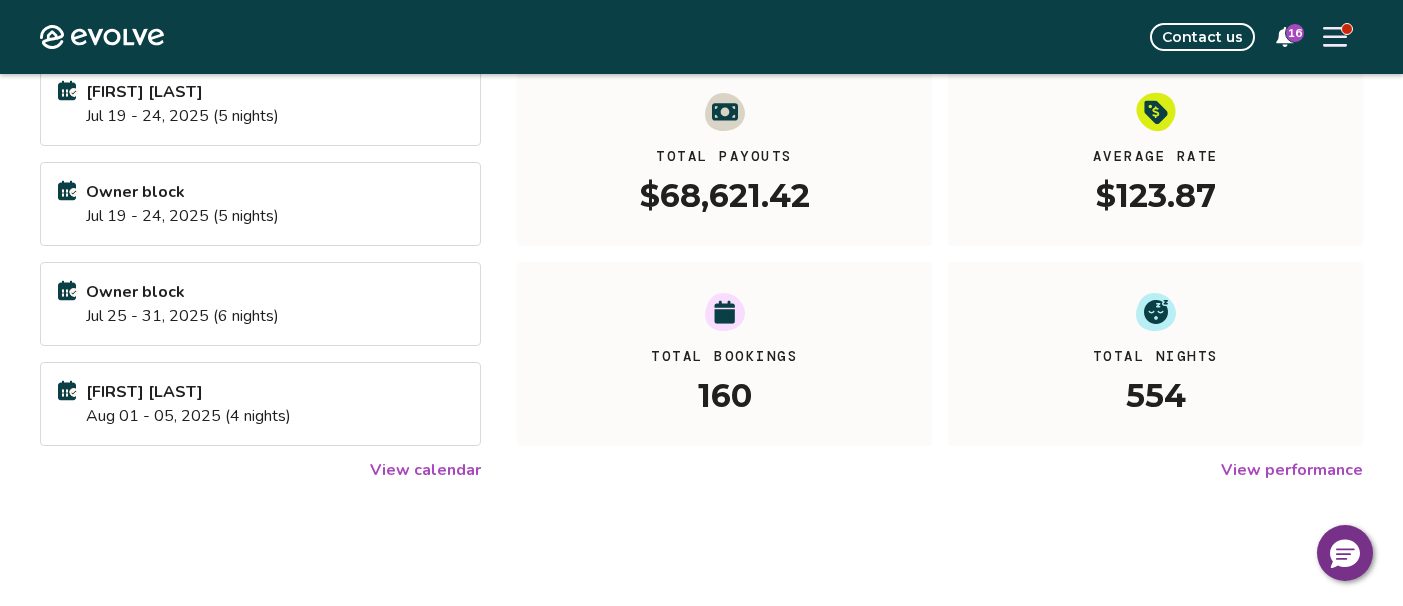 click on "Jul 25 - 31, 2025 (6 nights)" at bounding box center (182, 316) 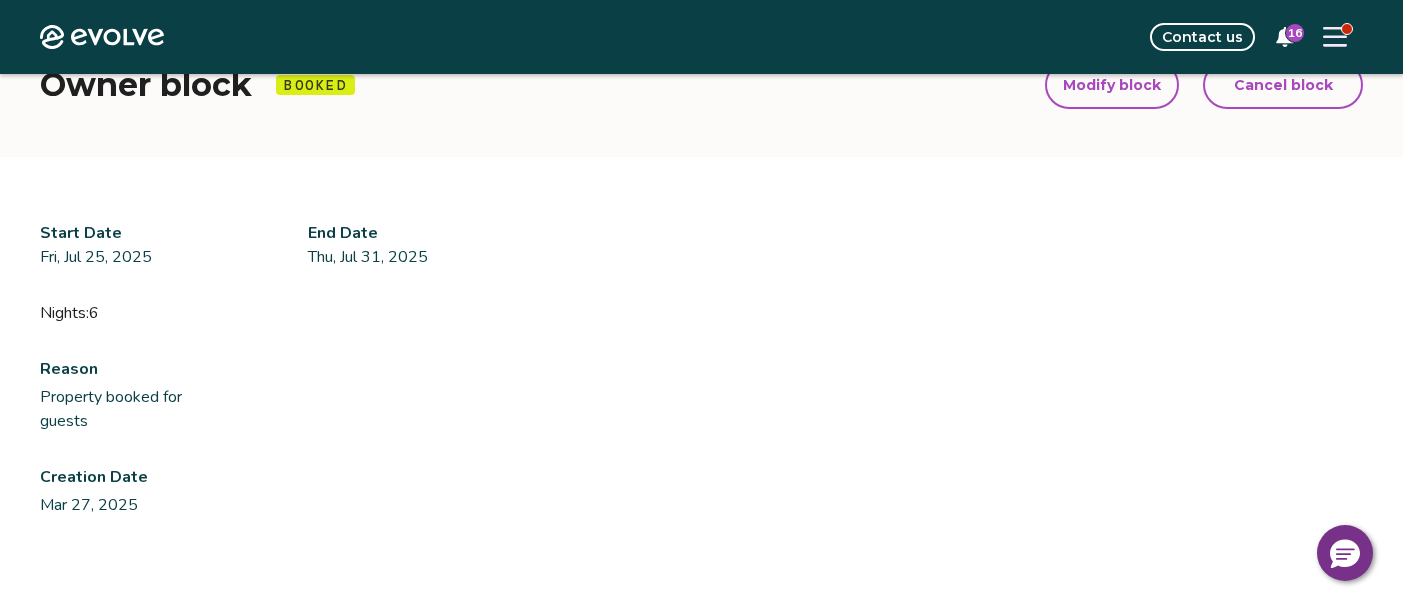 scroll, scrollTop: 200, scrollLeft: 0, axis: vertical 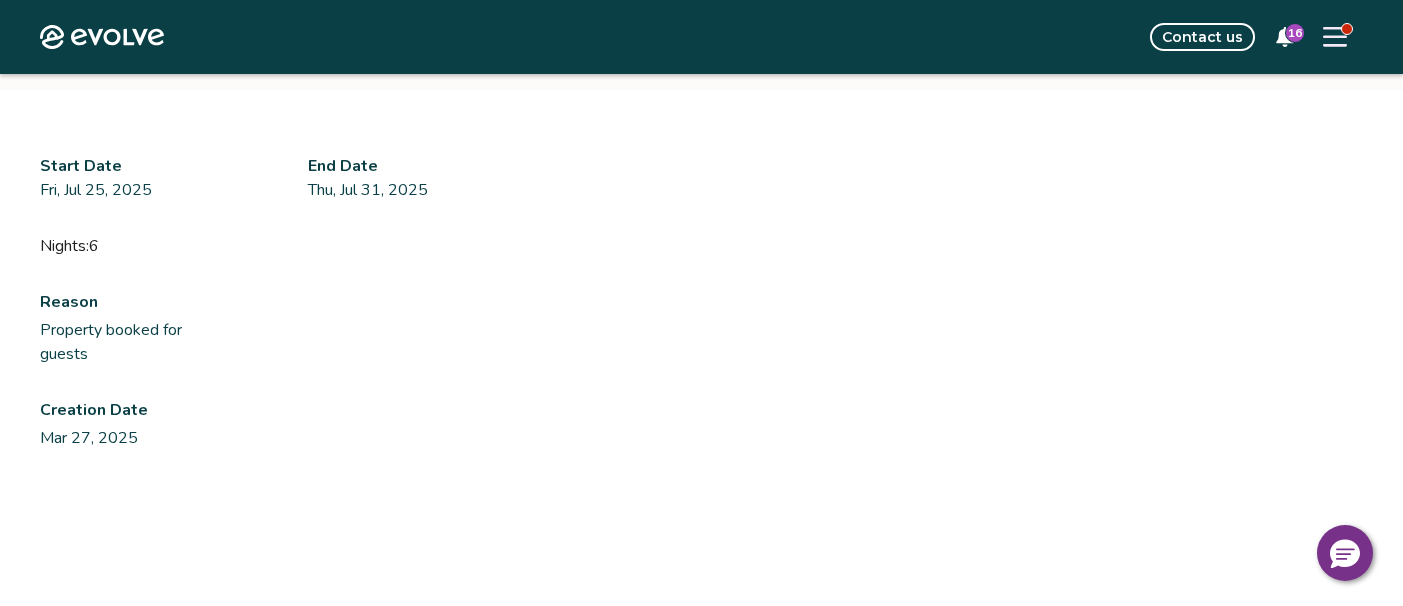 click on "16" at bounding box center (1295, 33) 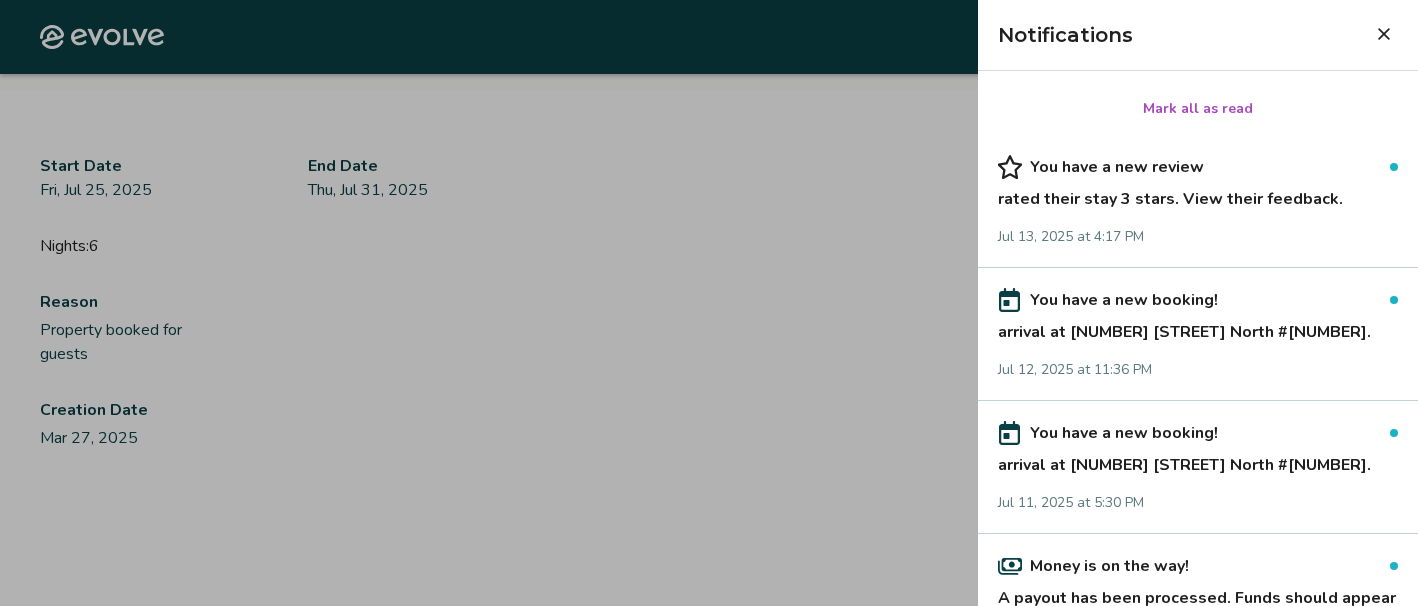 click on "Evolve Contact us 16 Back Booking ID:  14417903 Owner block Booked Modify block Cancel block Modify block Cancel block Start Date [DAY], [MONTH] [DAY], [YEAR] End Date [DAY], [MONTH] [DAY], [YEAR] Nights:  6 Reason Property booked for guests Creation Date [MONTH] [DAY], [YEAR] © 2013-Present Evolve Vacation Rental Network Privacy Policy | Terms of Service
Notifications Notifications Mark all as read You have a new review rated their stay 3 stars. View their feedback. at [HOUR]:[MINUTE] [AM/PM] You have a new booking! arrival at [NUMBER] [STREET] North #[NUMBER]. at [HOUR]:[MINUTE] [AM/PM] You have a new booking! arrival at [NUMBER] [STREET] North #[NUMBER]. at [HOUR]:[MINUTE] [AM/PM] Money is on the way! A payout has been processed. Funds should appear in your bank account 3-5 days later. at [HOUR]:[MINUTE] [AM/PM] Money is on the way! A payout has been processed. Funds should appear in your bank account 3-5 days later. at [HOUR]:[MINUTE] [AM/PM] A booking was cancelled" at bounding box center [701, 337] 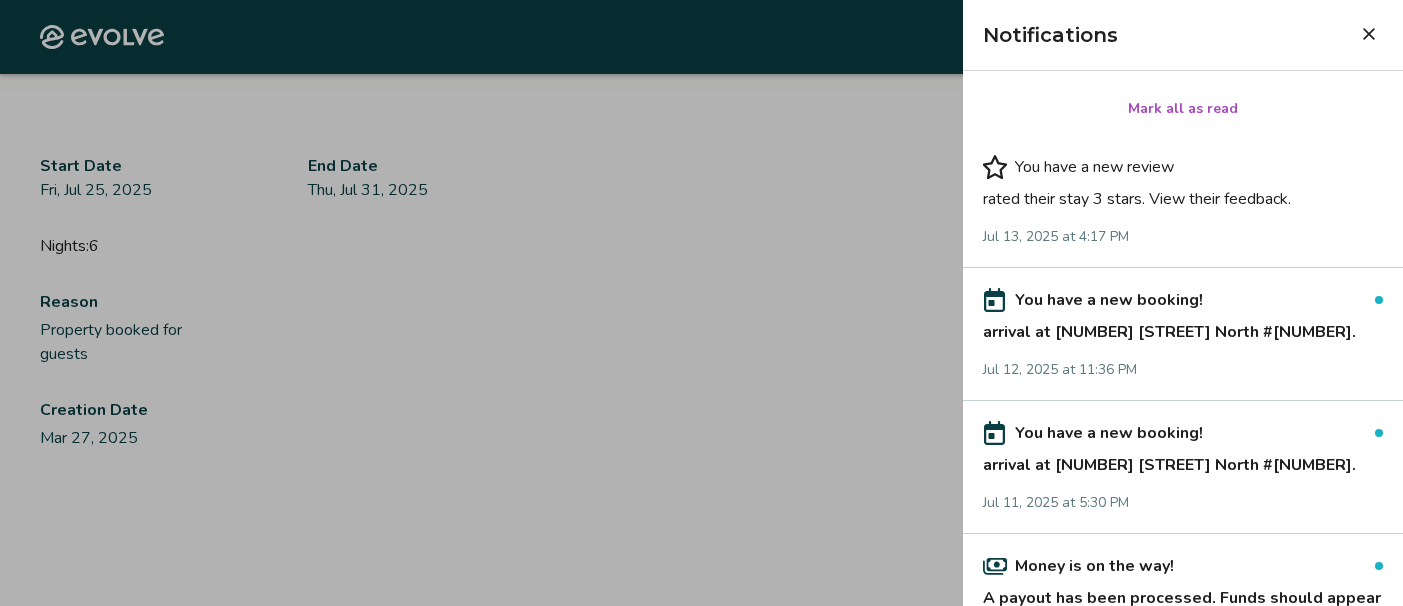 click on "Evolve Contact us 15 Back Booking ID:  14417903 Owner block Booked Modify block Cancel block Modify block Cancel block Start Date [DAY], [MONTH] [DAY], [YEAR] End Date [DAY], [MONTH] [DAY], [YEAR] Nights:  6 Reason Property booked for guests Creation Date [MONTH] [DAY], [YEAR] © 2013-Present Evolve Vacation Rental Network Privacy Policy | Terms of Service
Notifications Mark all as read You have a new review rated their stay 3 stars. View their feedback. at [HOUR]:[MINUTE] [AM/PM] You have a new booking! arrival at [NUMBER] [STREET] North #[NUMBER]. at [HOUR]:[MINUTE] [AM/PM] You have a new booking! arrival at [NUMBER] [STREET] North #[NUMBER]. at [HOUR]:[MINUTE] [AM/PM] Money is on the way! A payout has been processed. Funds should appear in your bank account 3-5 days later. at [HOUR]:[MINUTE] [AM/PM] Money is on the way! A payout has been processed. Funds should appear in your bank account 3-5 days later. at [HOUR]:[MINUTE] [AM/PM] A booking was cancelled at [HOUR]:[MINUTE] [AM/PM]" at bounding box center [701, 337] 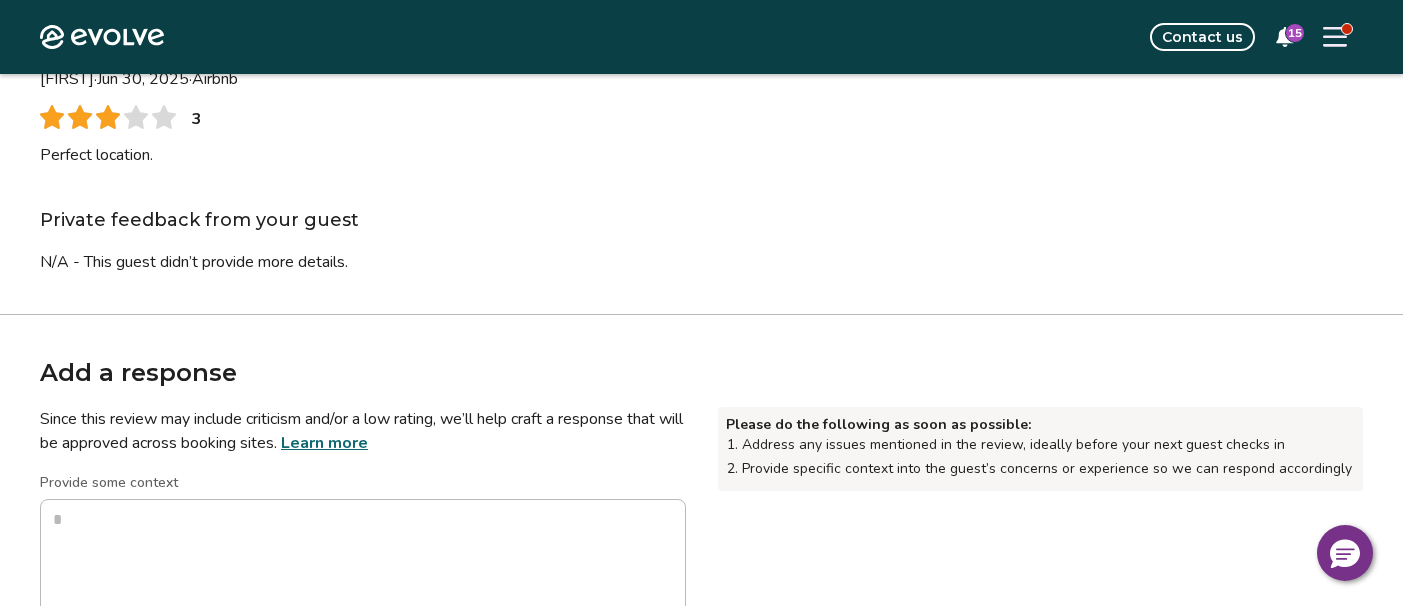 scroll, scrollTop: 200, scrollLeft: 0, axis: vertical 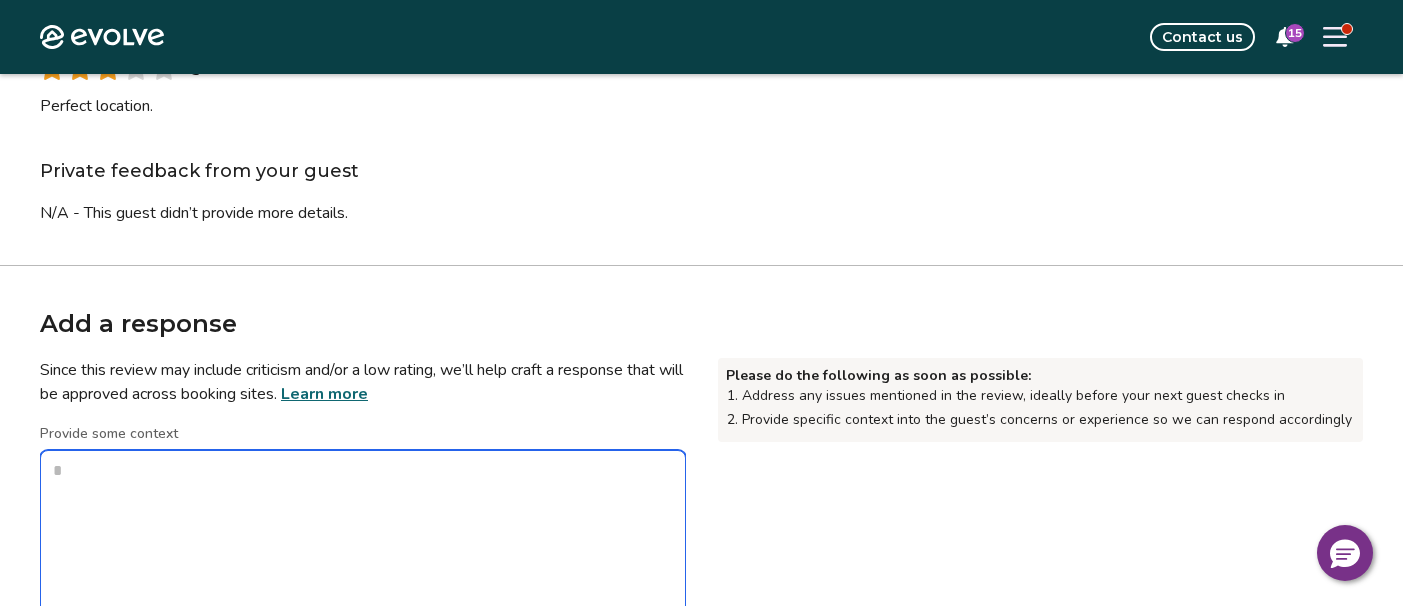 click on "Provide some context" at bounding box center [363, 550] 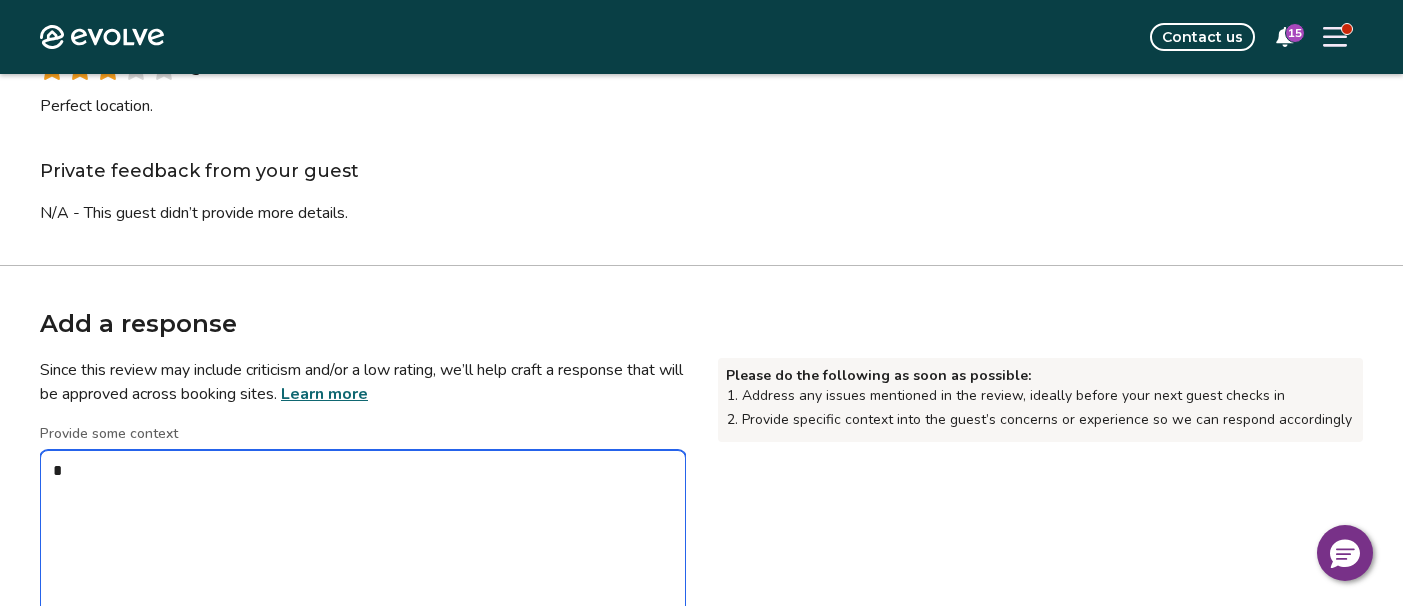type on "*" 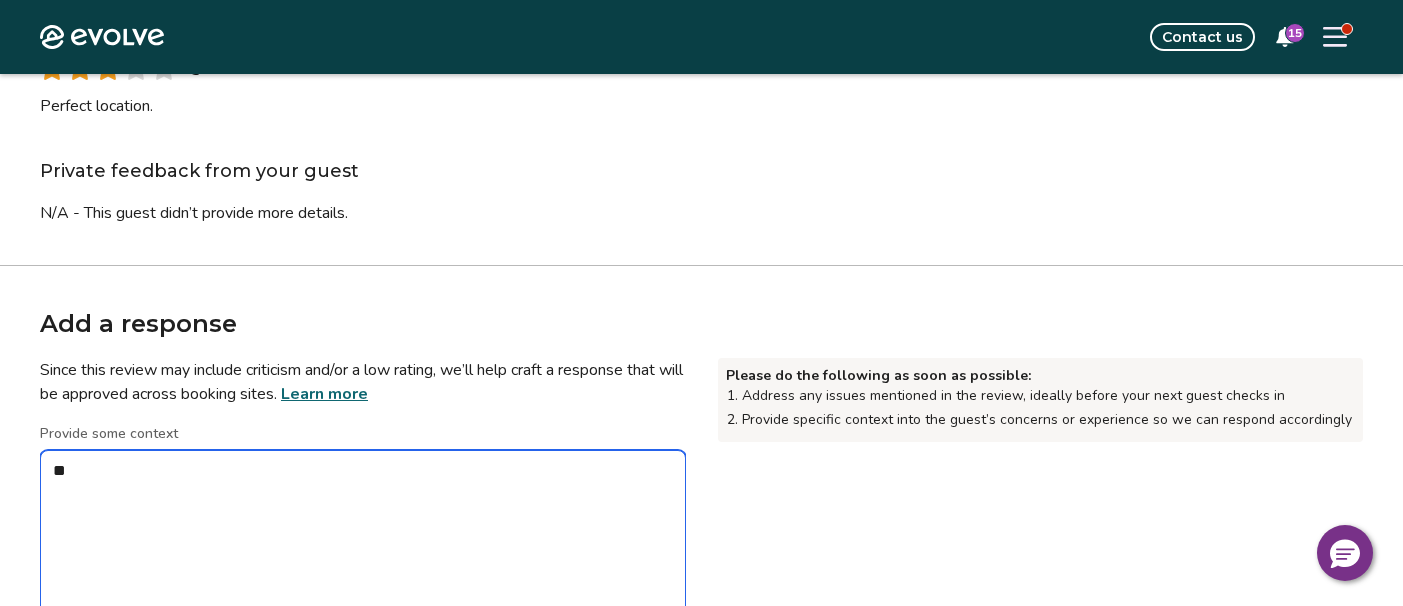 type on "*" 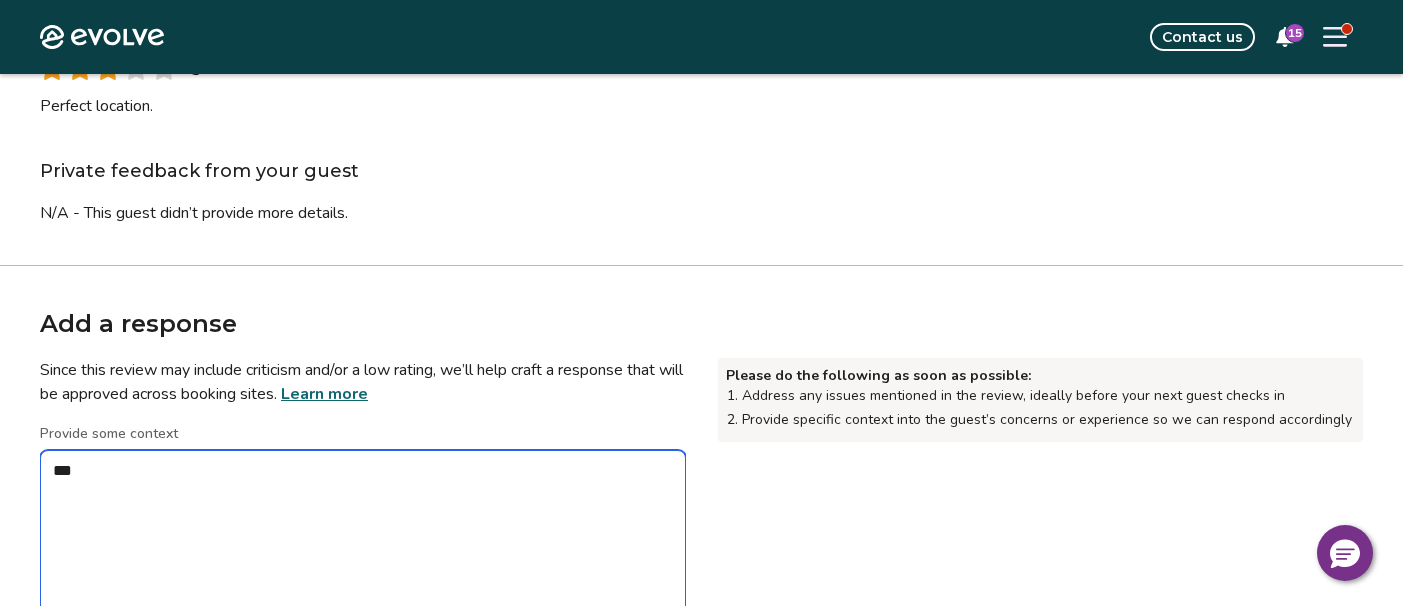type on "*" 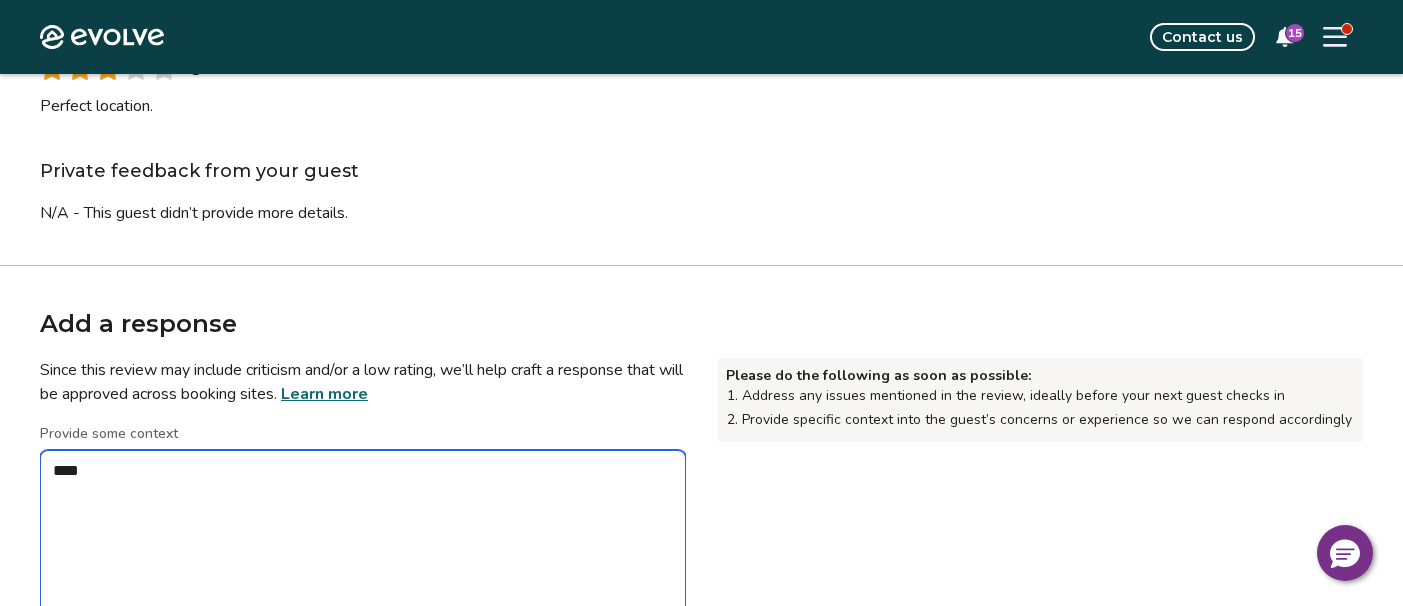 type on "*" 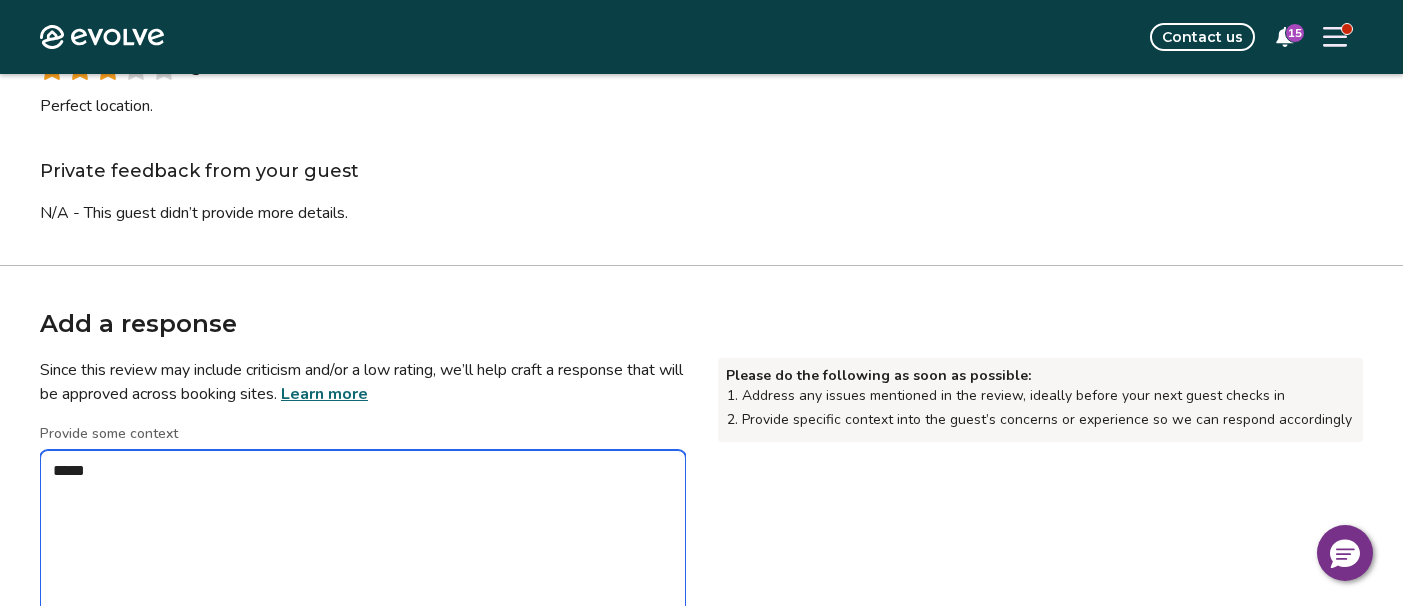 type on "*" 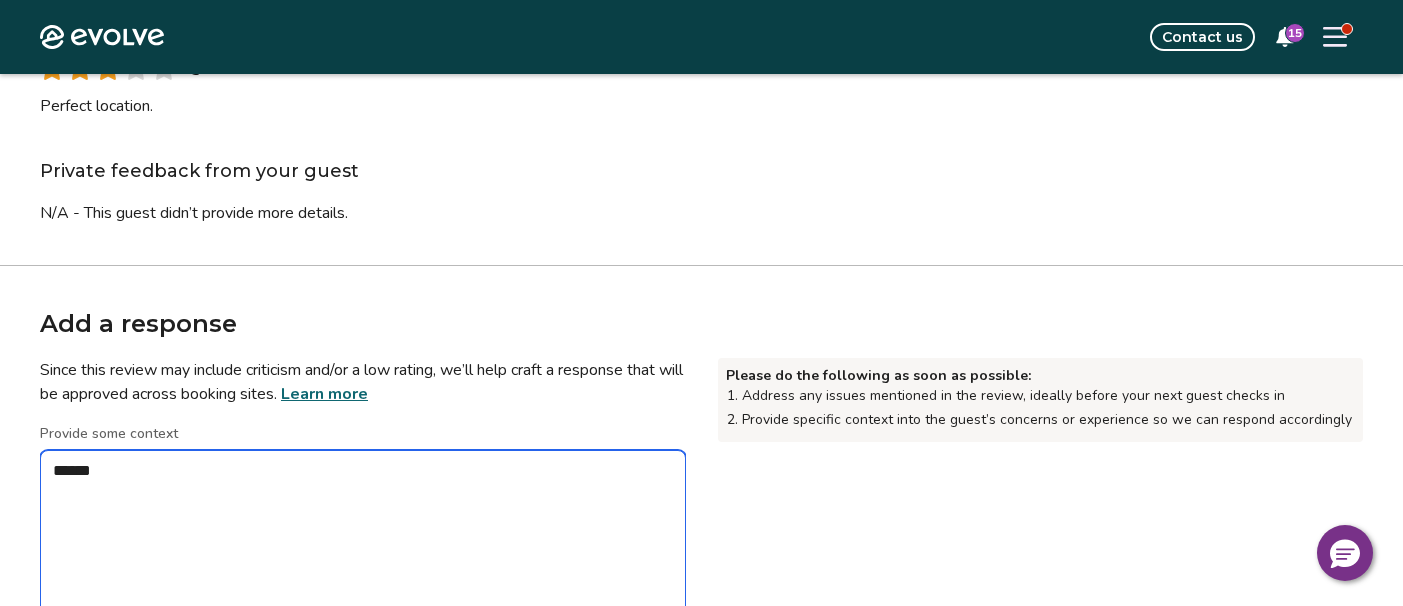 type on "*" 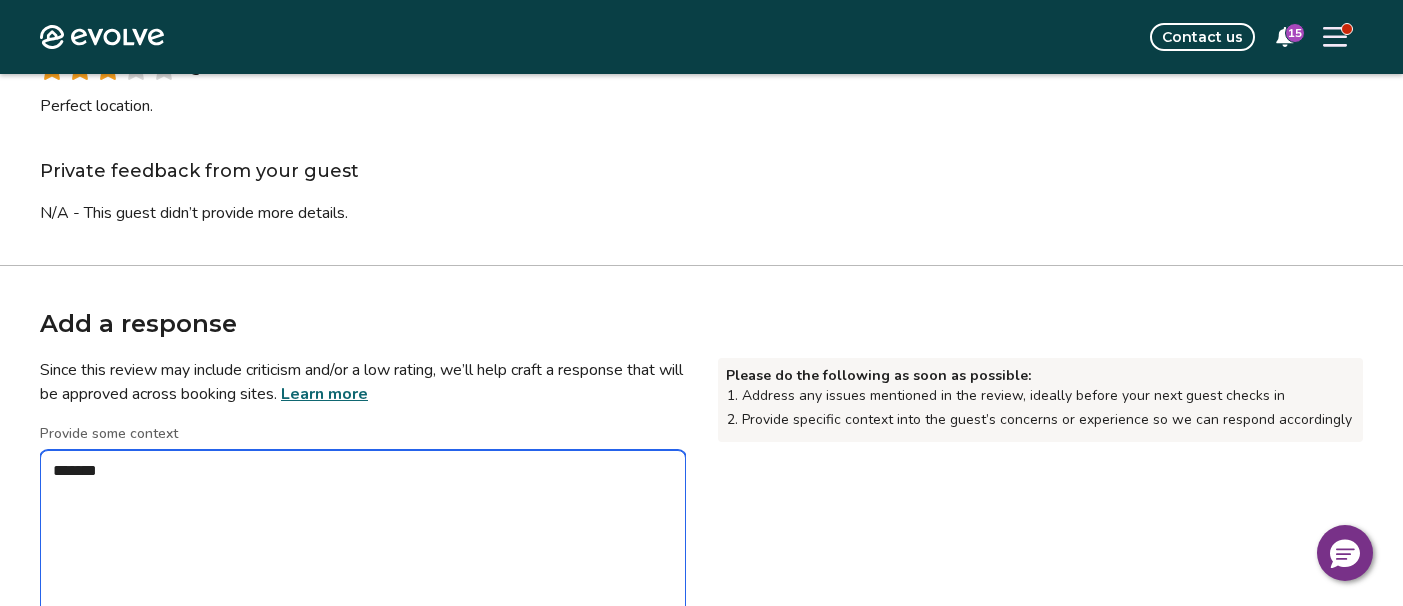 type on "*" 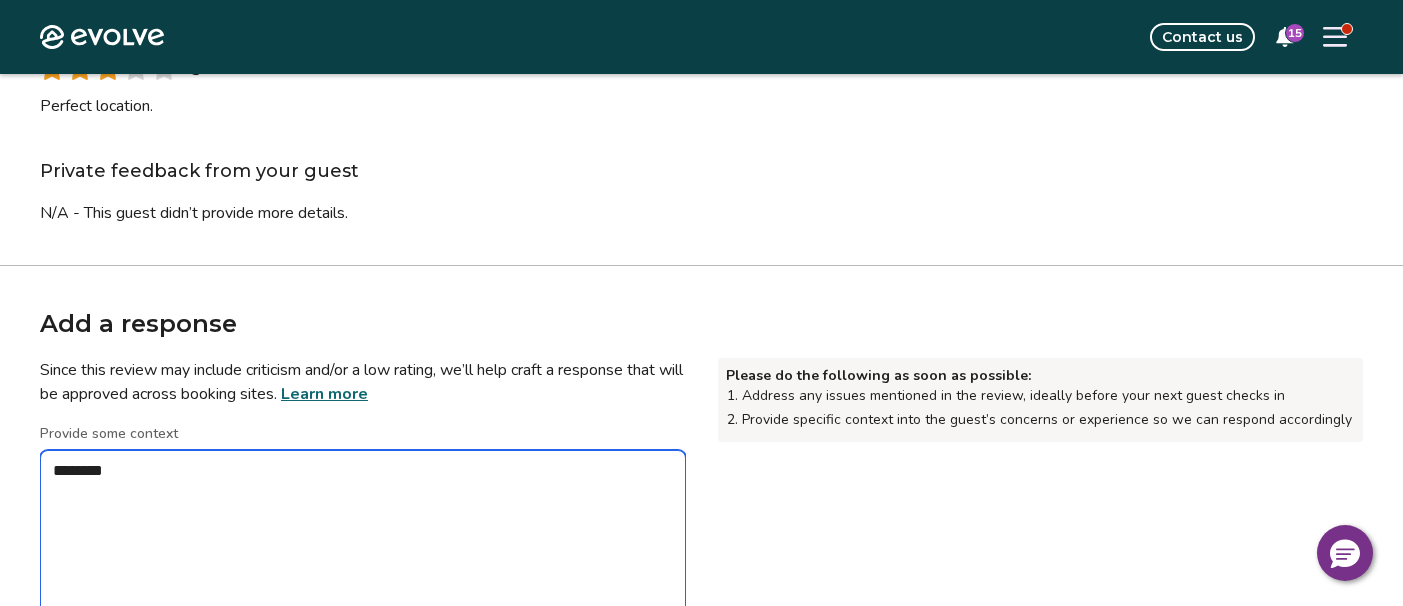 type on "*" 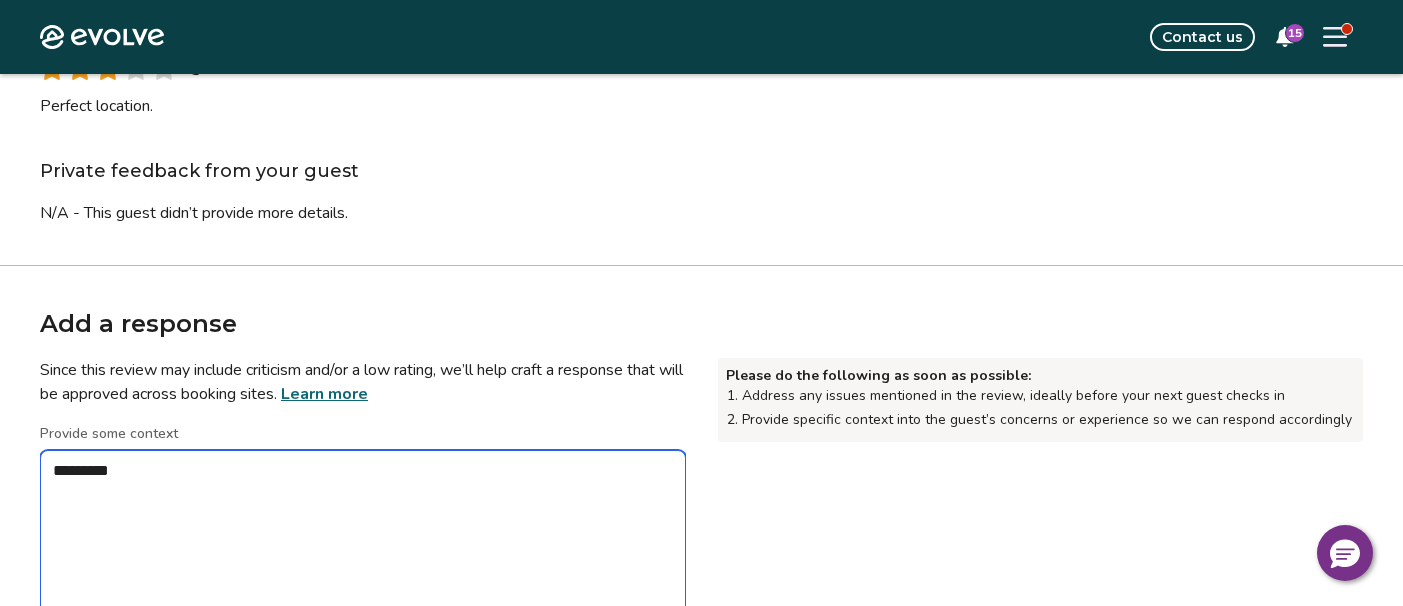 type on "*" 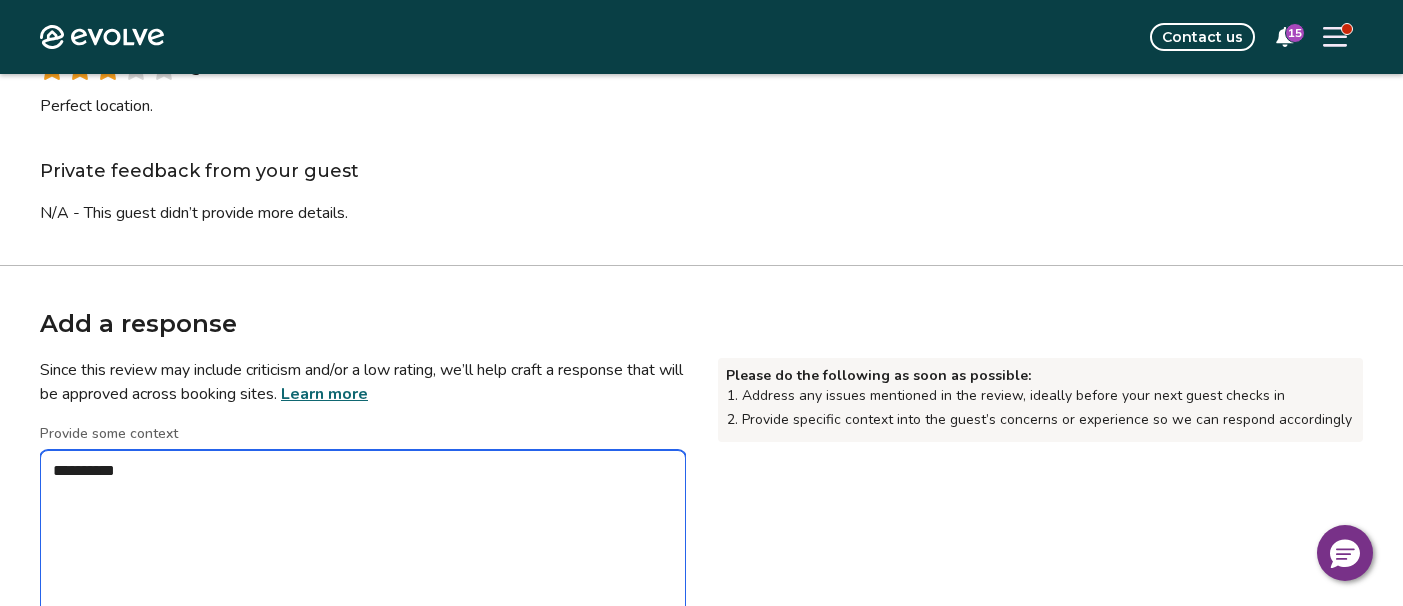 type on "*" 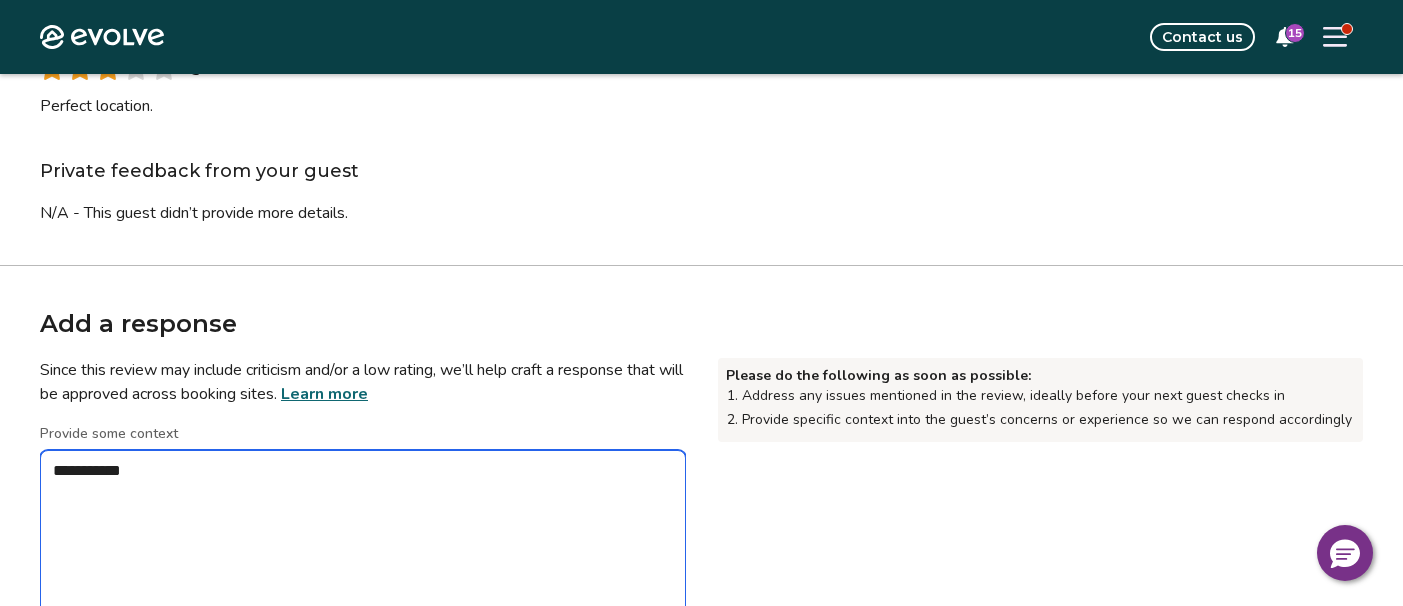 type on "*" 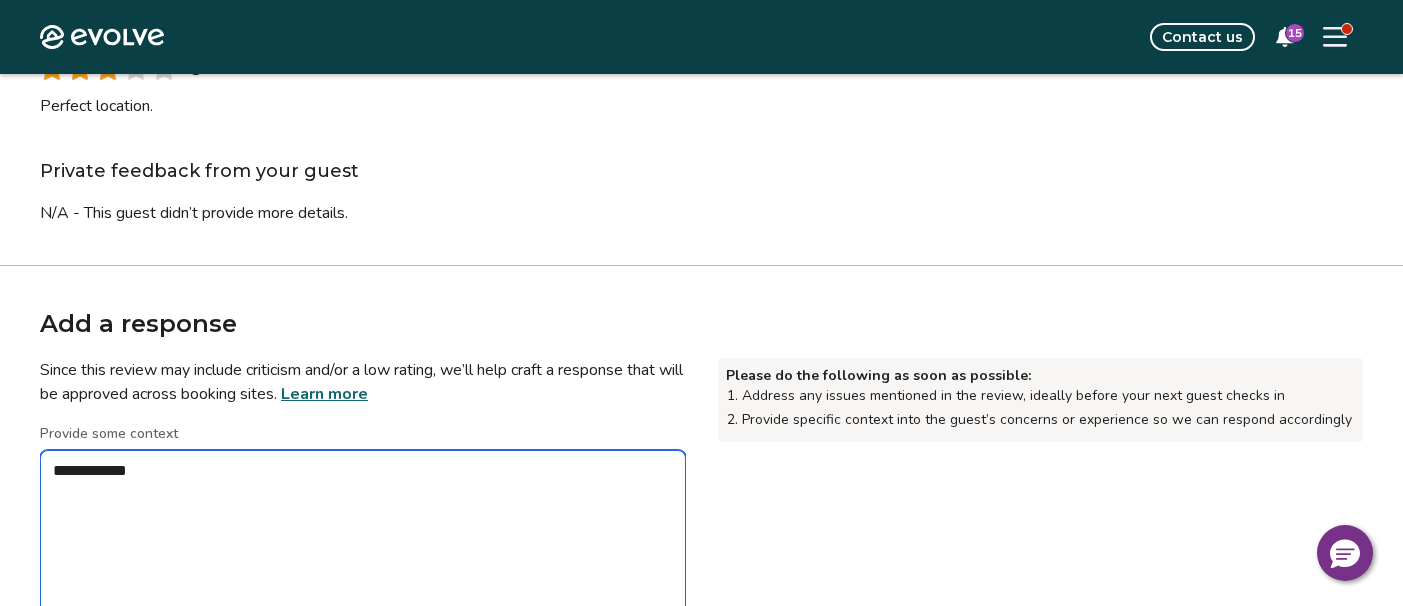 type on "**********" 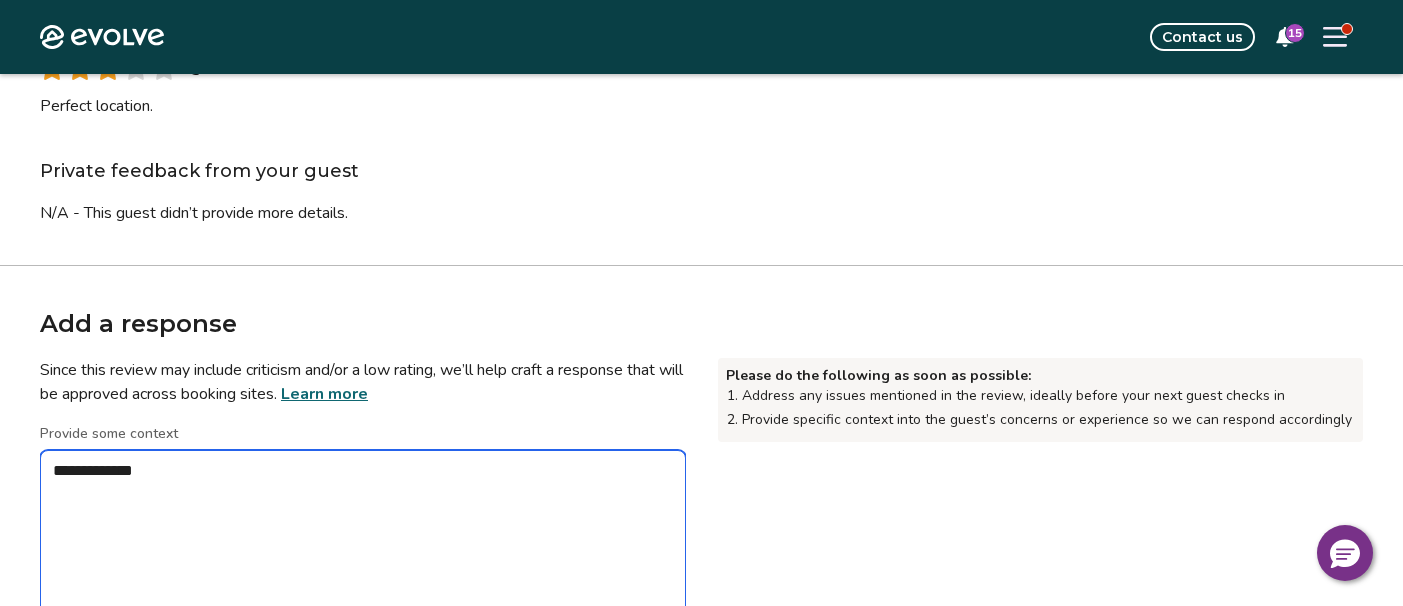 type on "*" 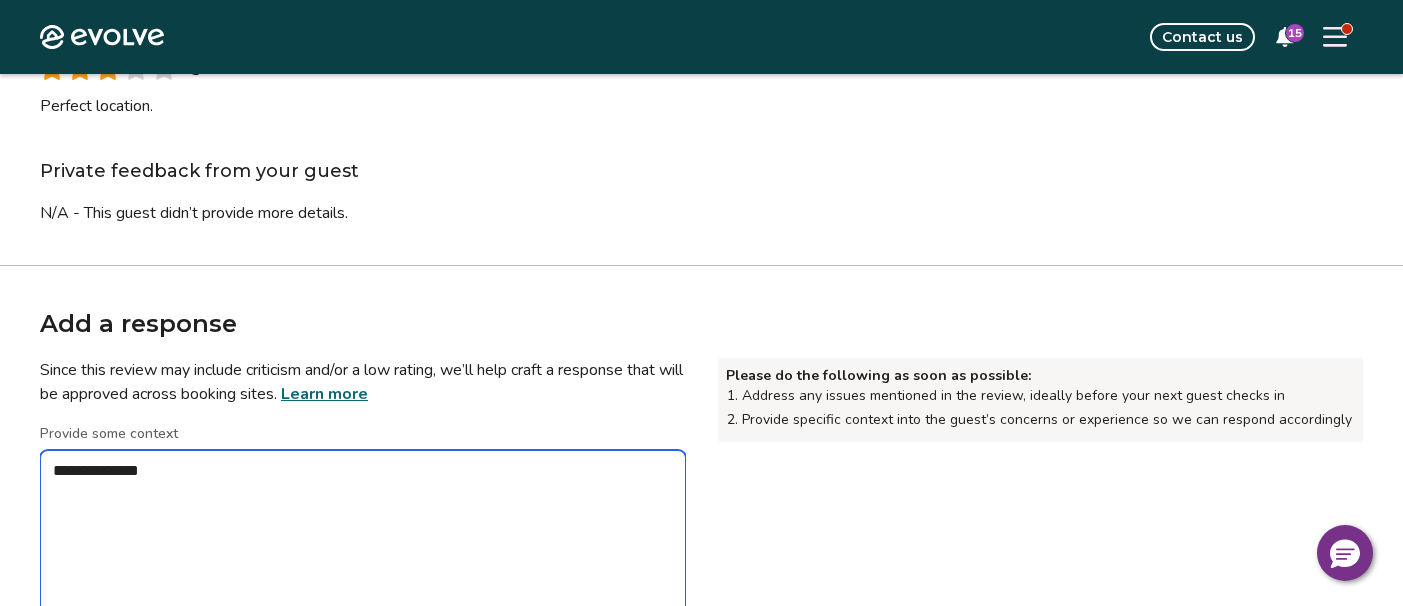 type on "*" 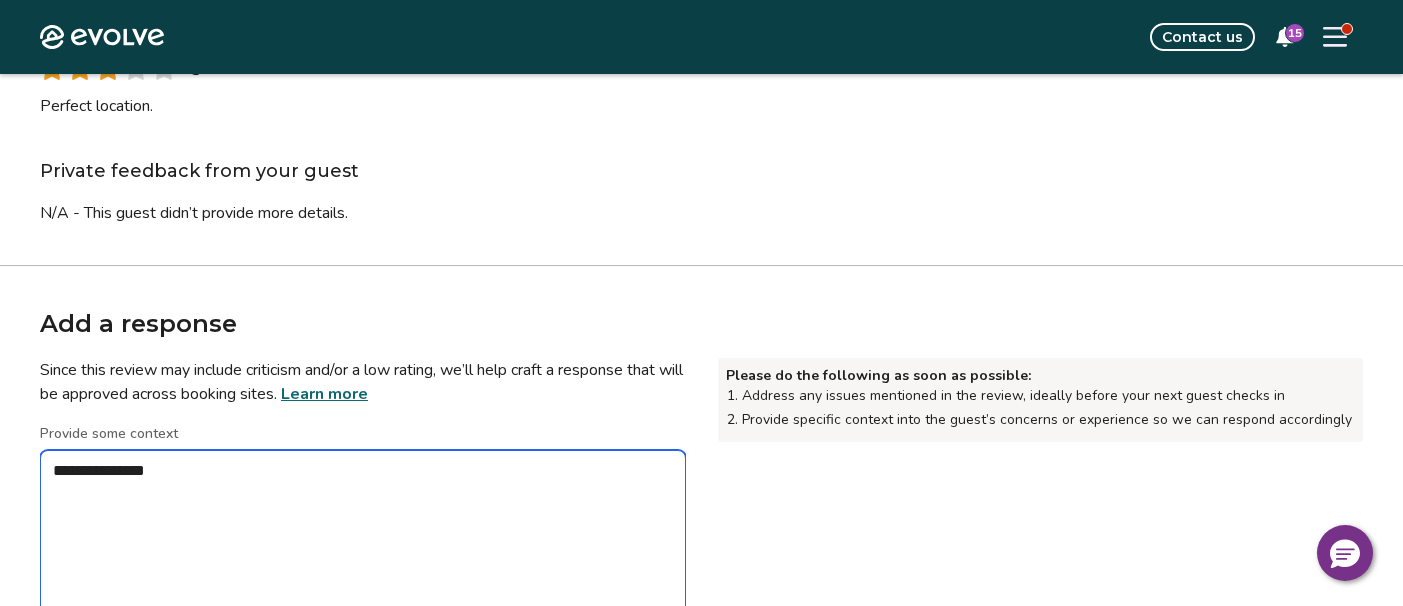 type on "*" 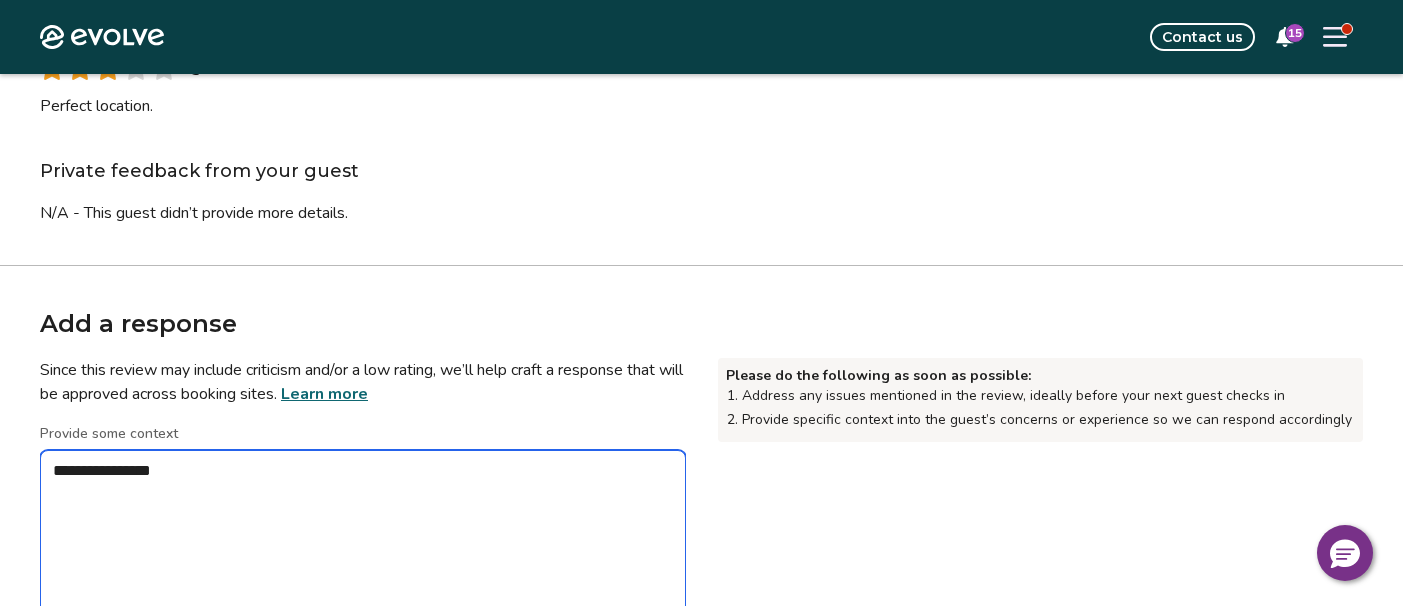 type on "*" 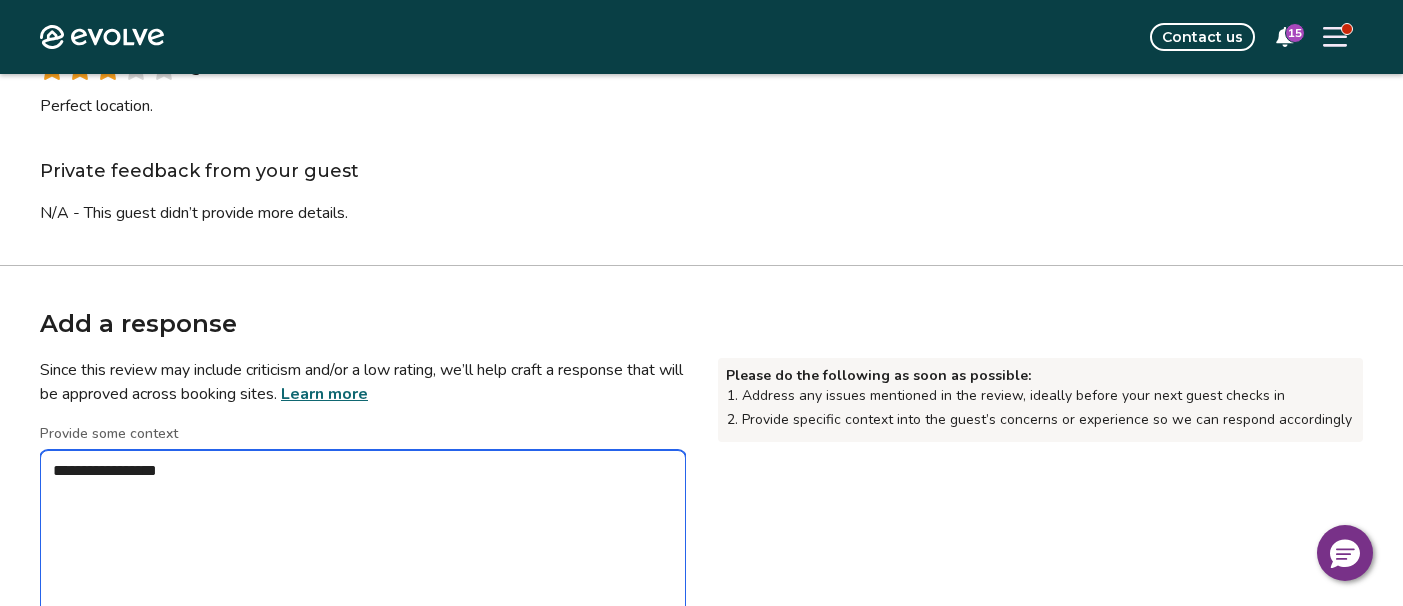 type on "*" 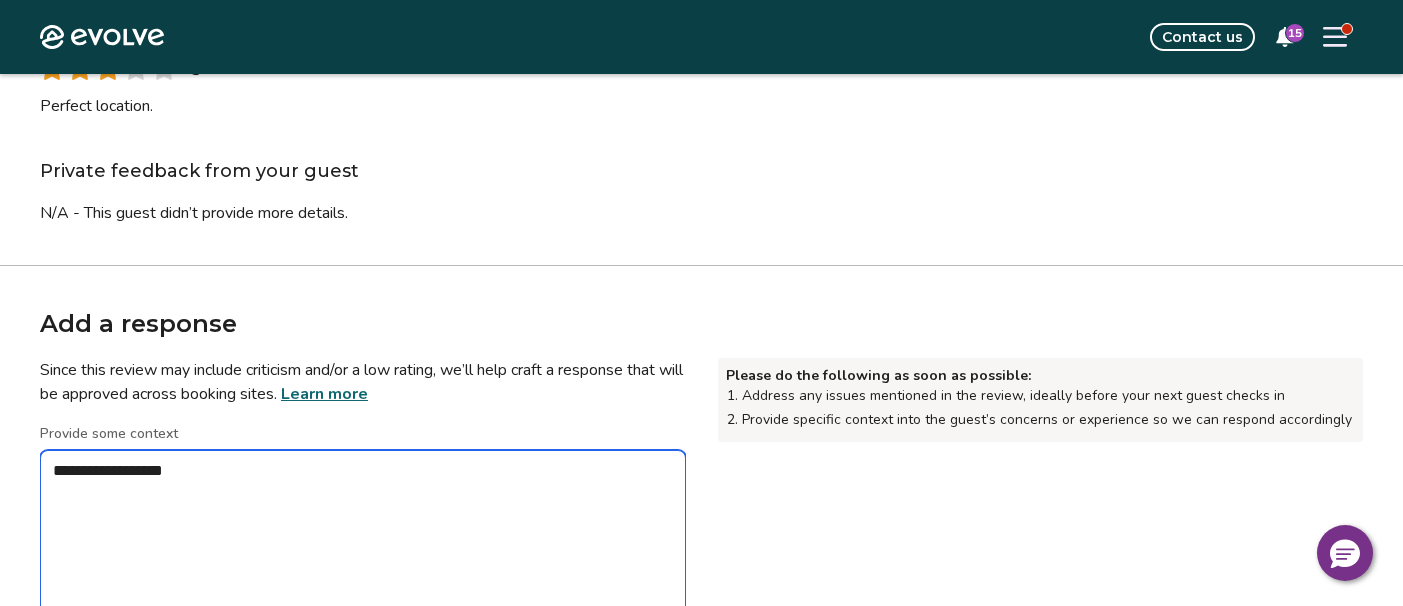 type on "*" 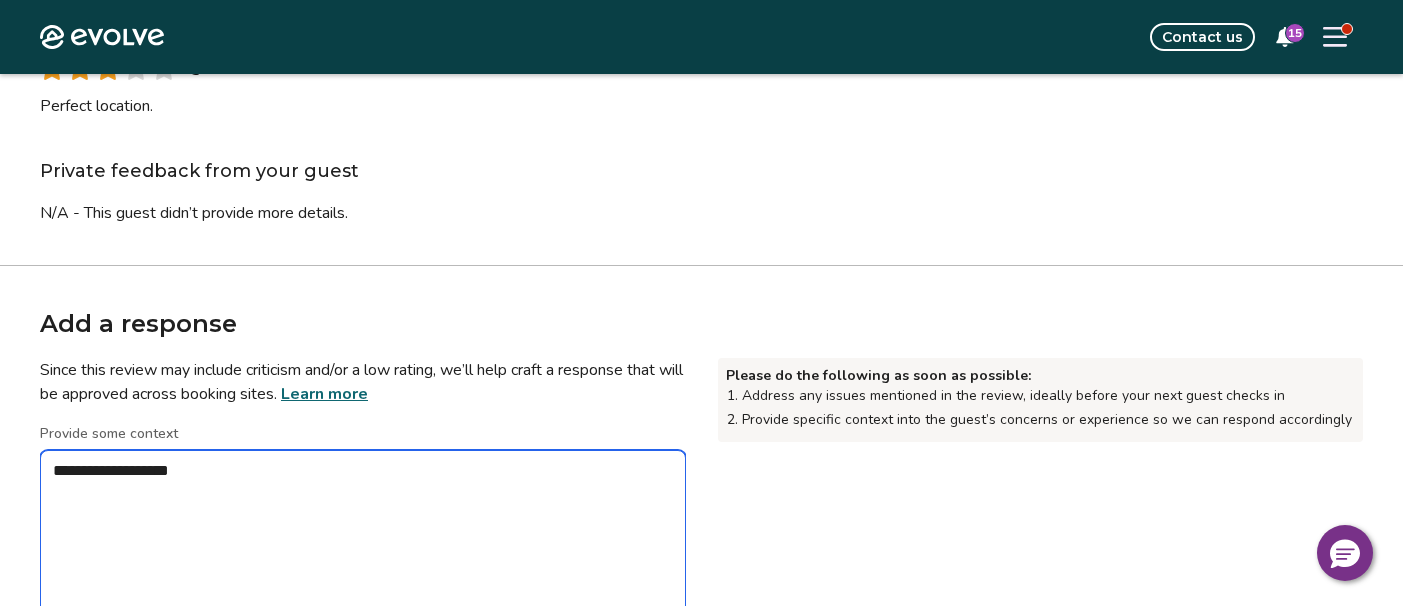 type on "*" 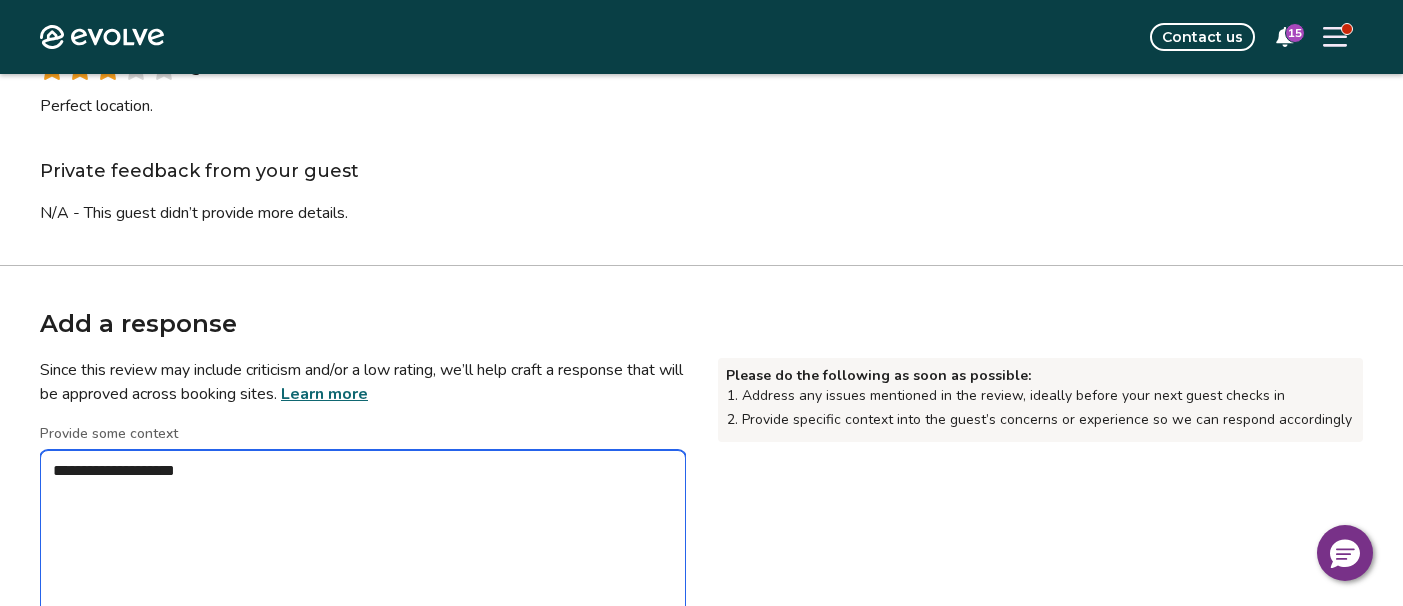type on "*" 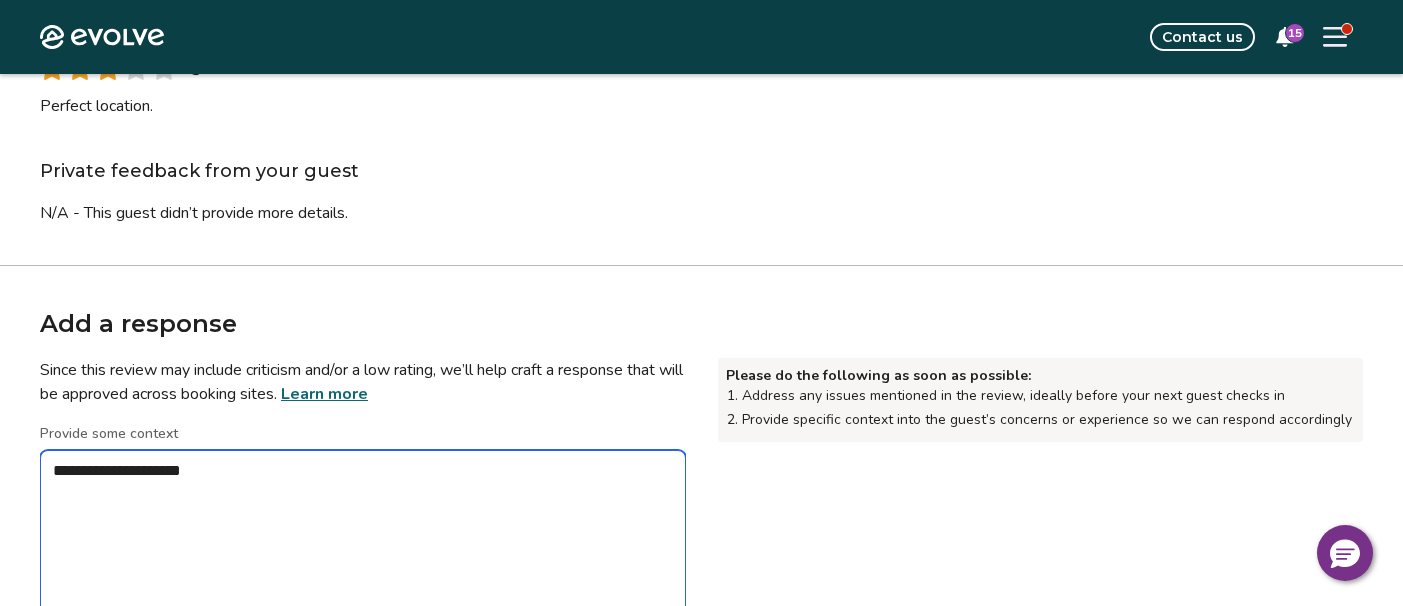 type on "*" 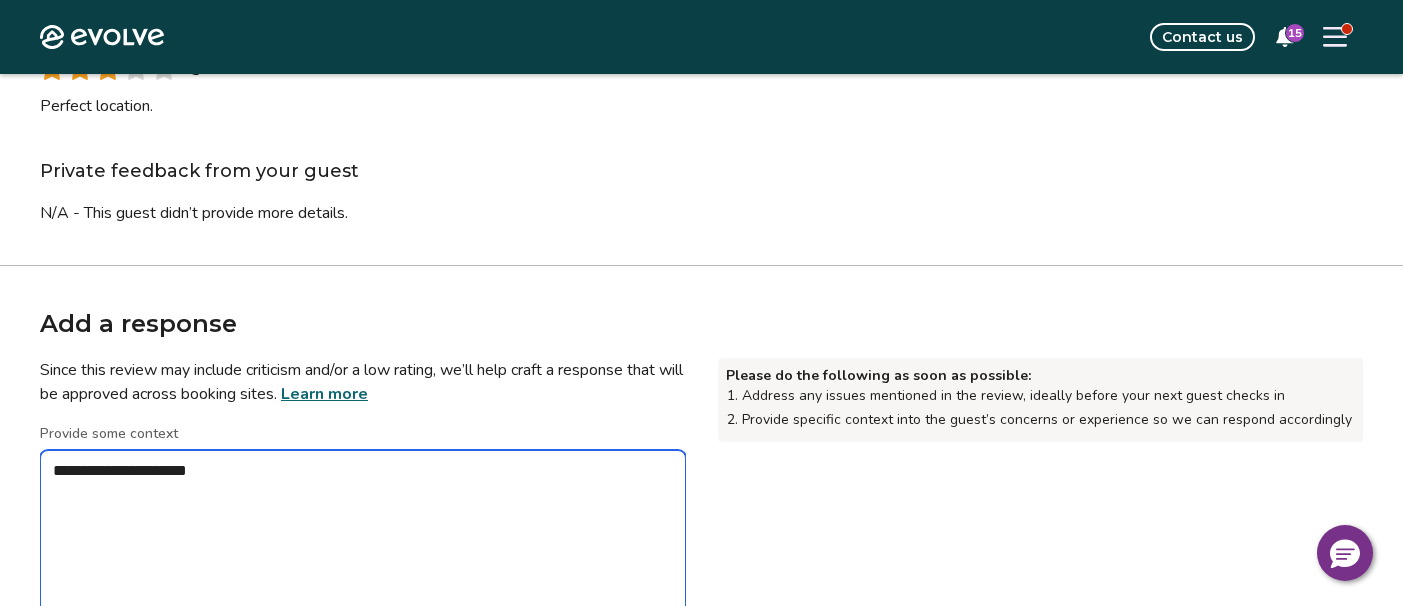 type on "*" 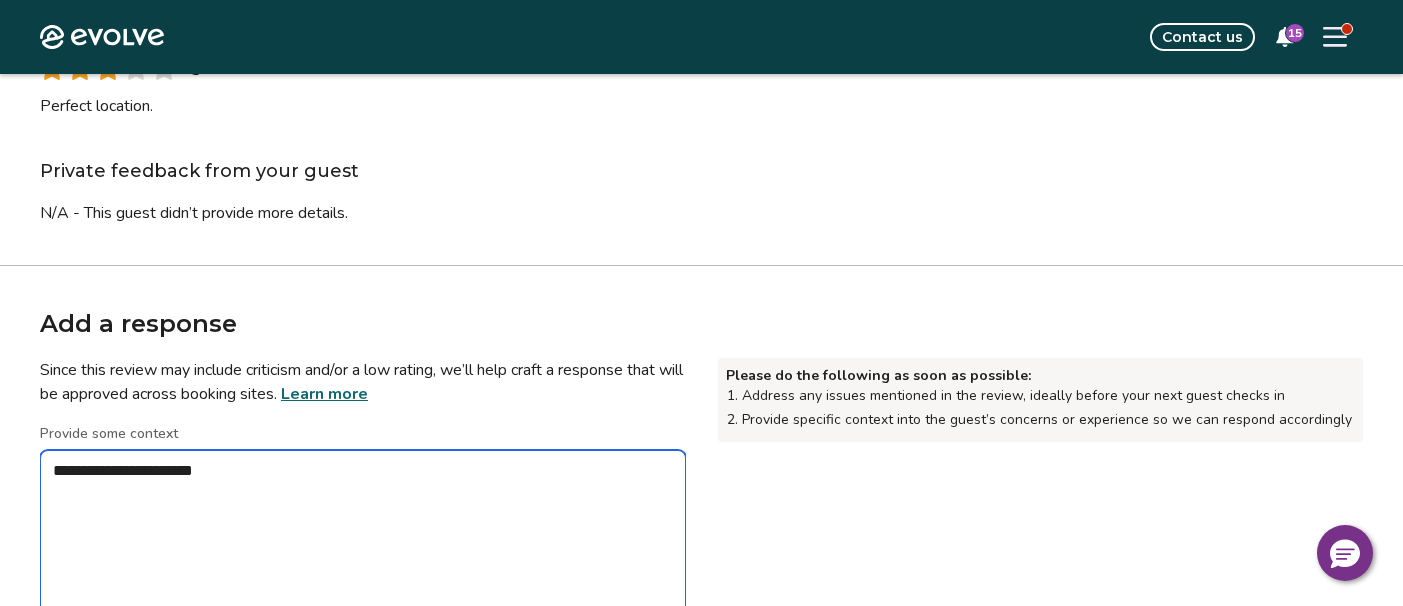 type on "*" 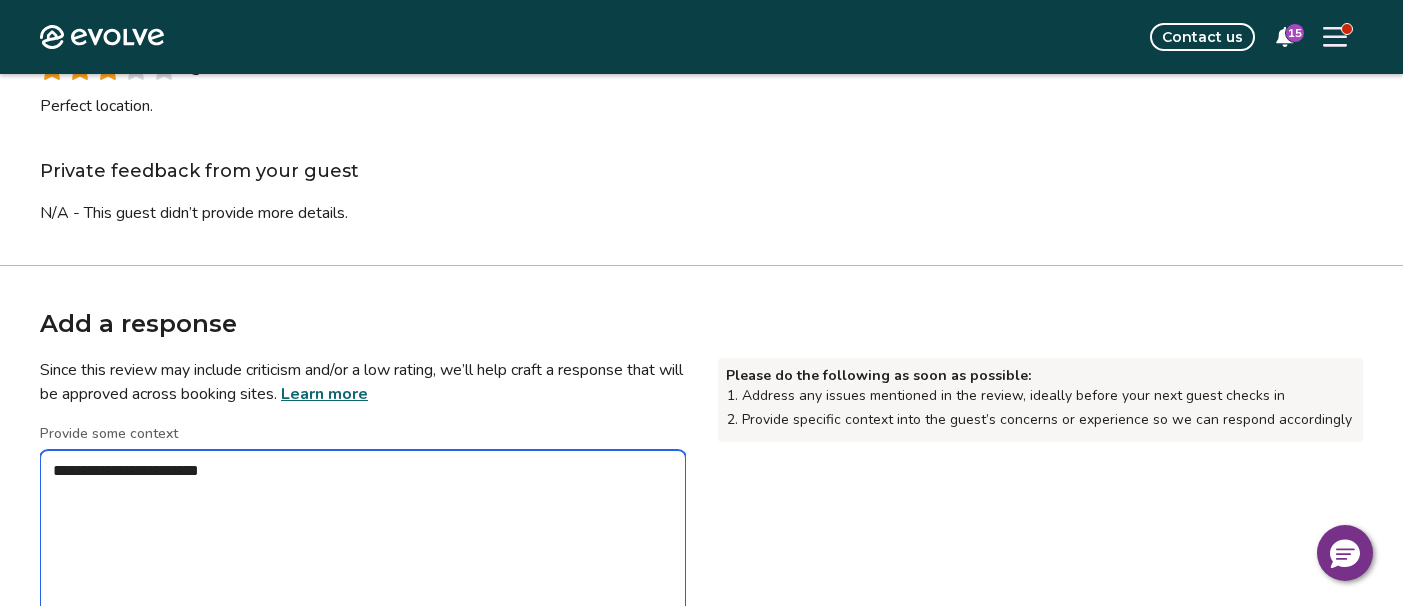 type on "*" 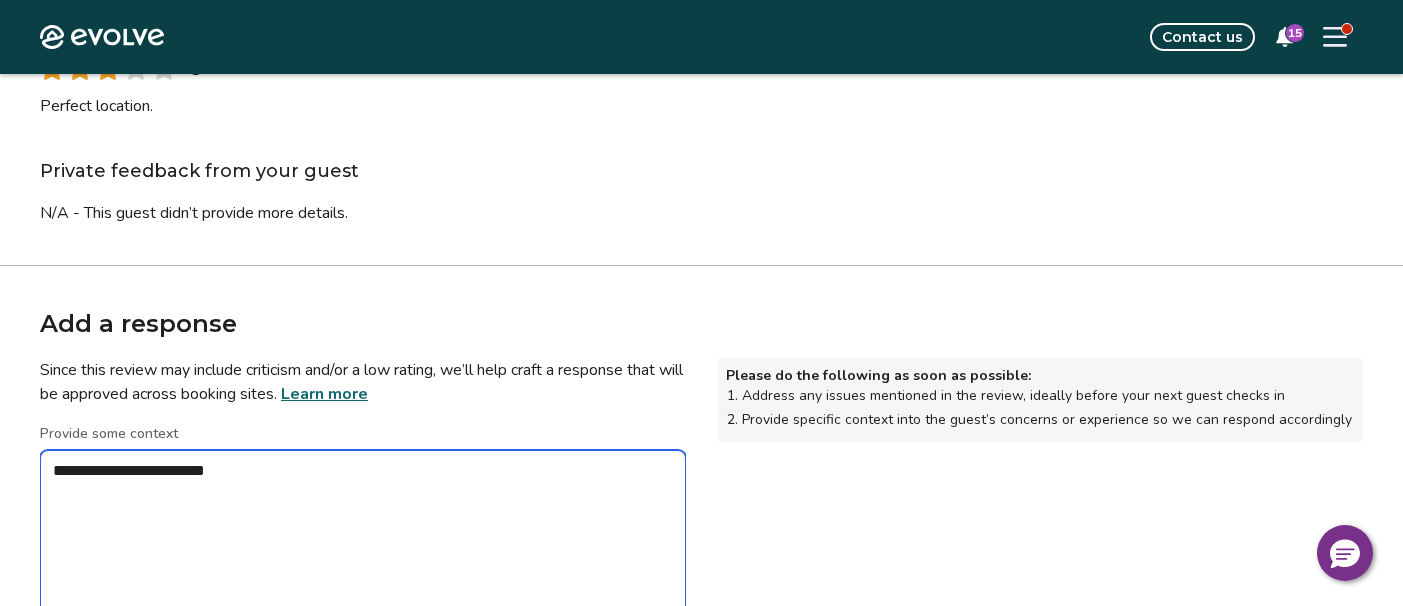 type on "*" 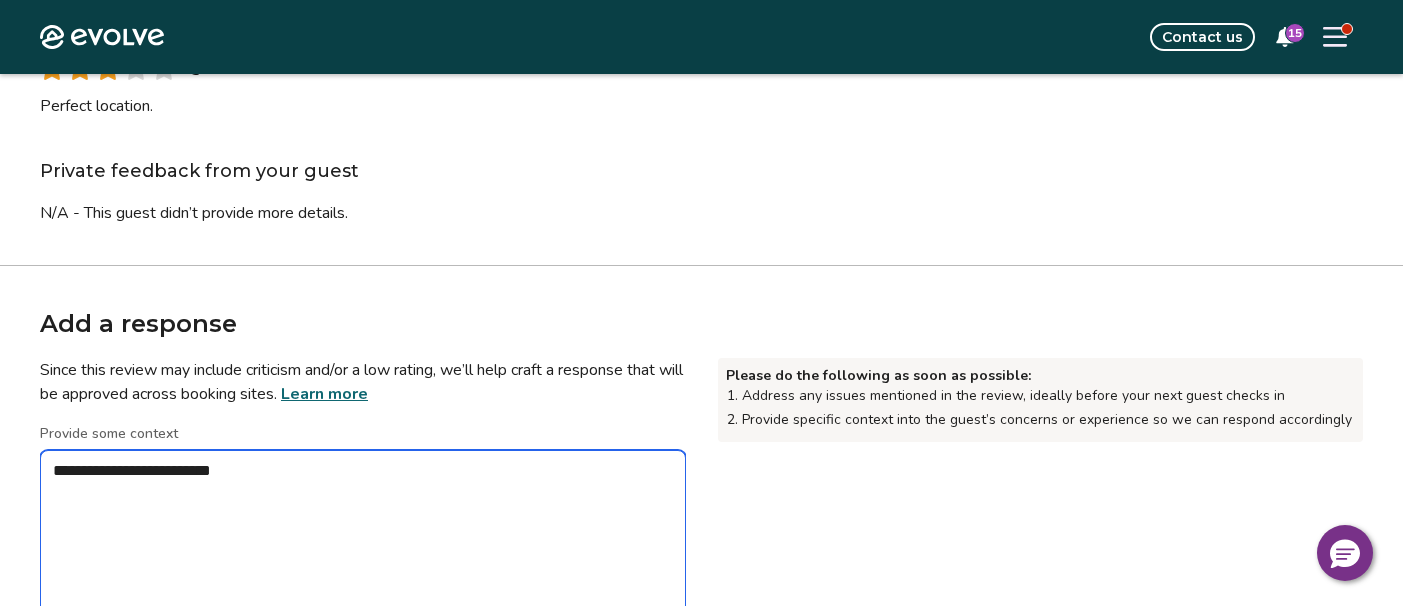 type on "*" 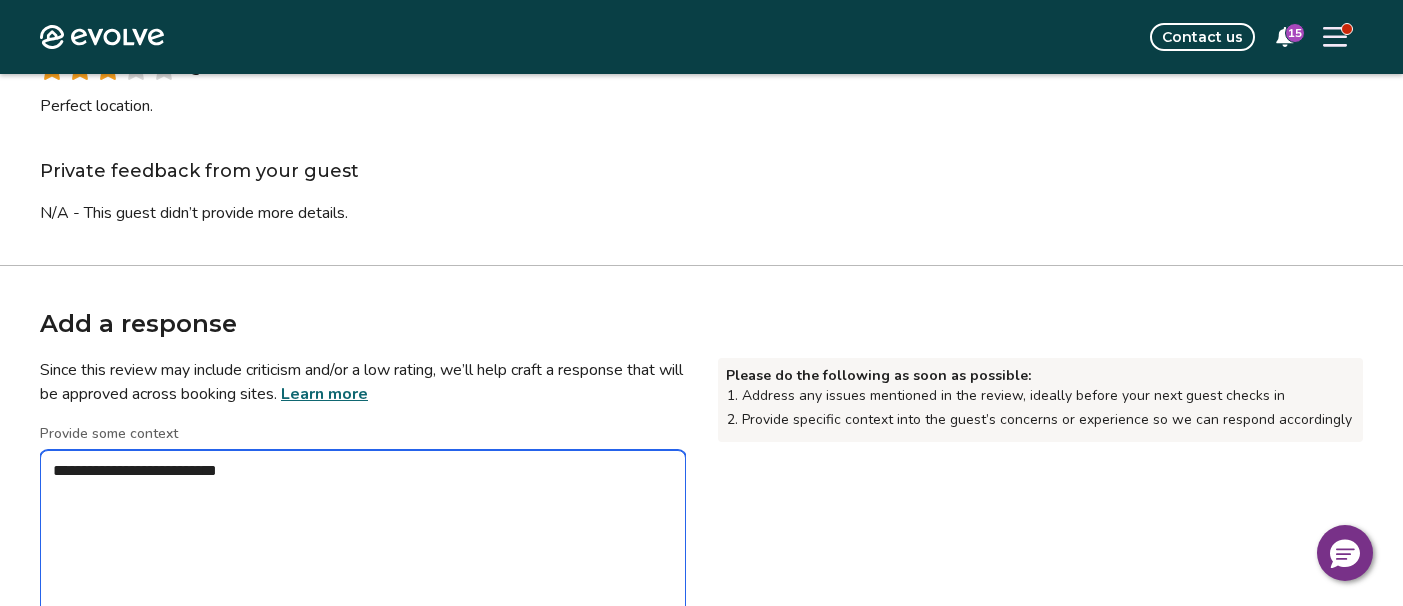 type on "*" 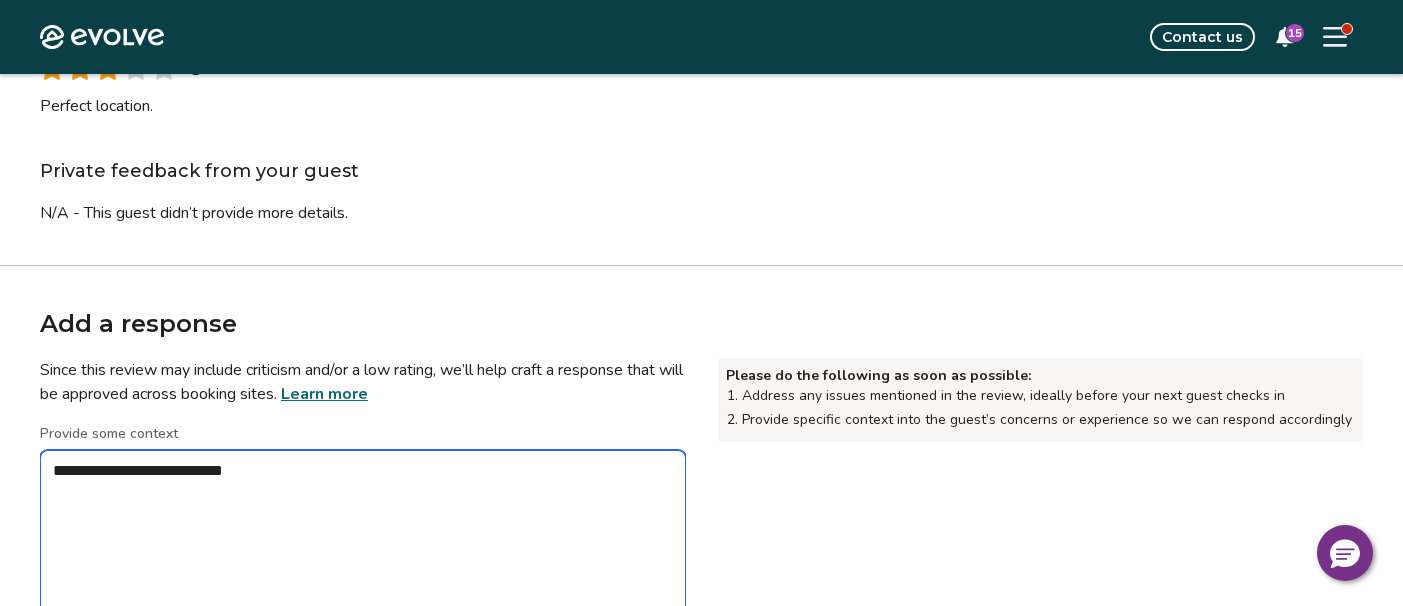 type on "*" 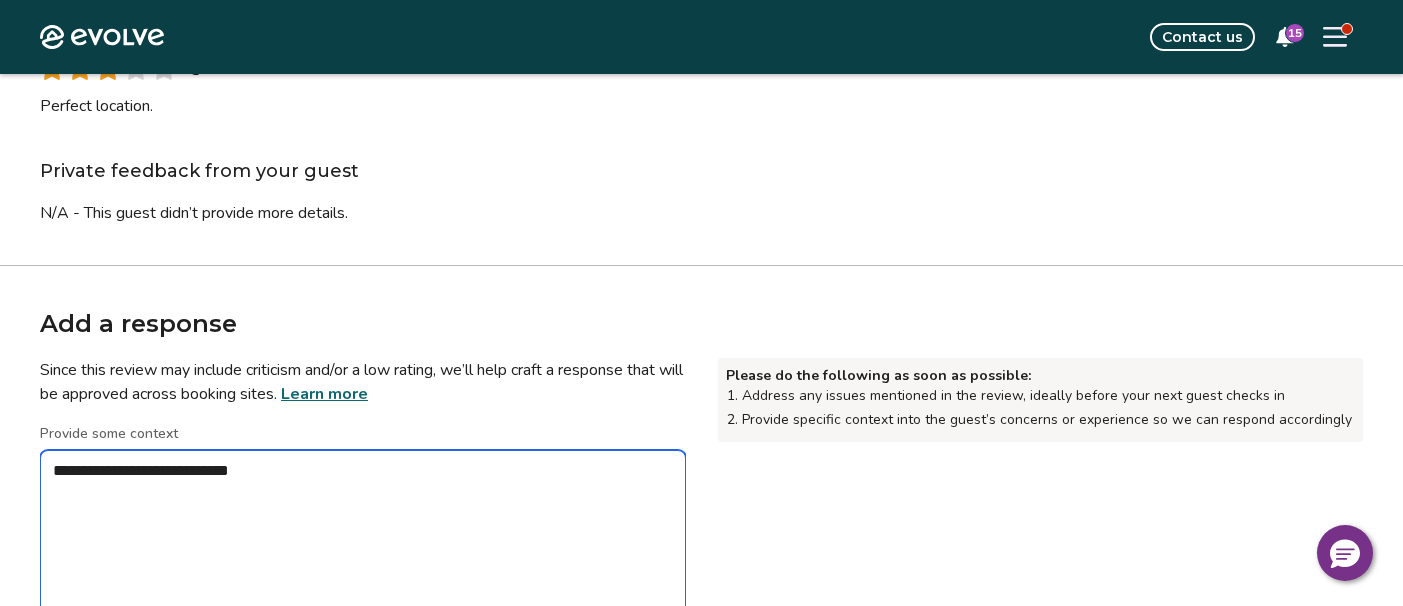 type on "*" 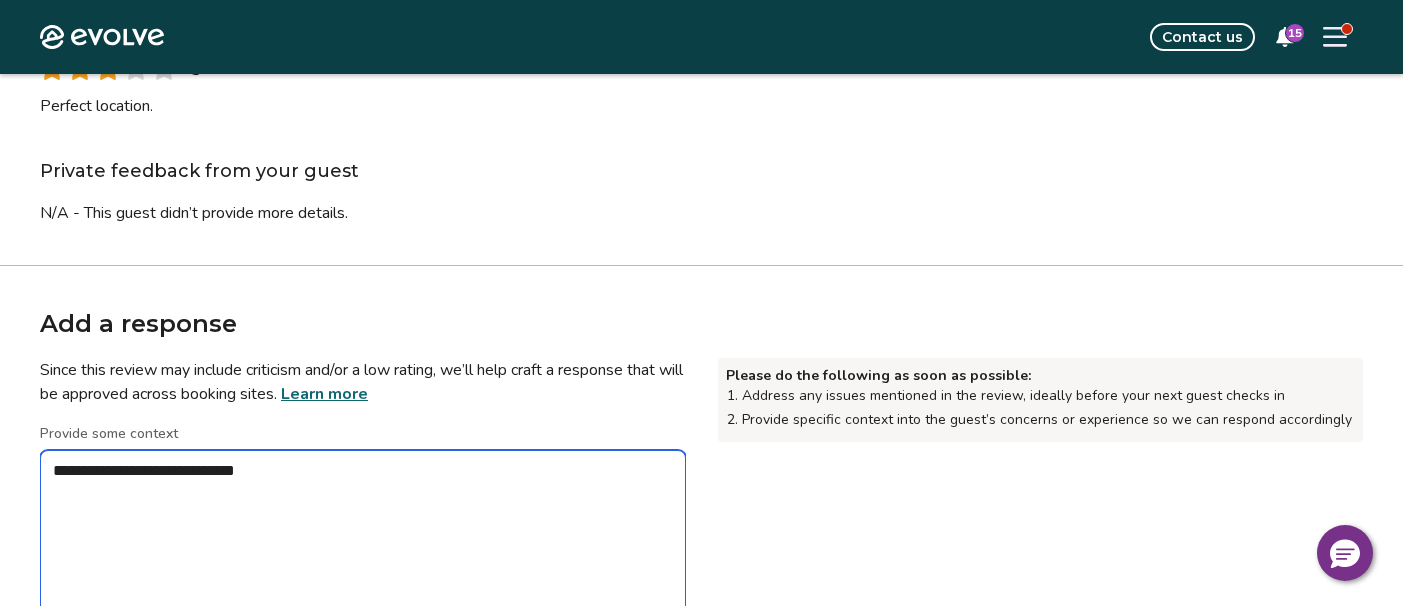 type on "*" 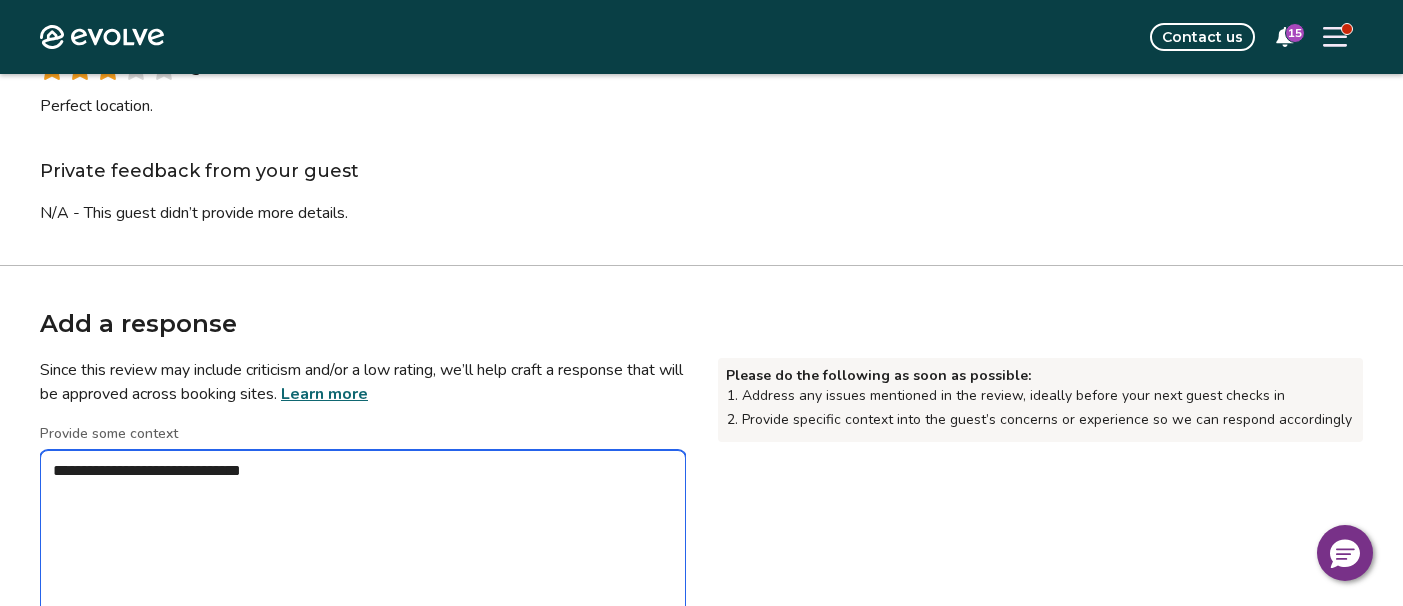 type on "*" 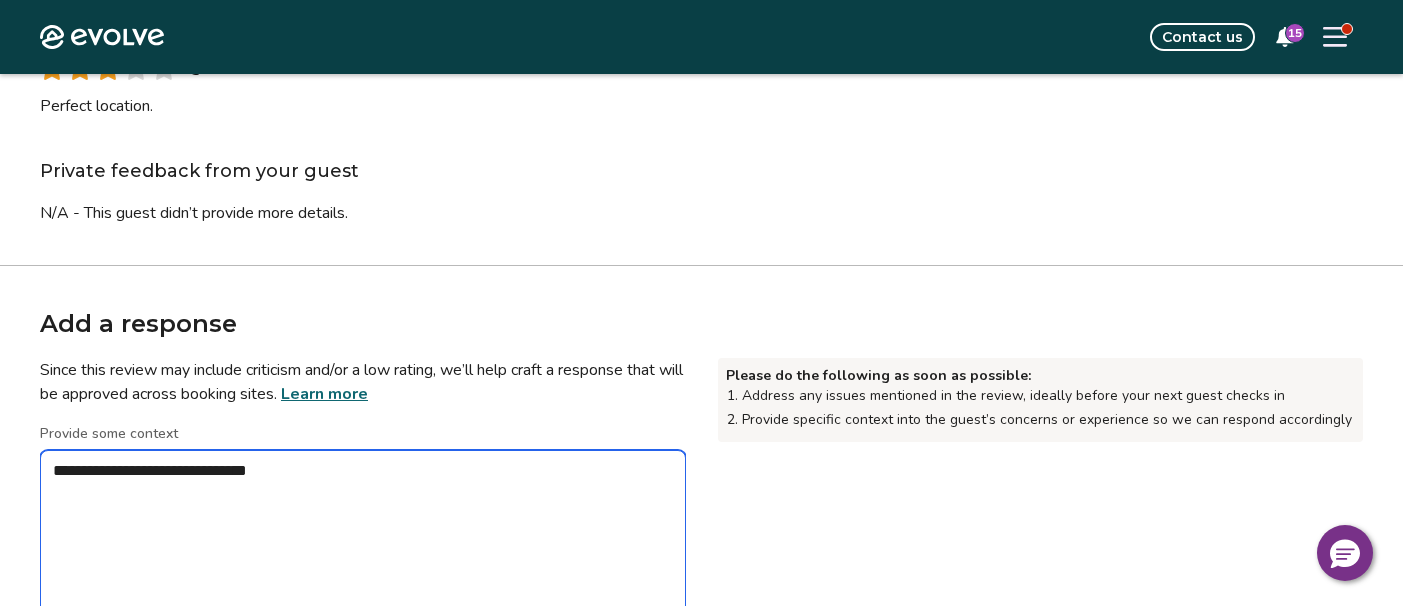 type on "*" 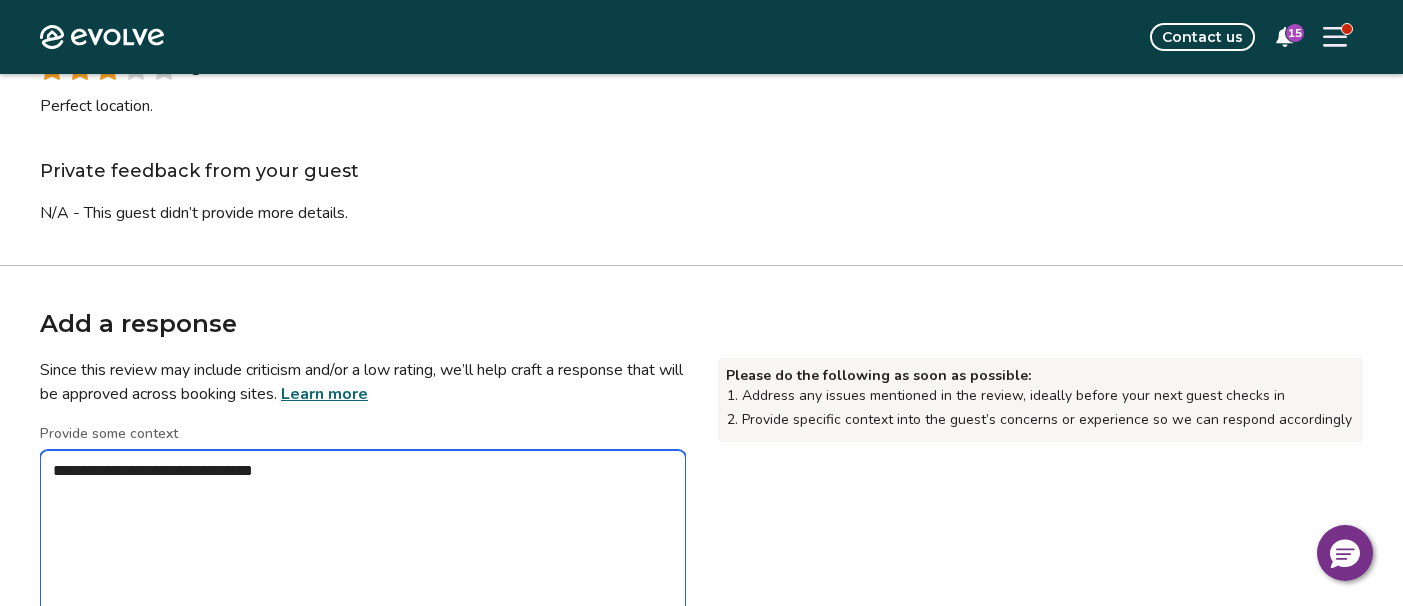 type on "*" 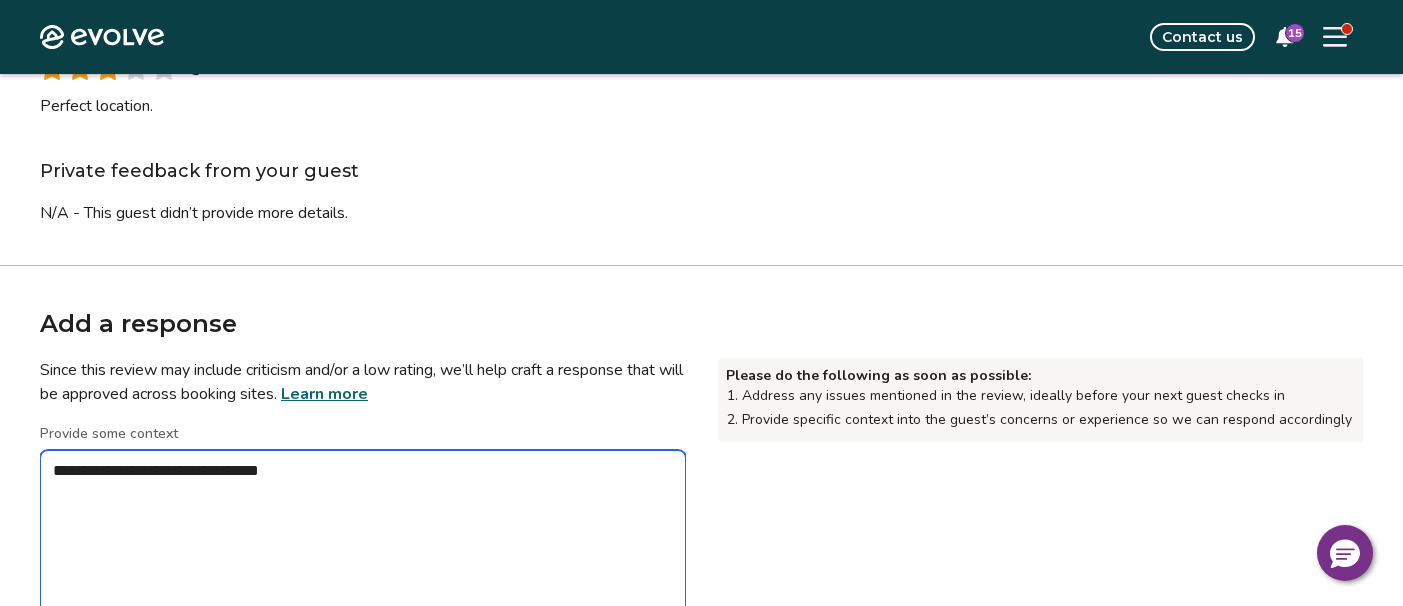 type on "*" 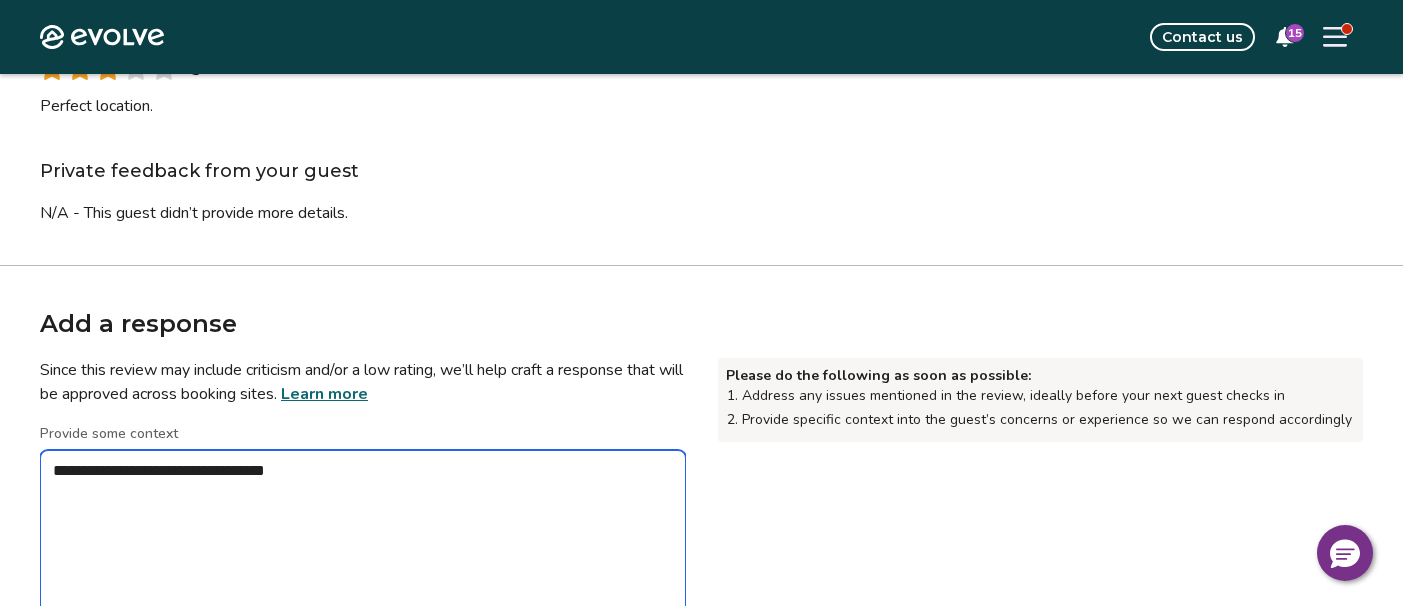 type on "*" 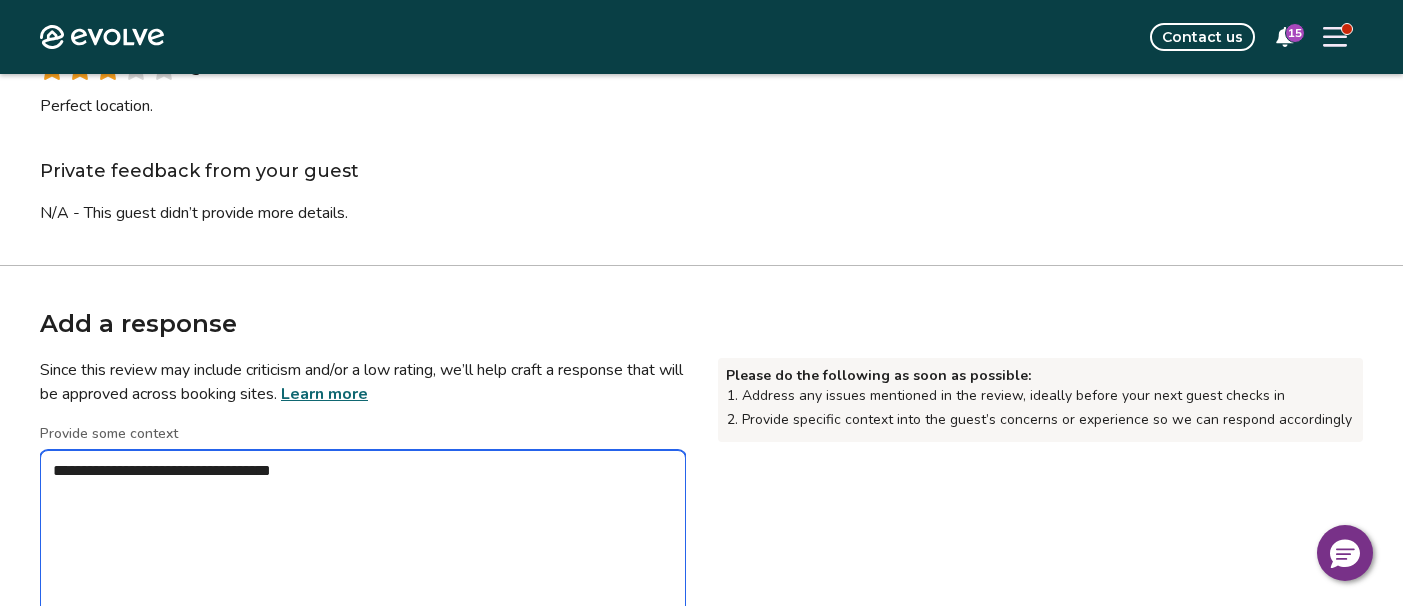 type on "*" 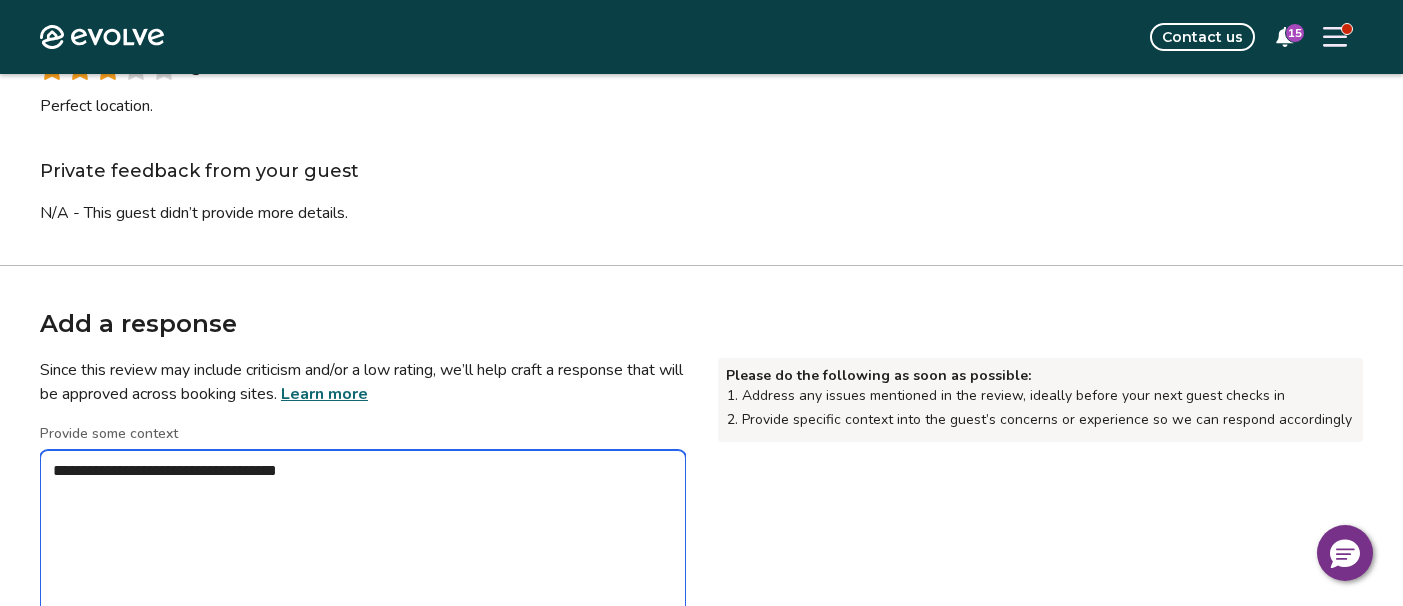 type on "*" 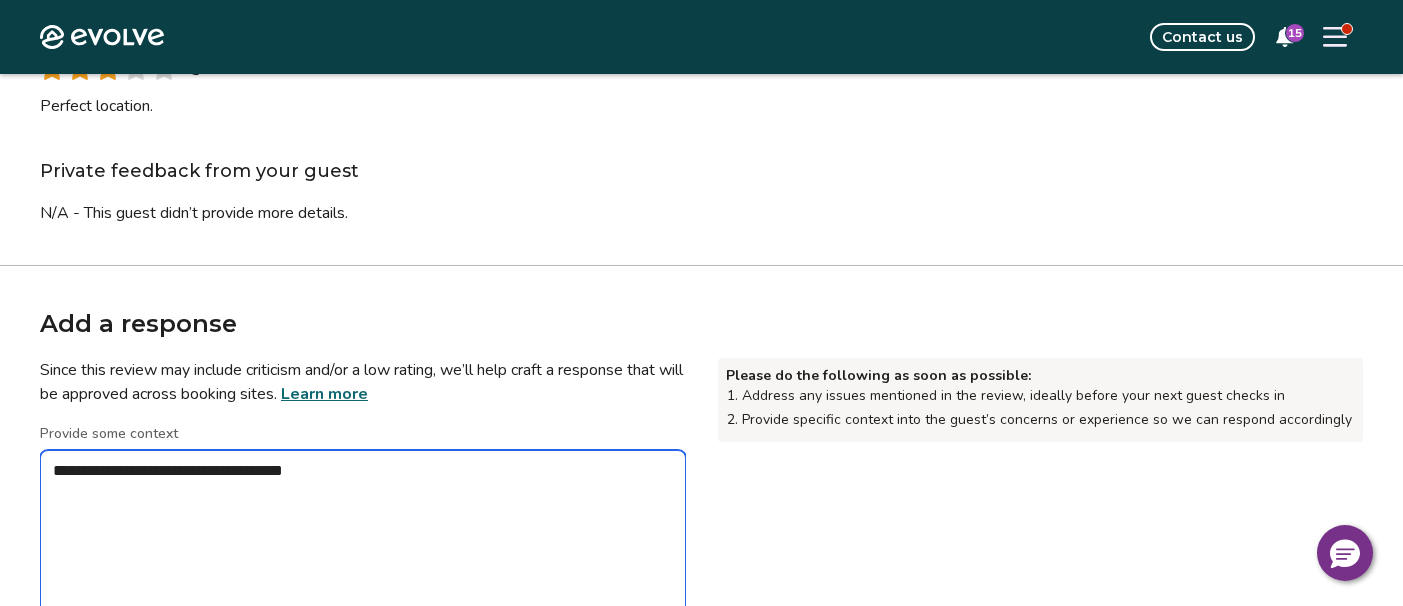 type on "*" 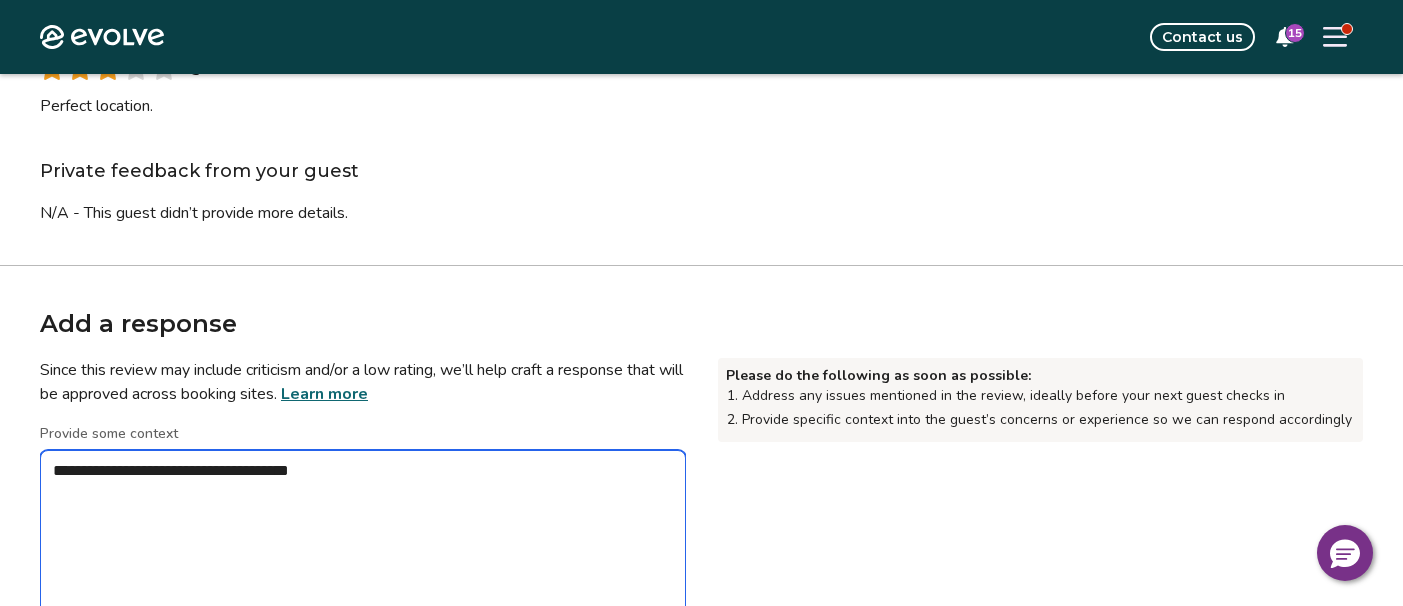 click on "**********" at bounding box center (363, 550) 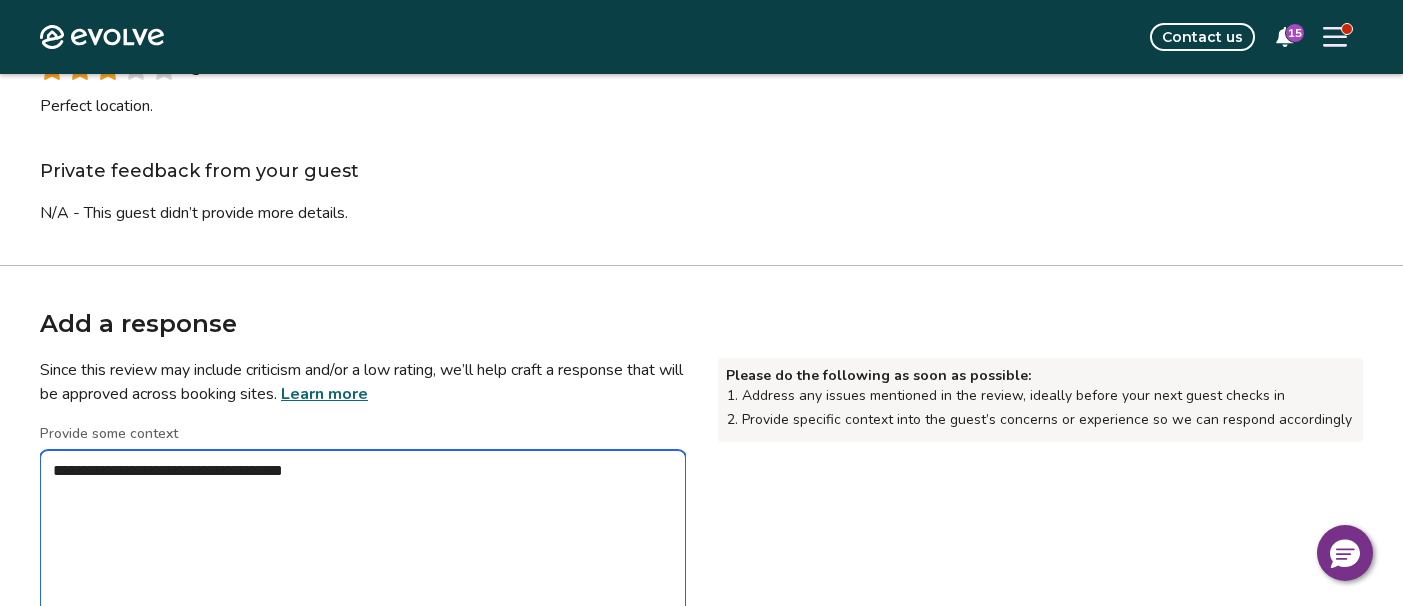 type on "*" 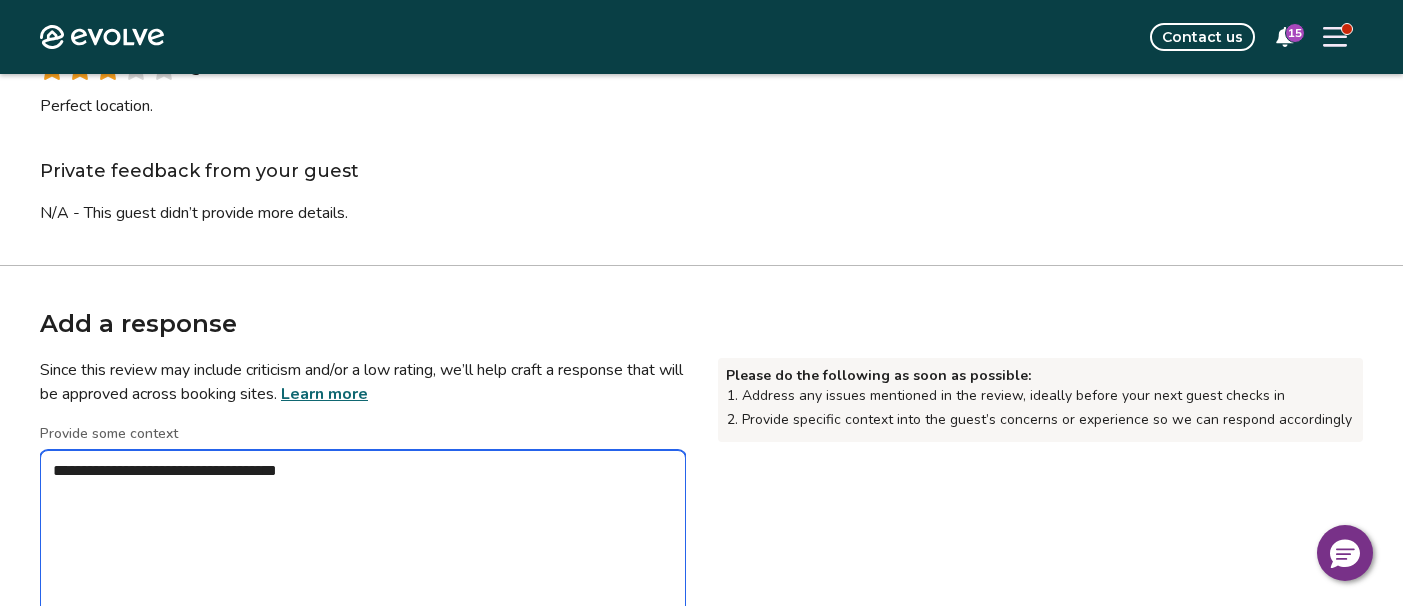 type on "*" 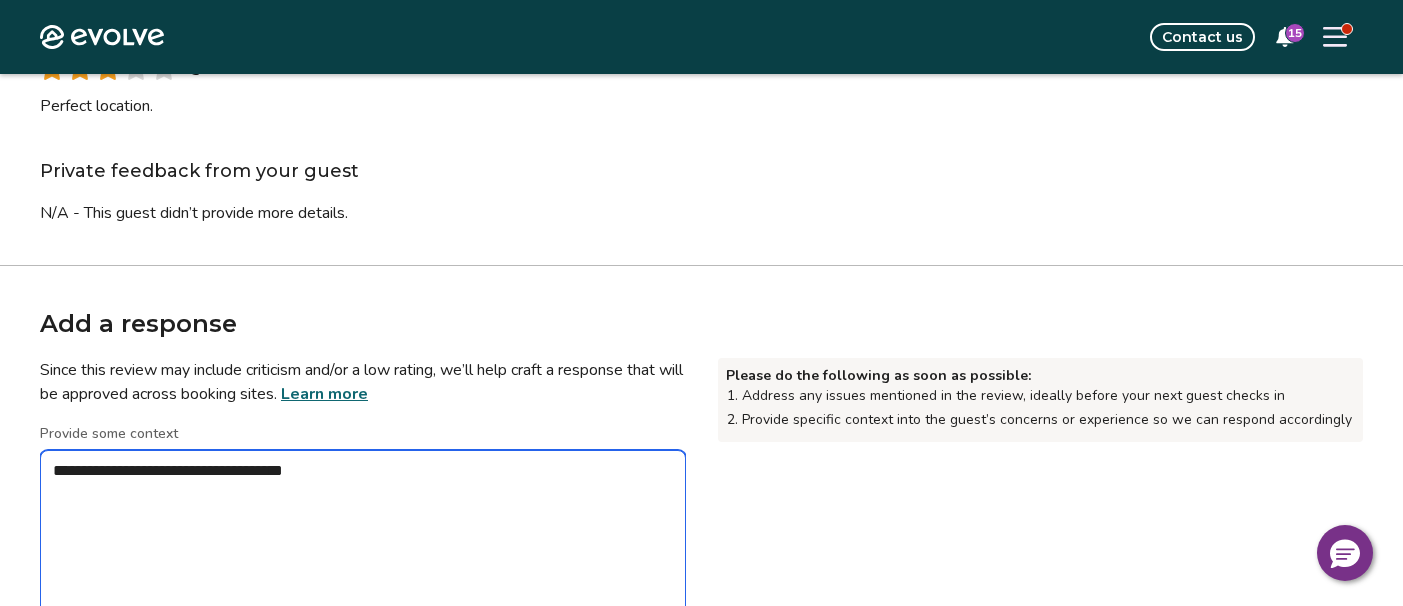 type on "*" 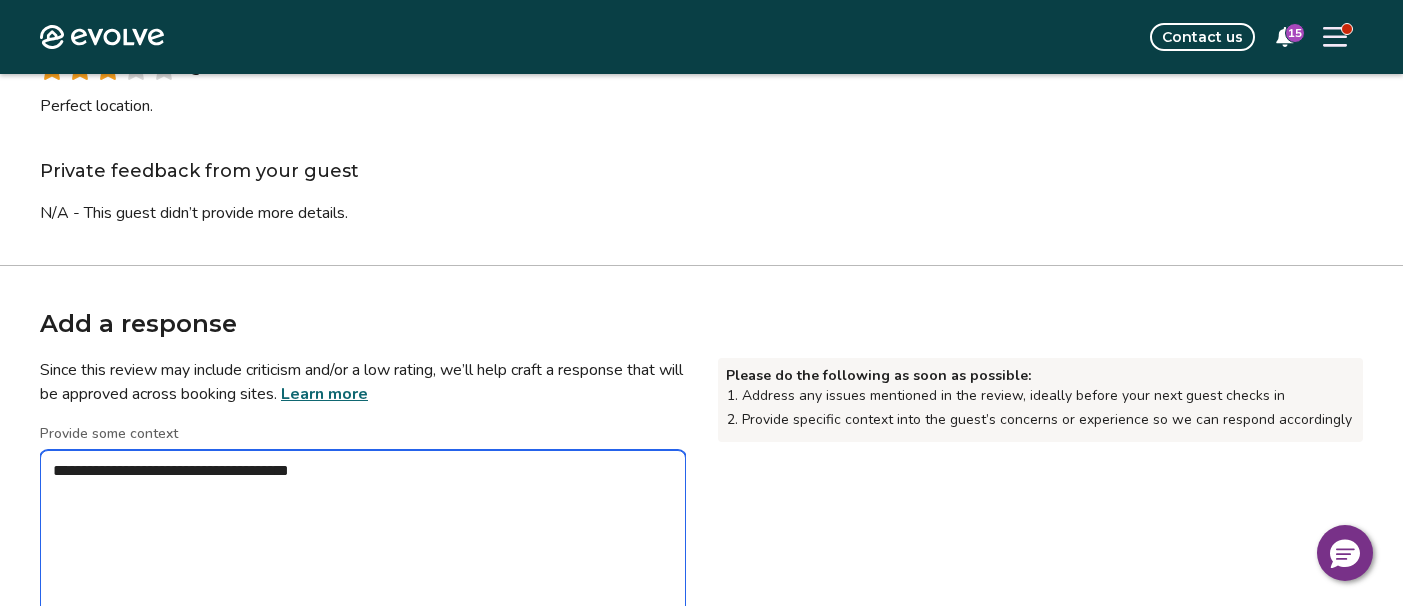 type on "*" 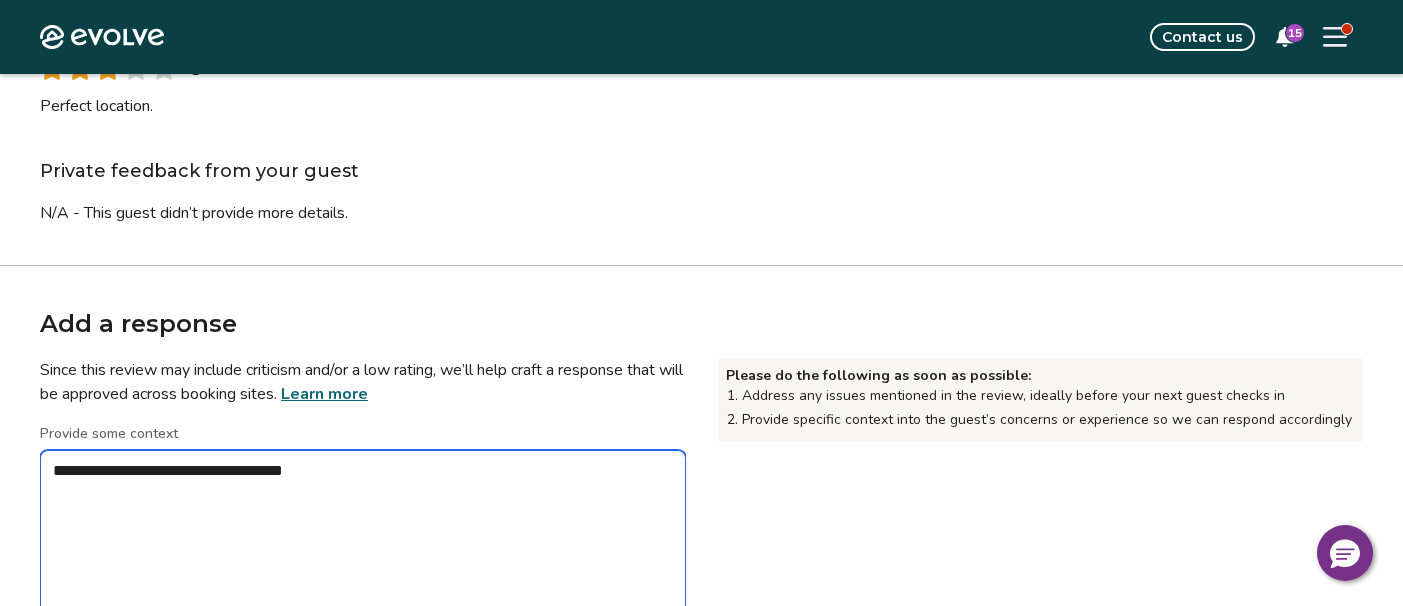 type on "*" 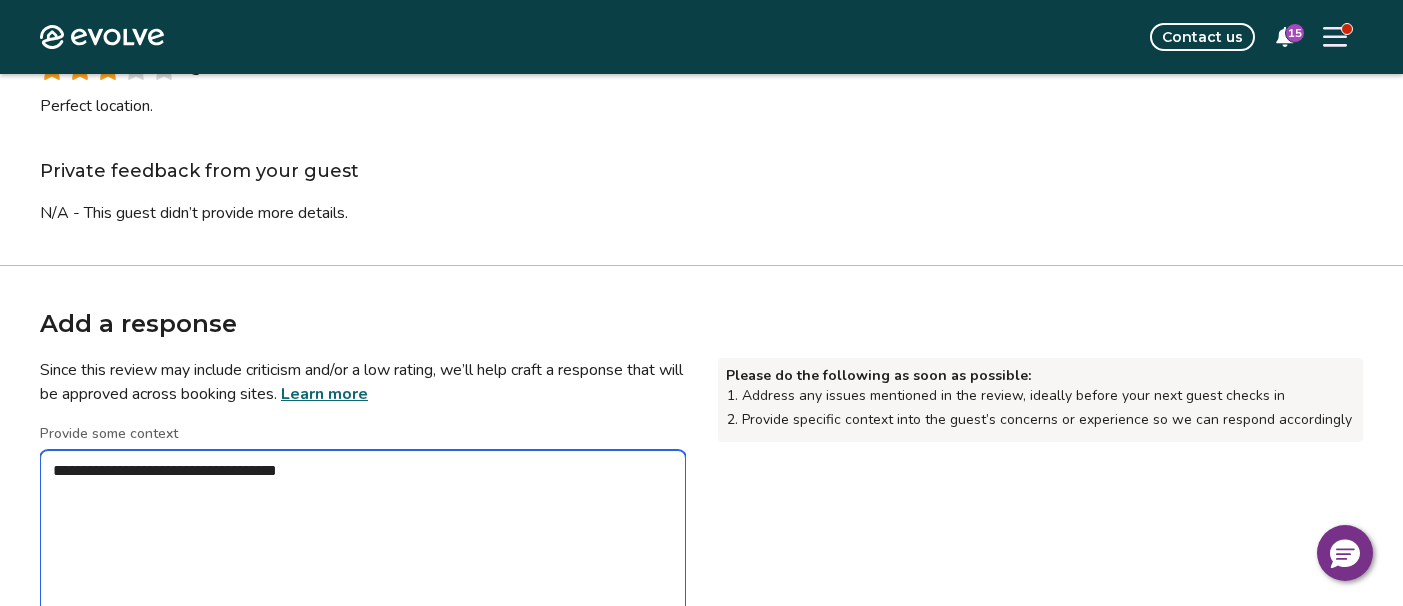 type on "*" 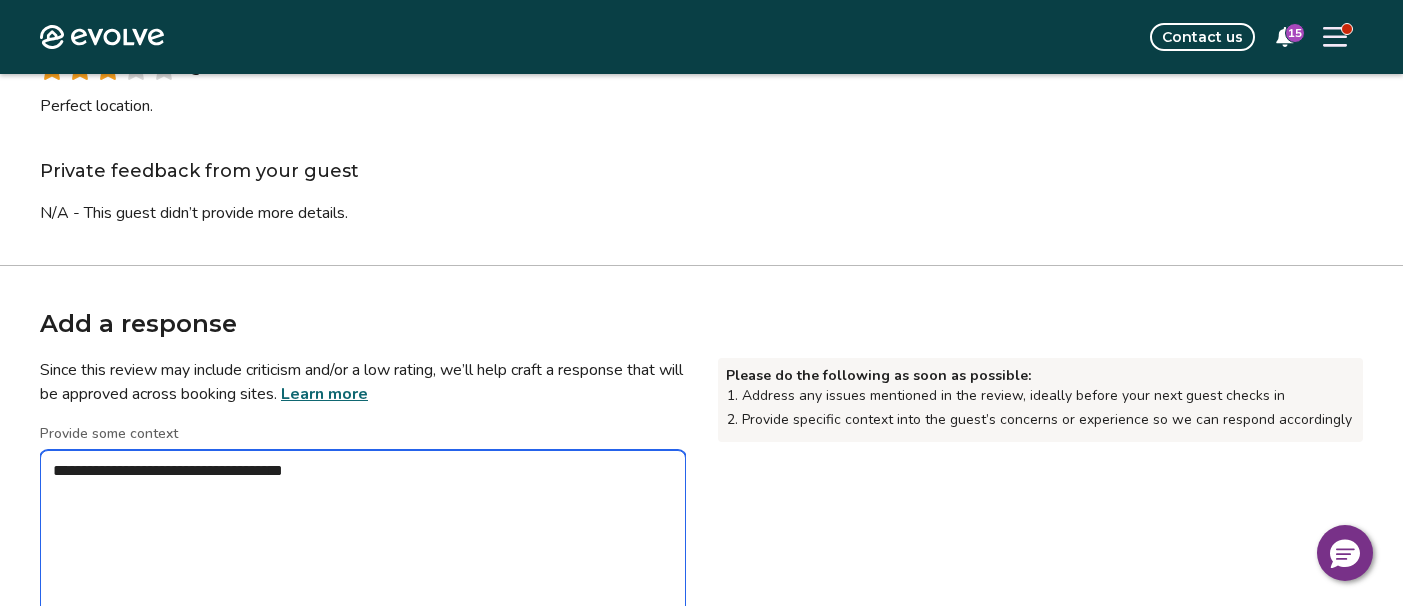 type on "*" 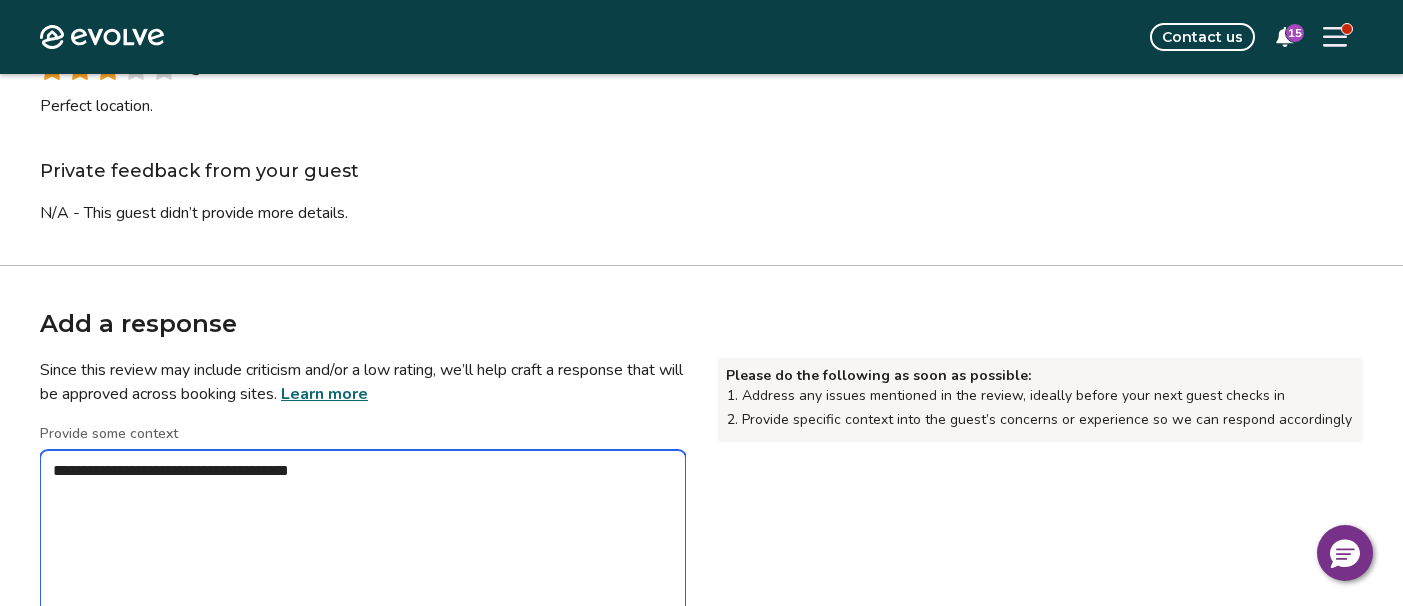 type on "**********" 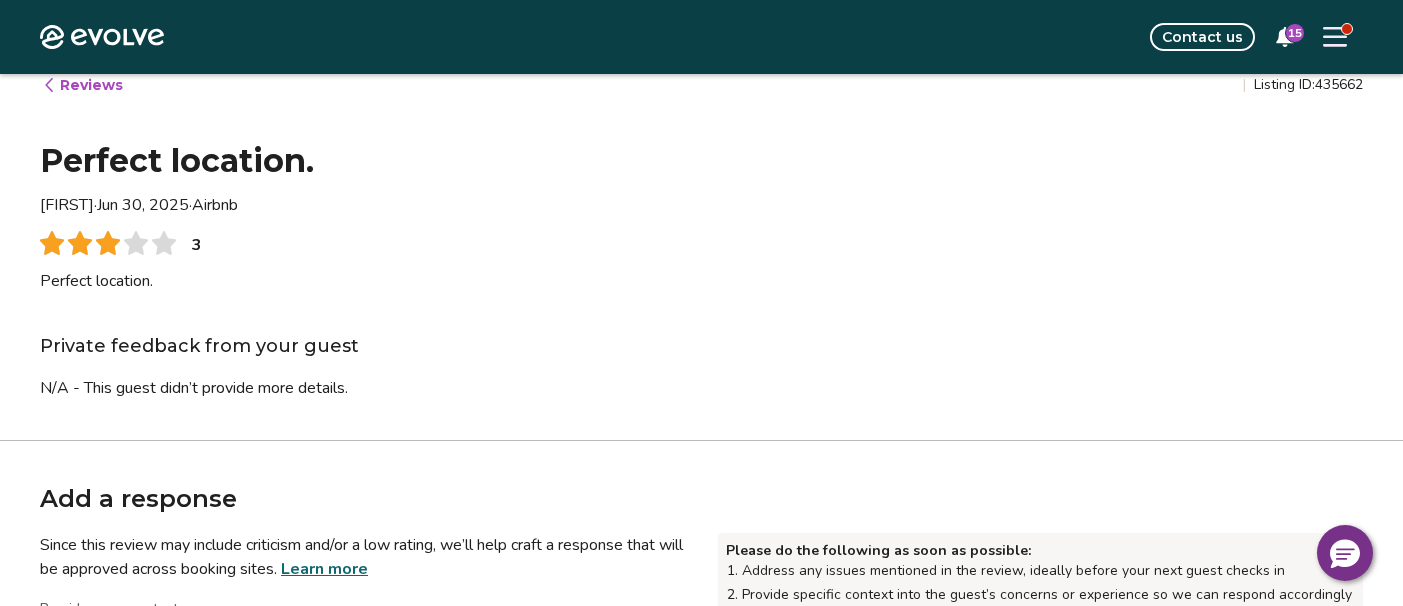scroll, scrollTop: 0, scrollLeft: 0, axis: both 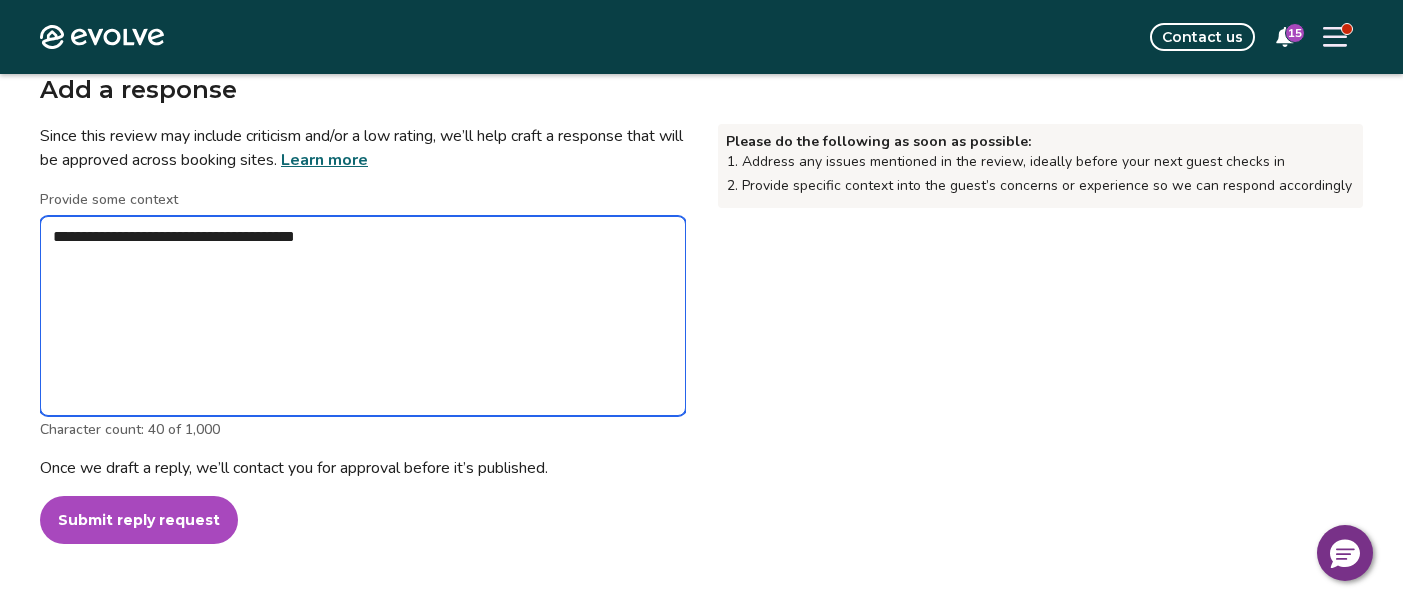 click on "**********" at bounding box center (363, 316) 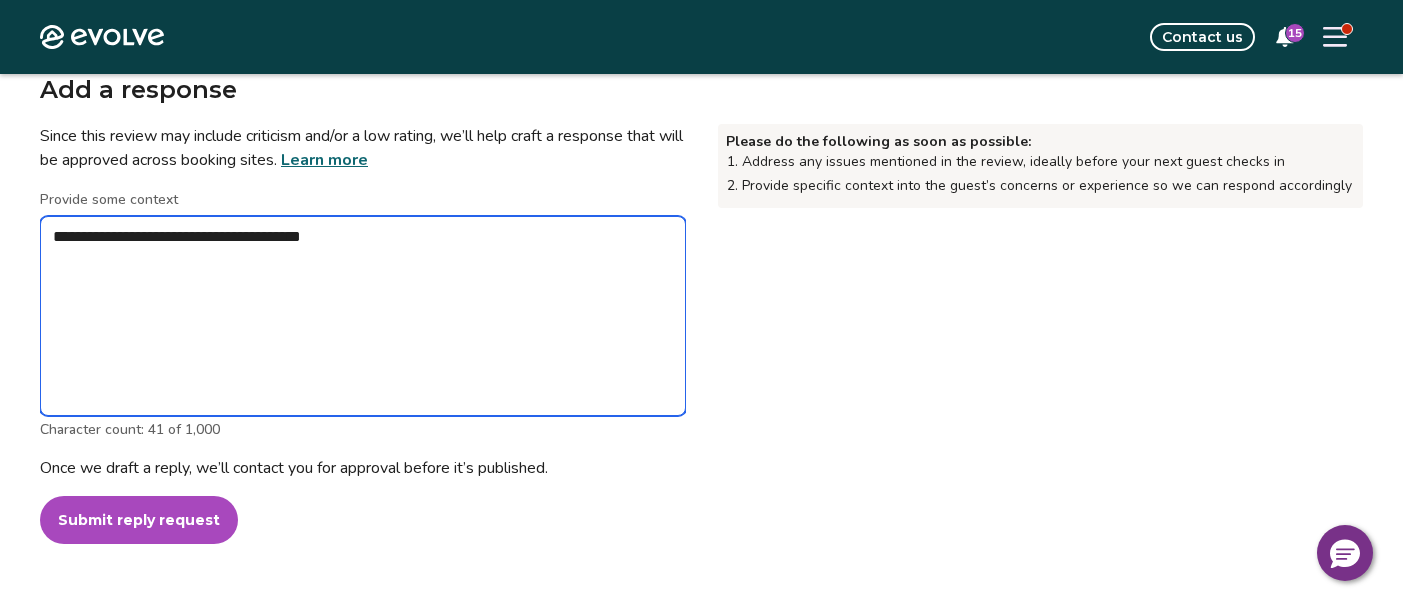type on "*" 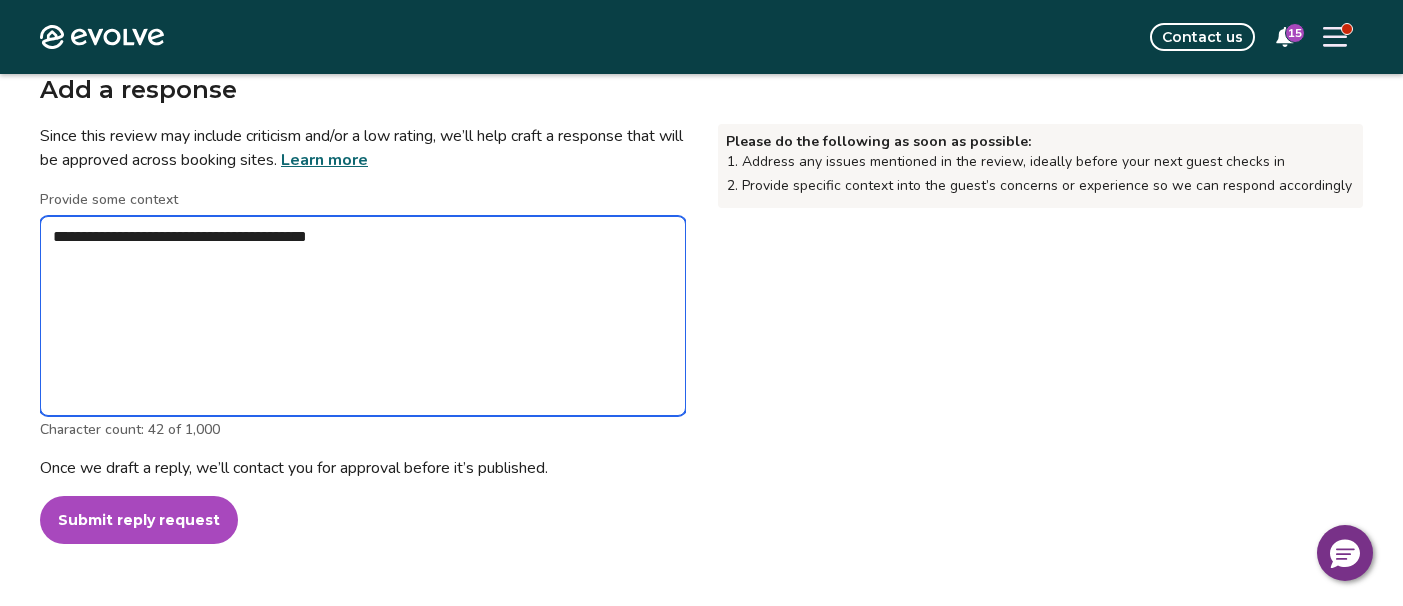 type on "*" 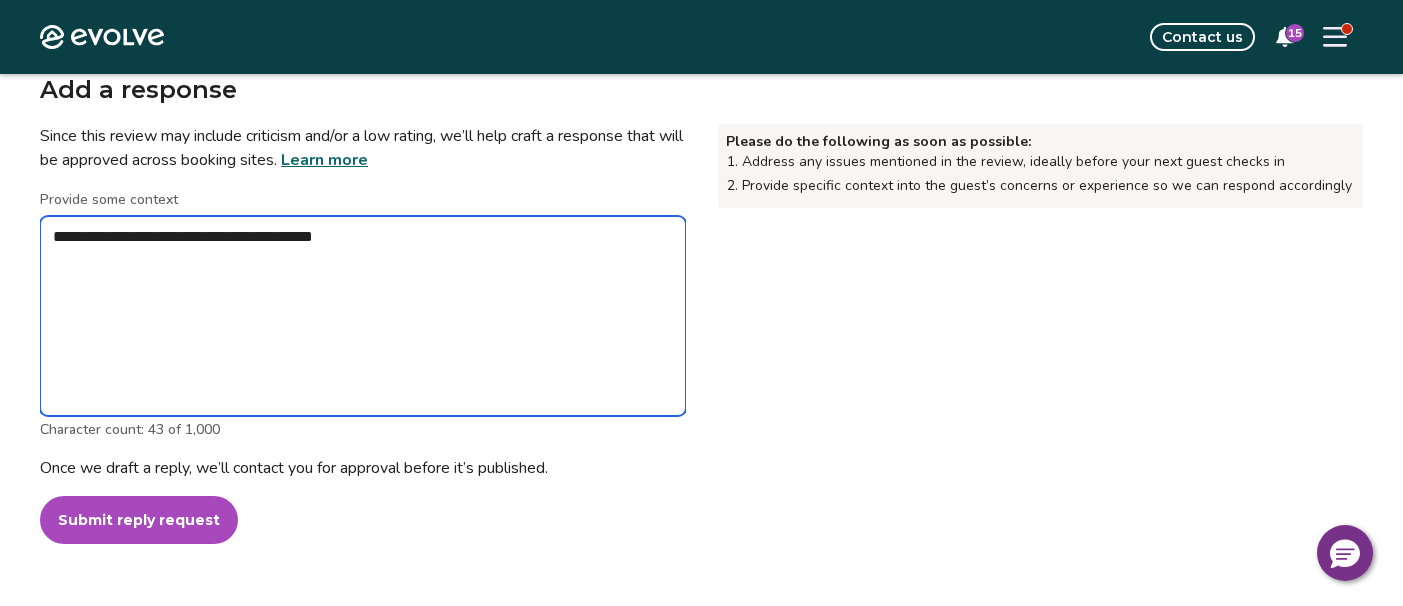 type on "*" 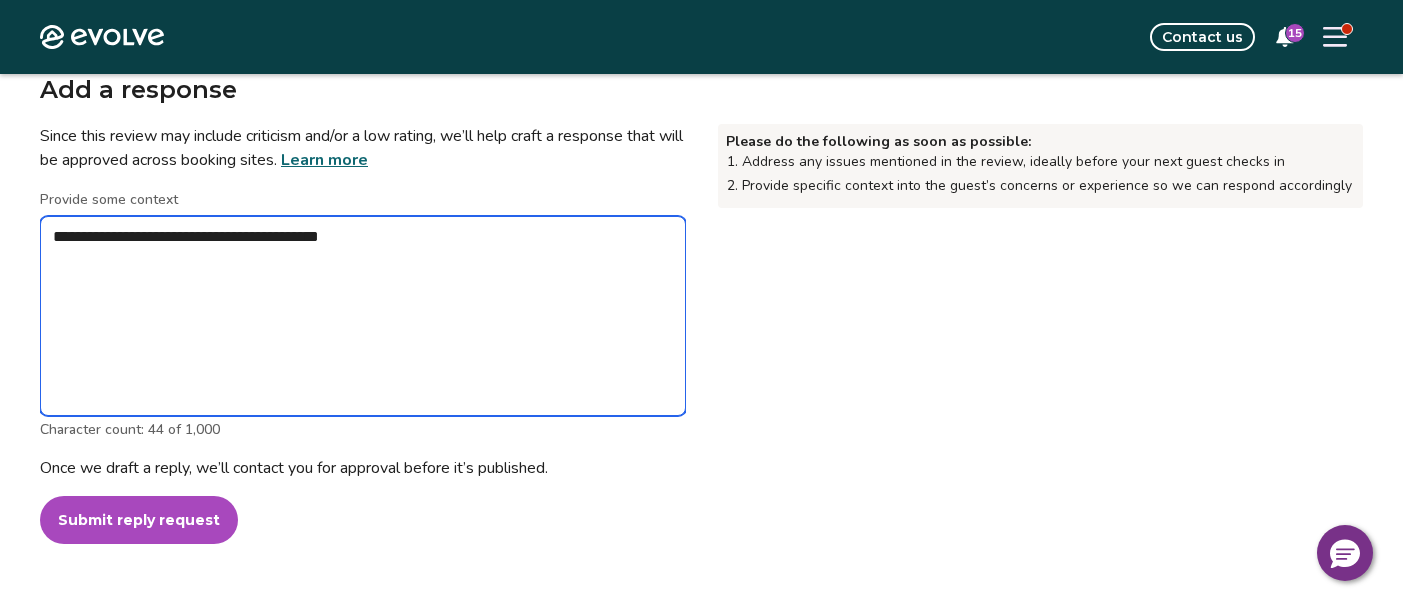 type on "*" 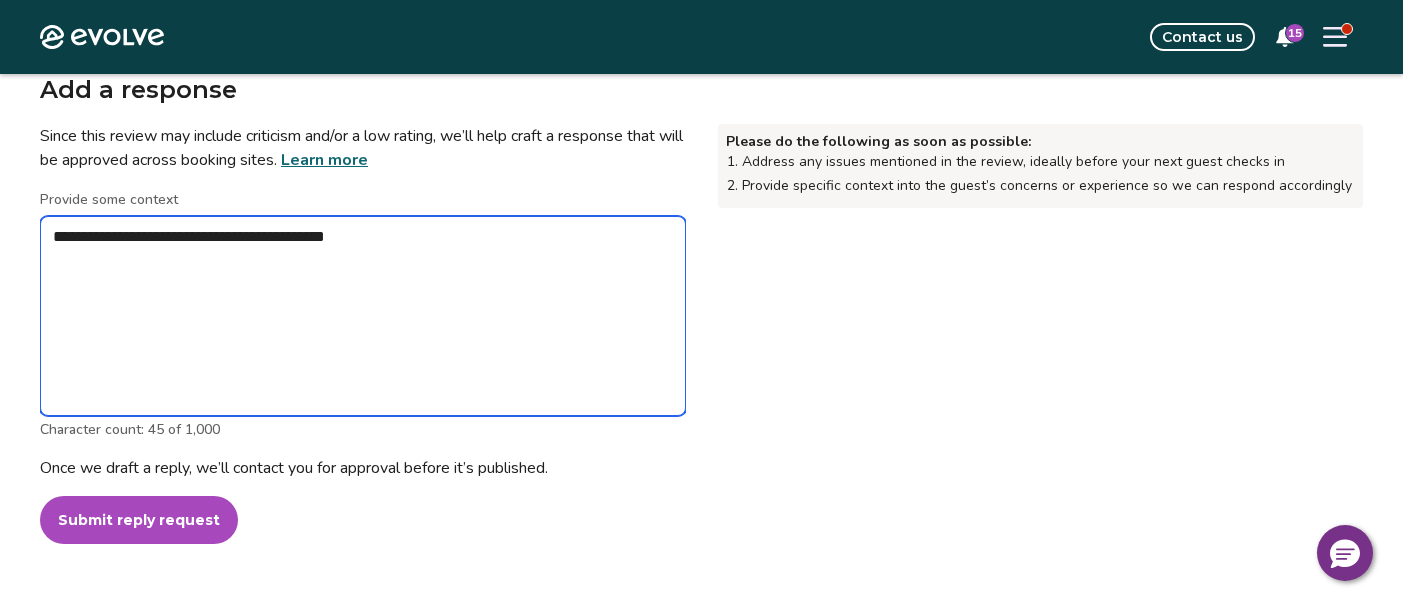 type on "*" 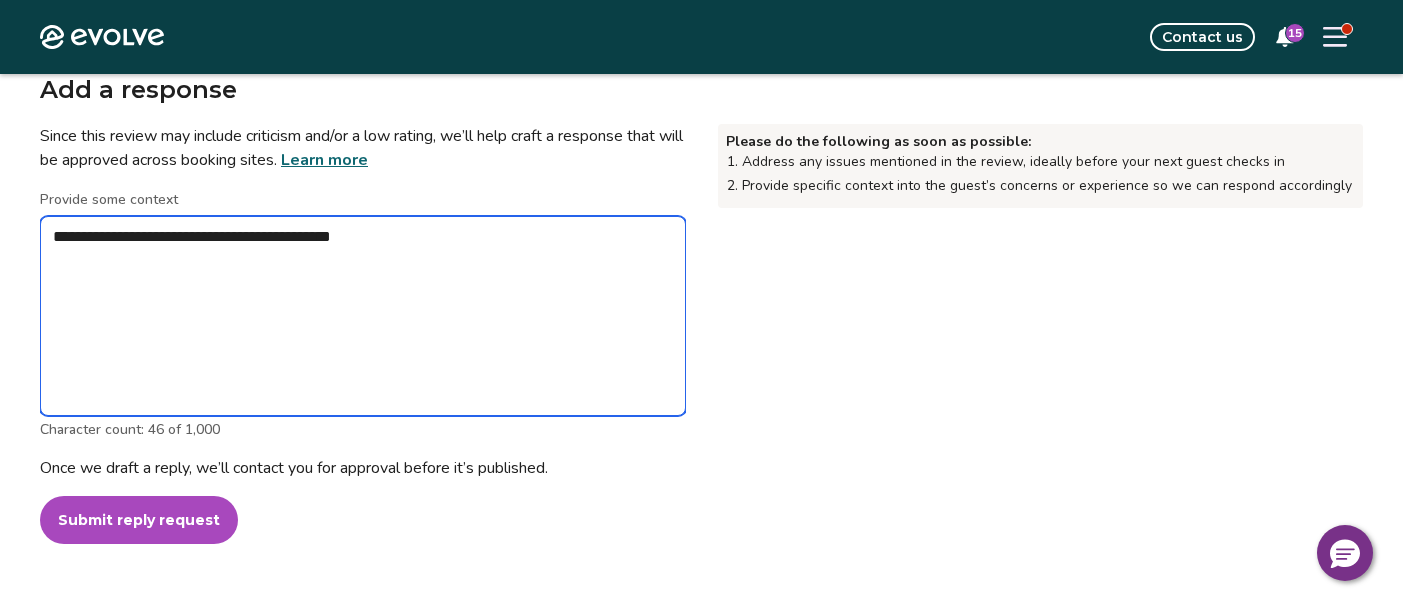 type on "*" 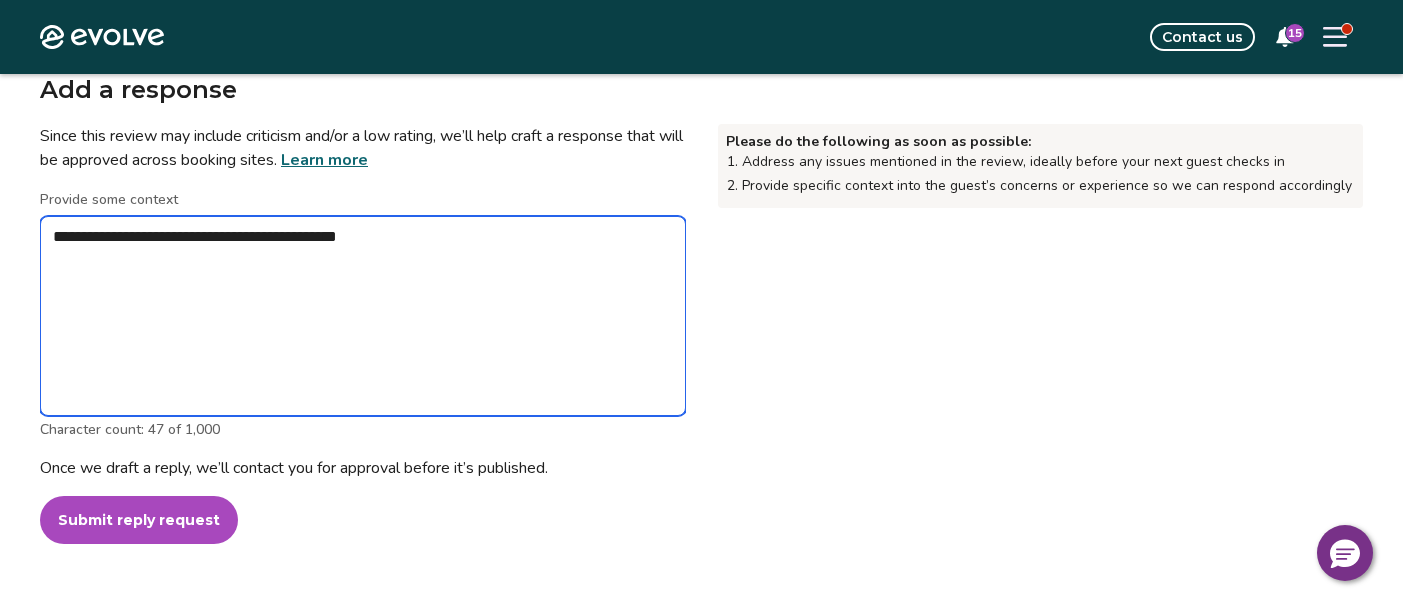 type on "*" 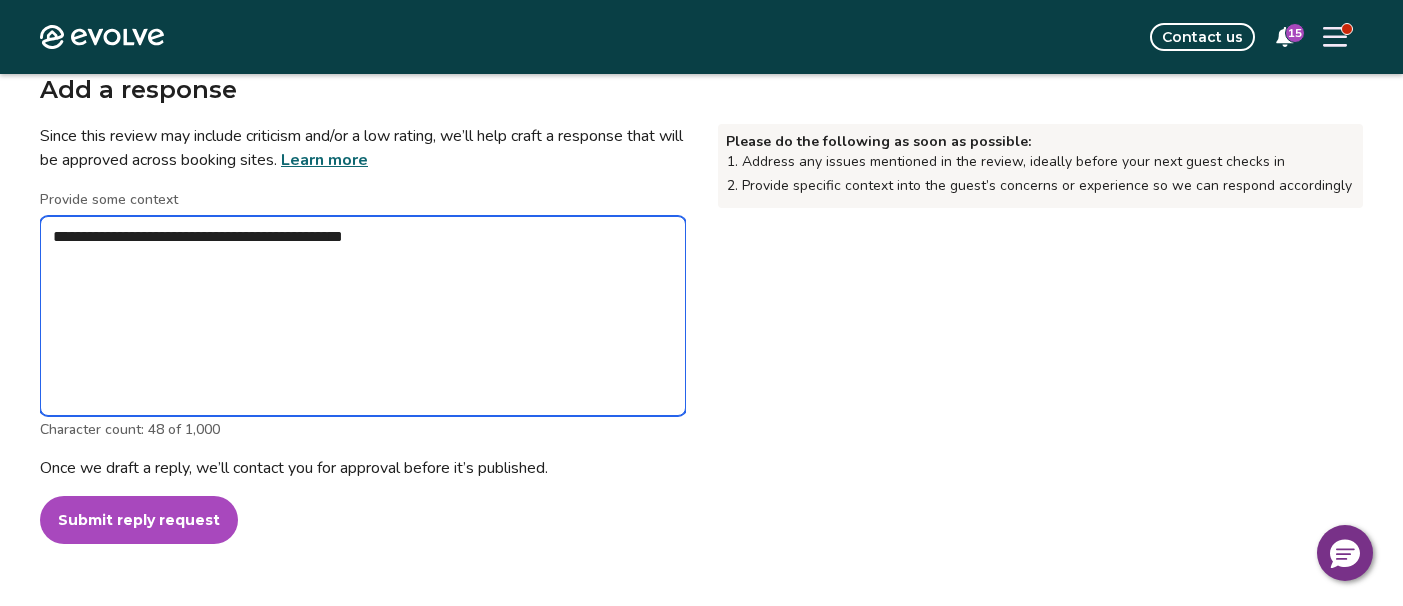type on "*" 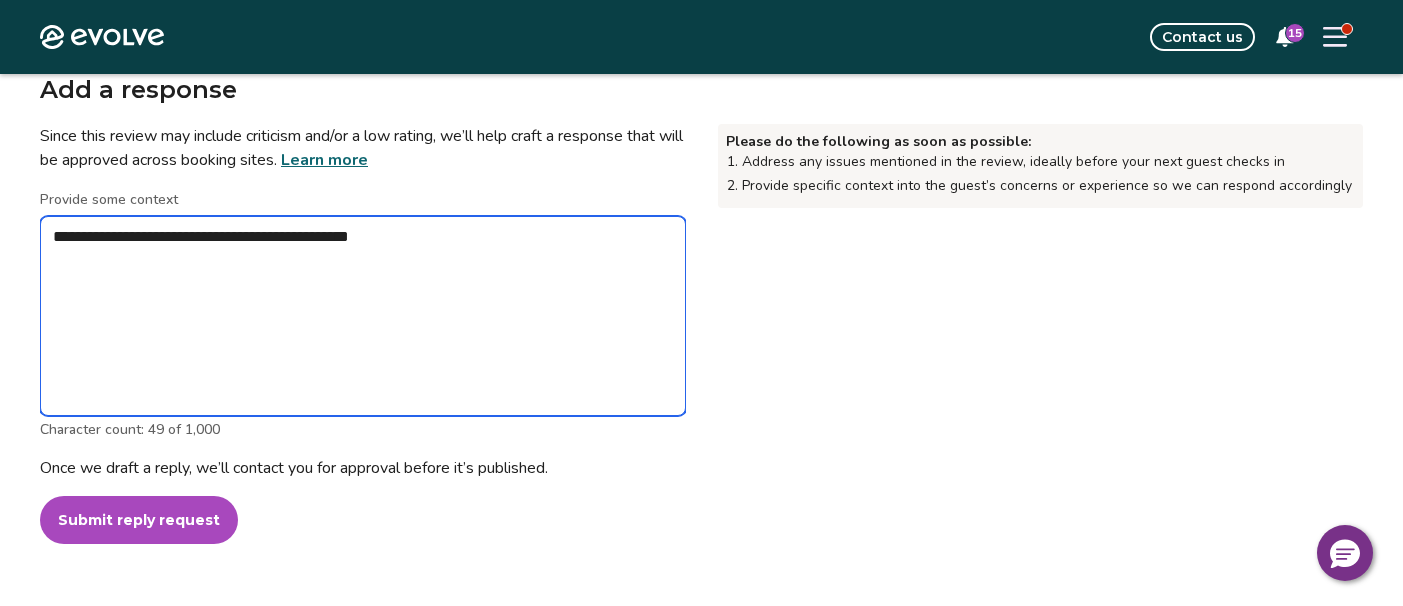 type on "*" 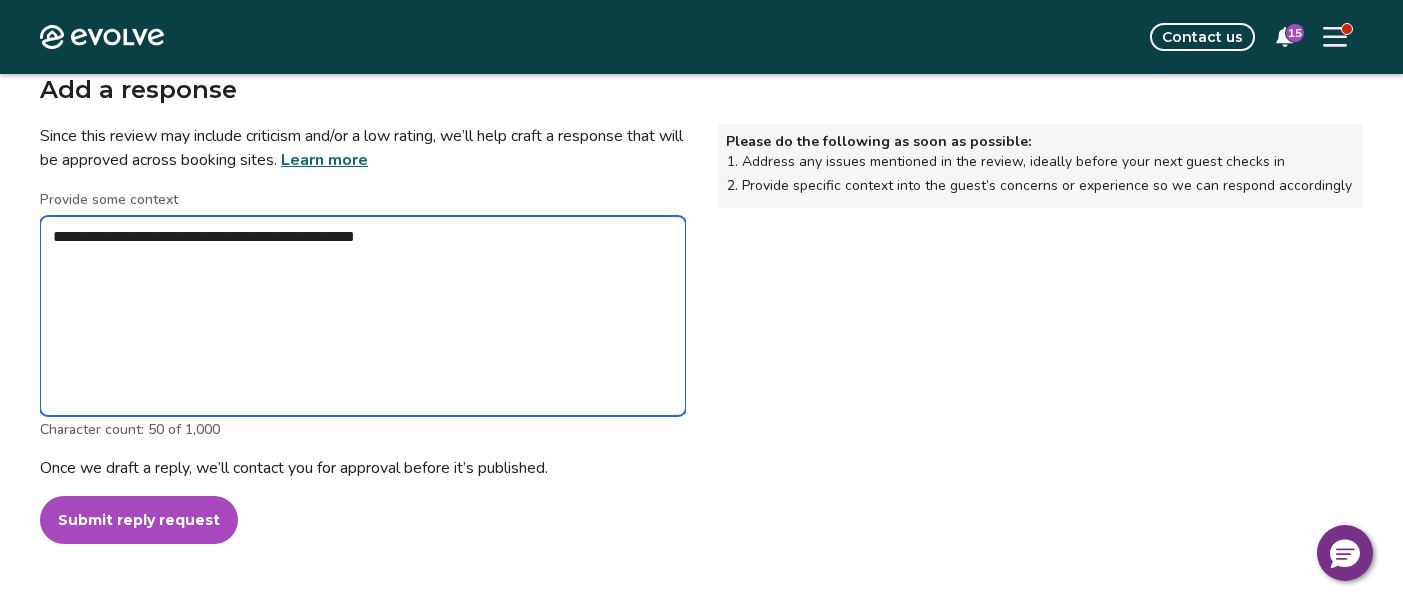 type on "*" 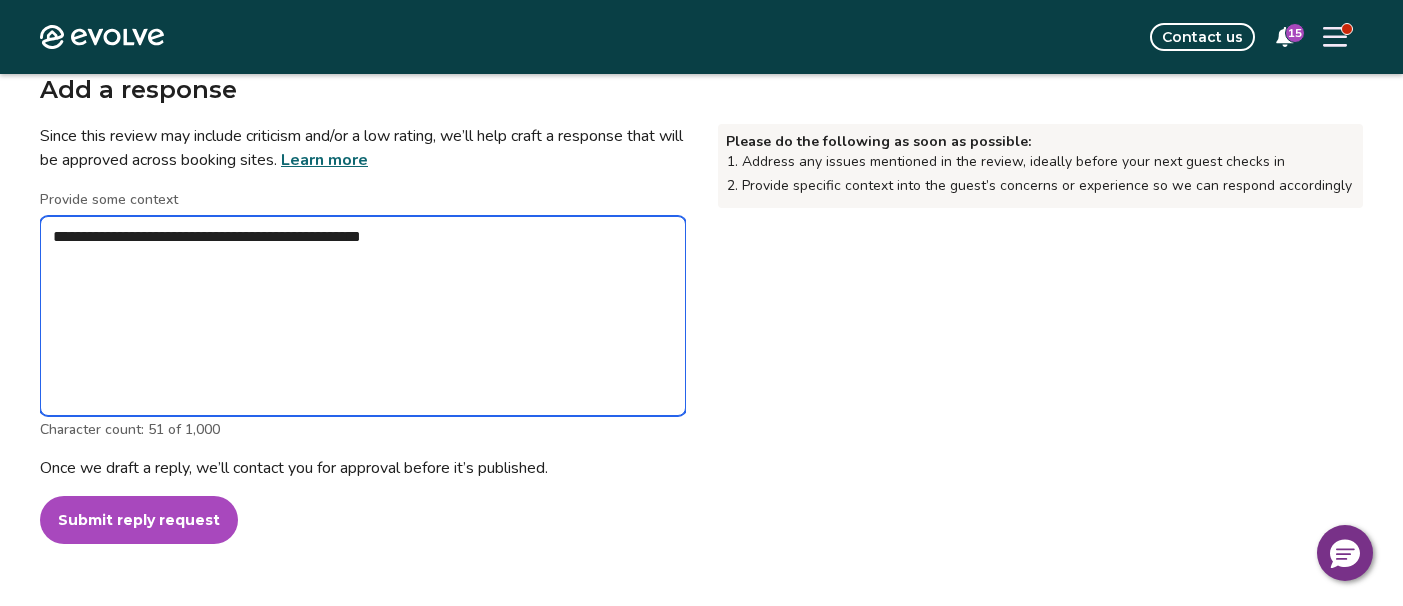 type on "*" 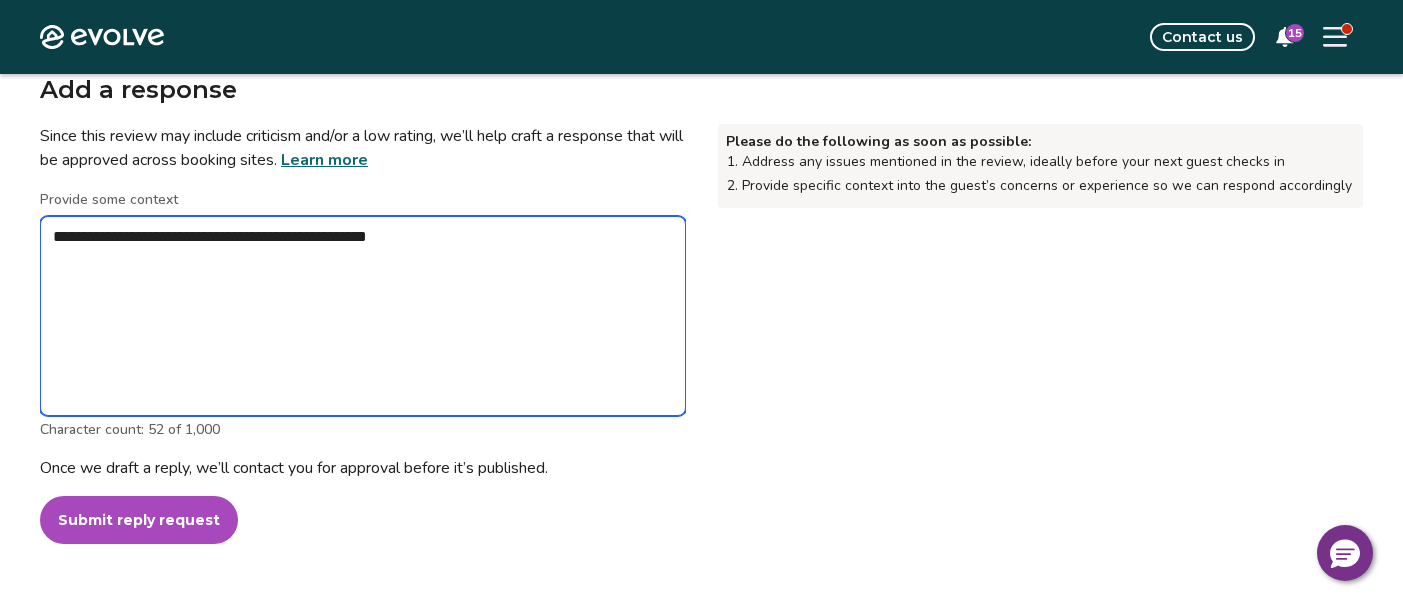 type on "*" 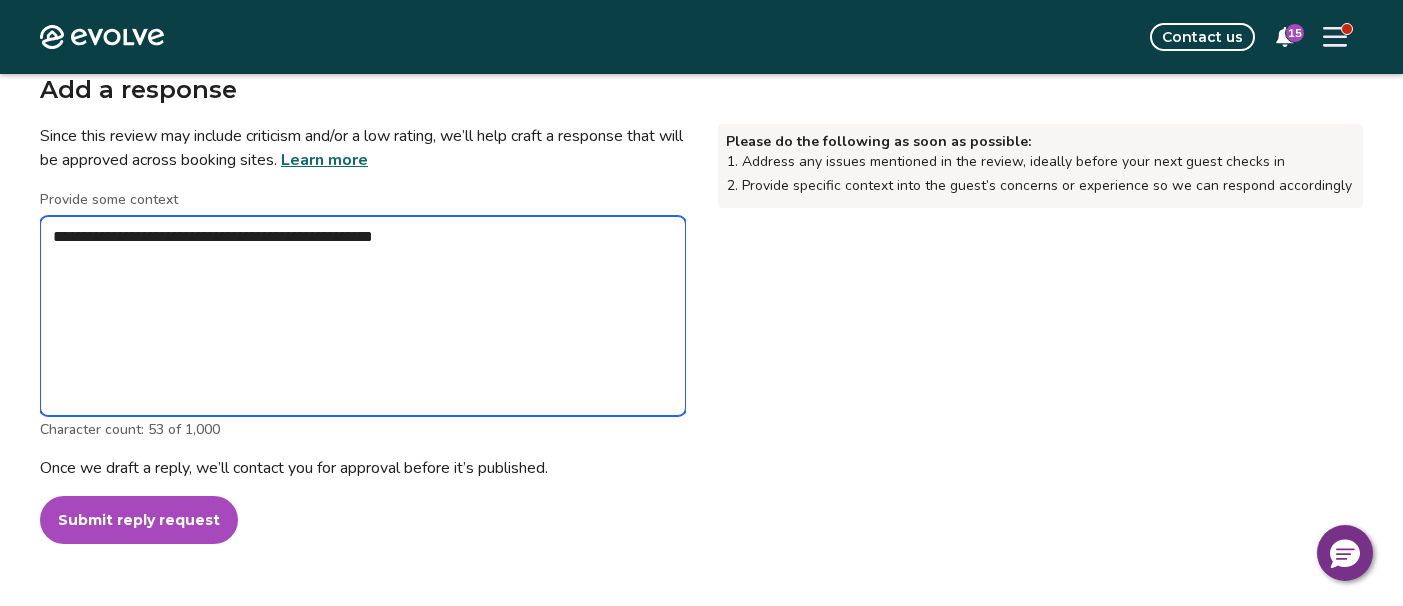 type on "*" 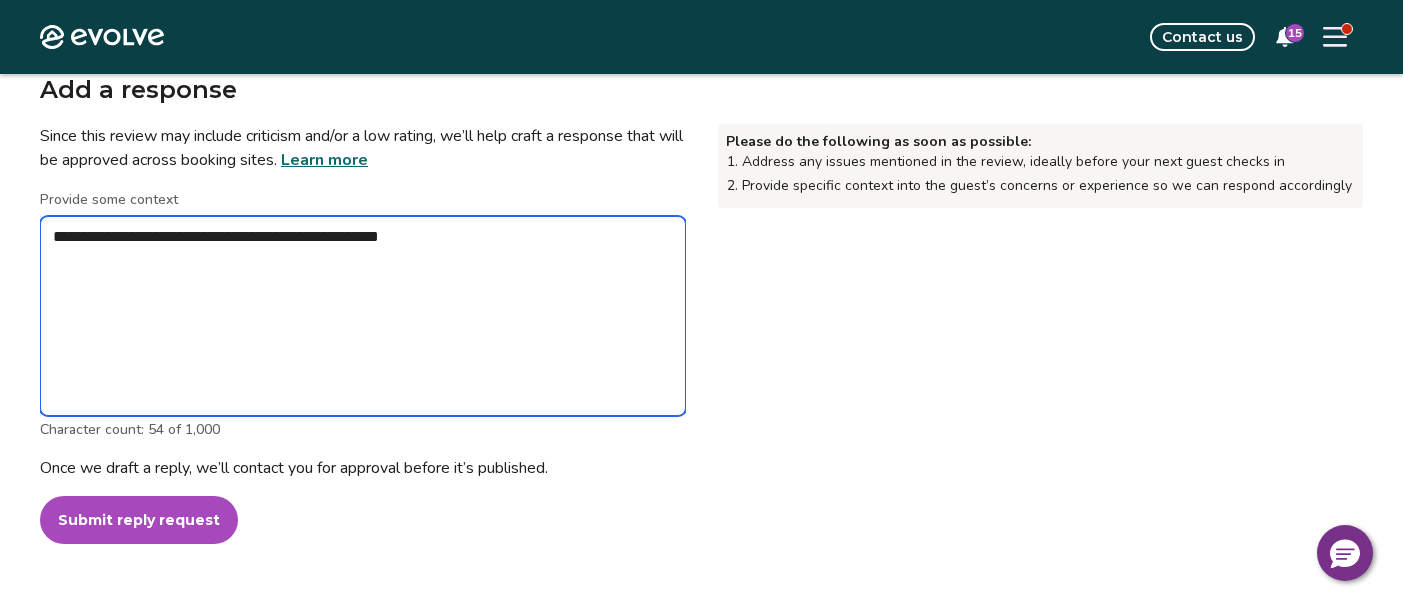 type on "*" 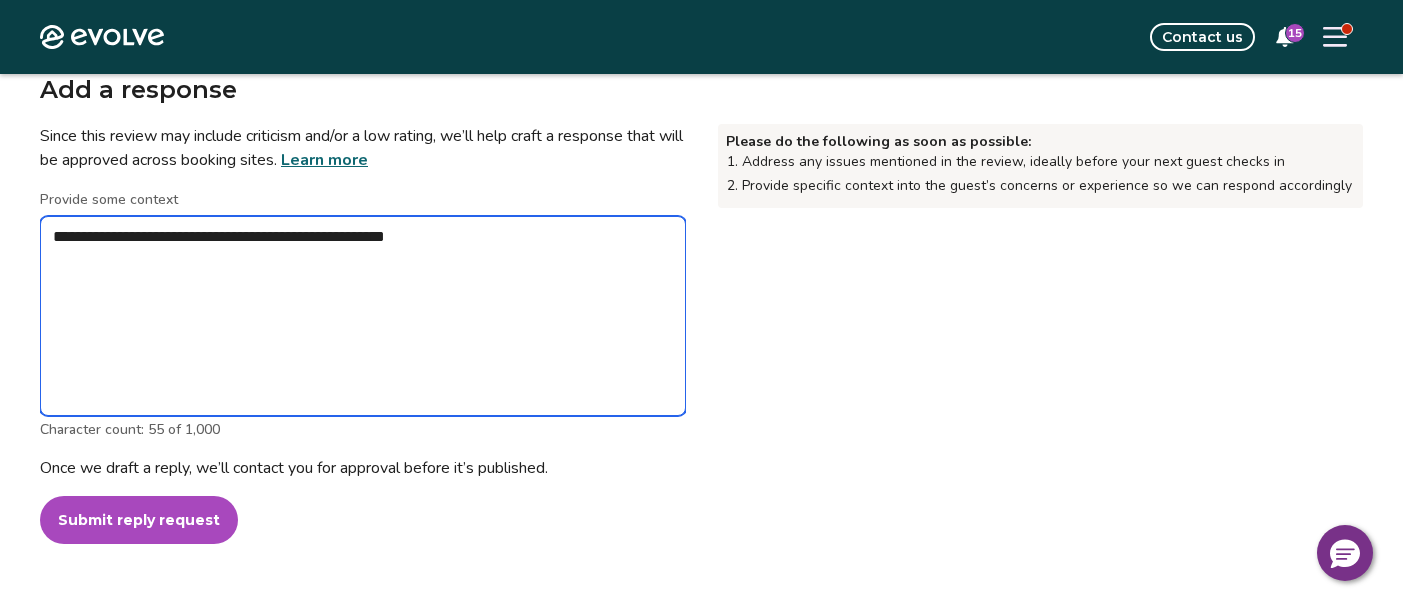 type on "*" 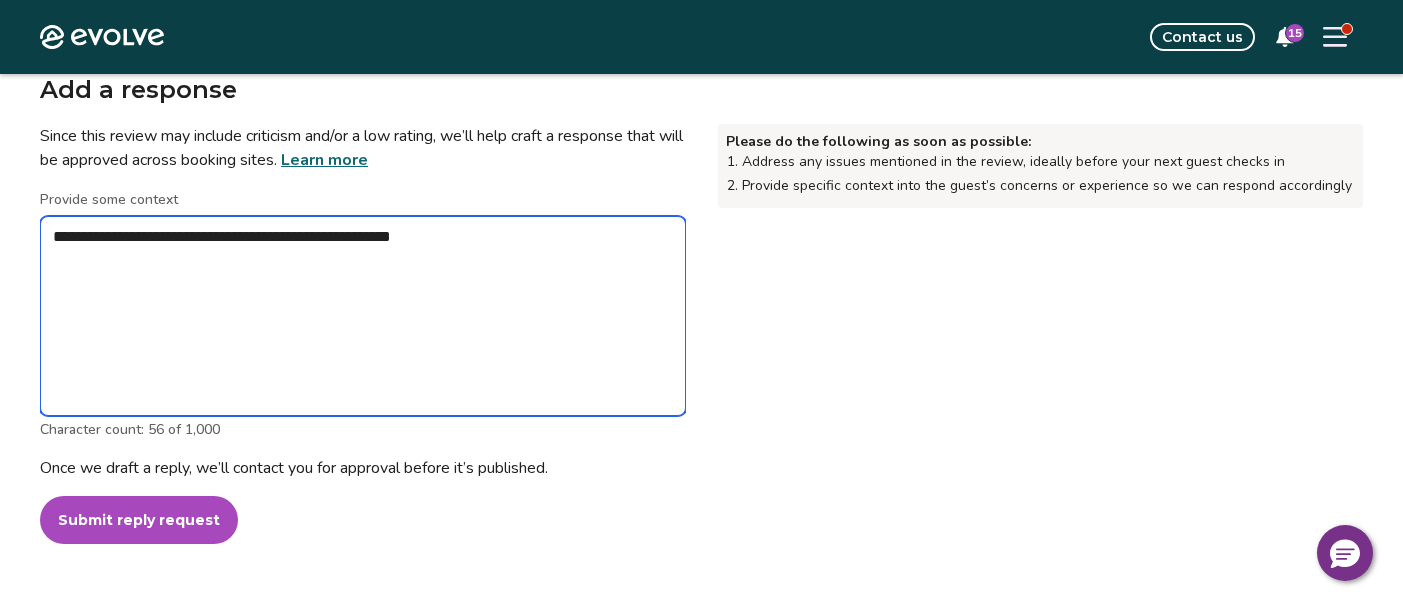 type on "*" 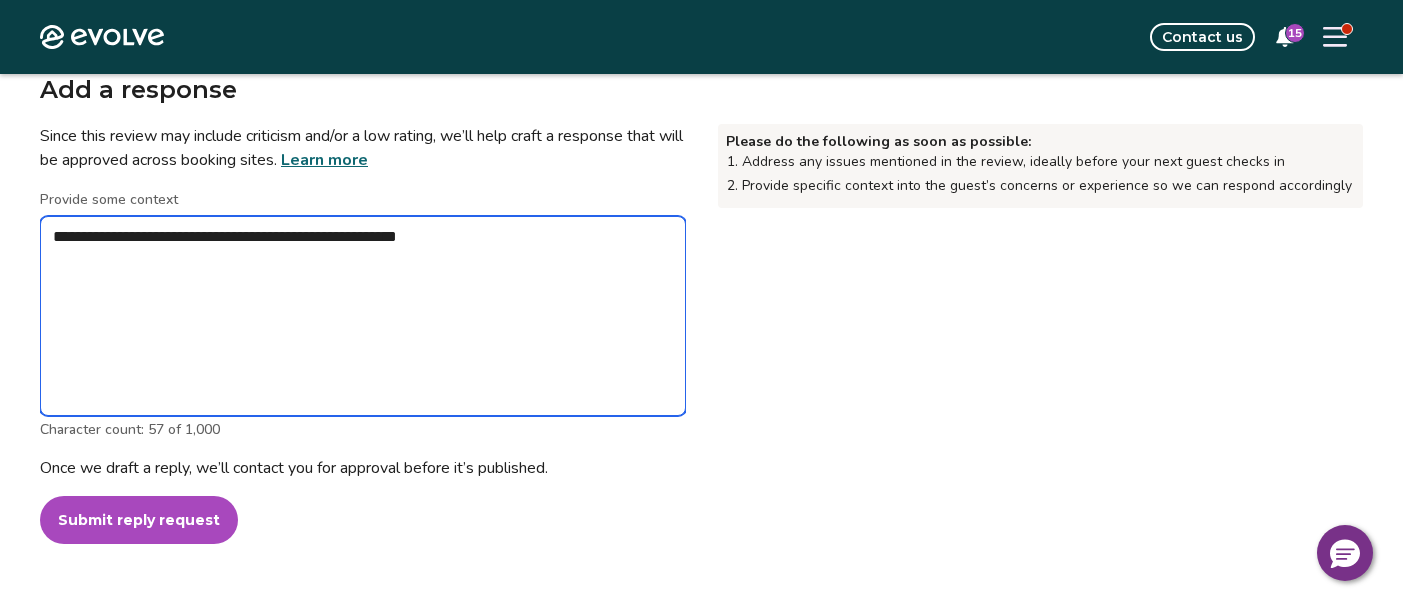 type on "*" 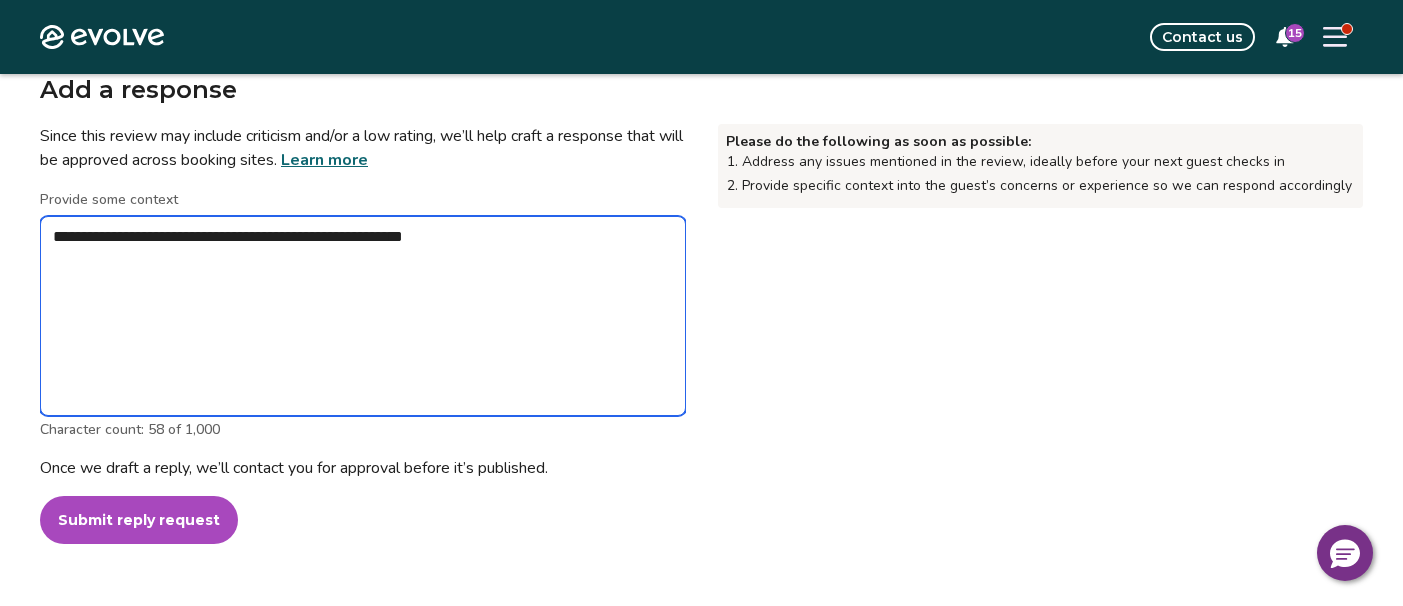 type on "*" 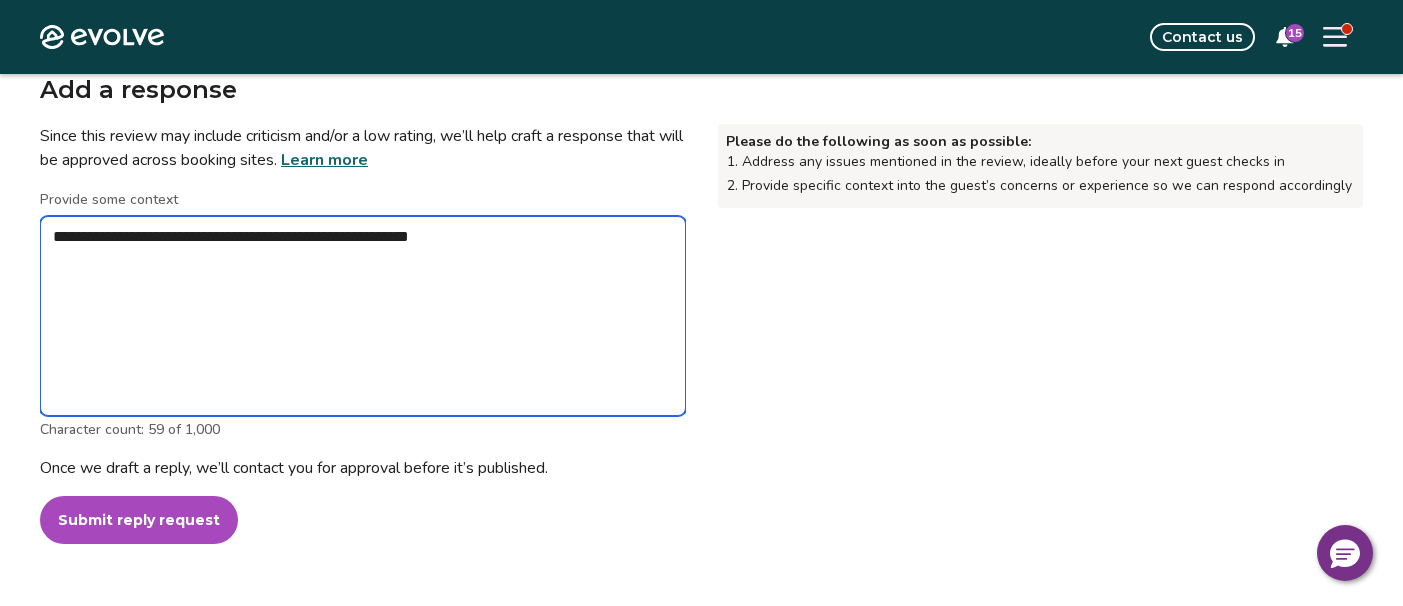 type on "*" 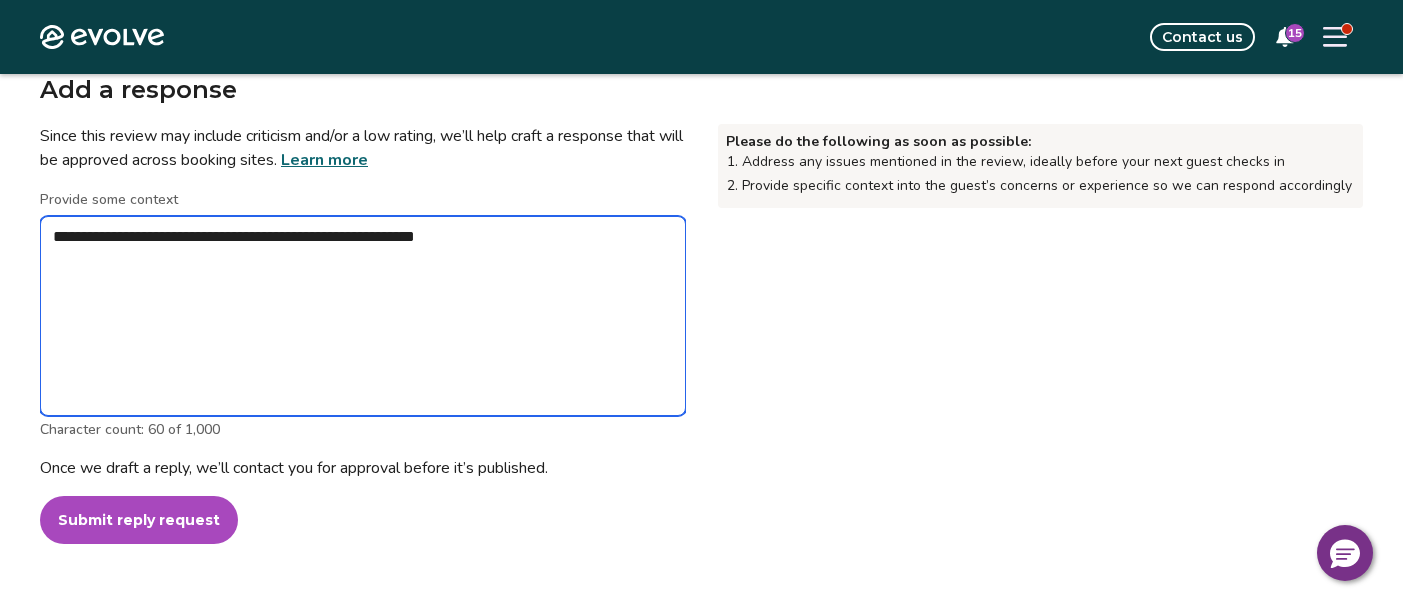 type on "*" 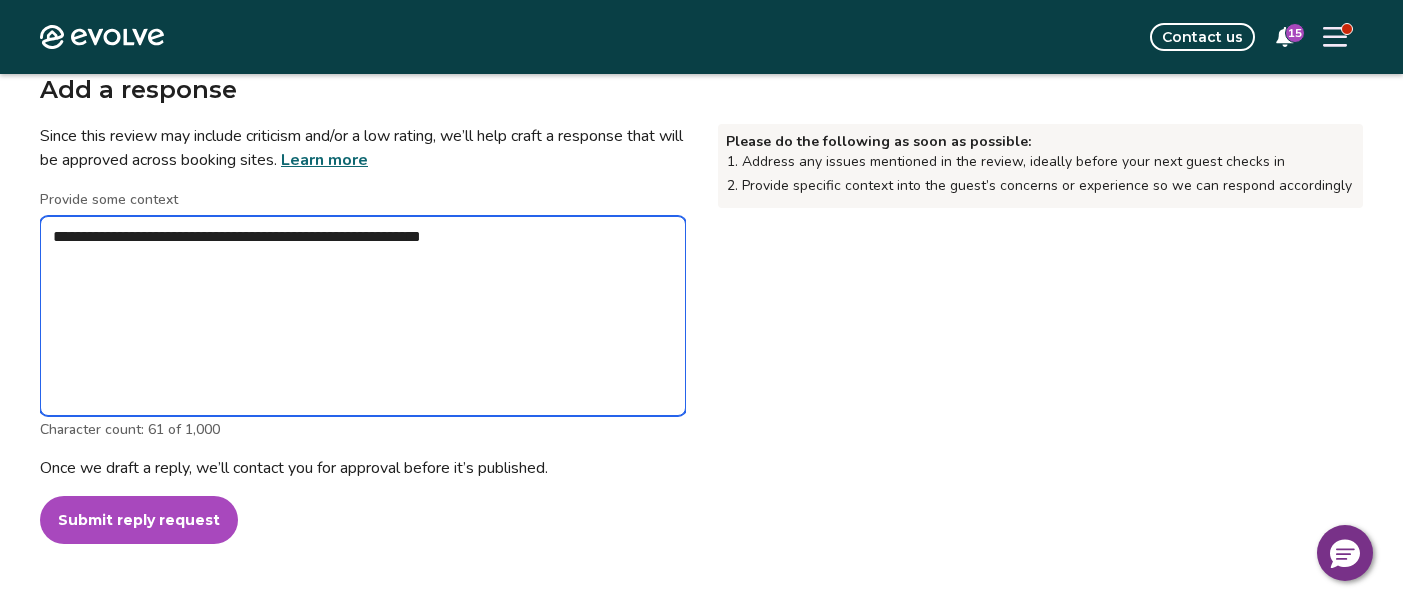 type on "*" 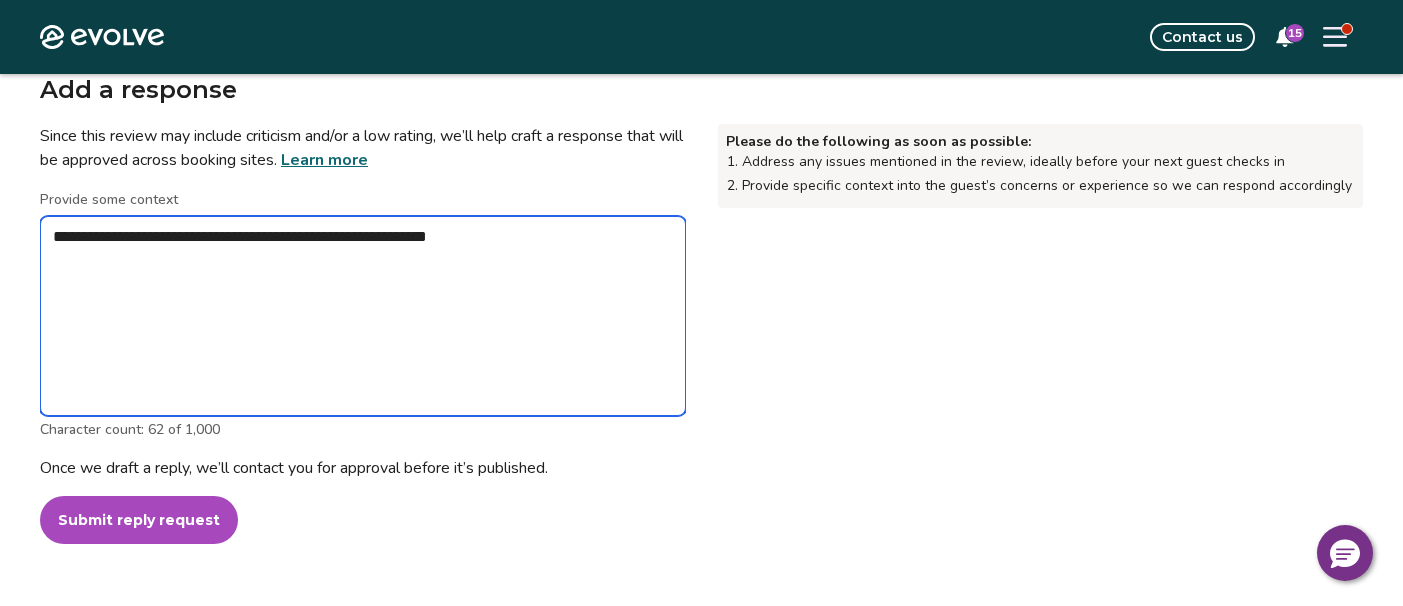 type on "*" 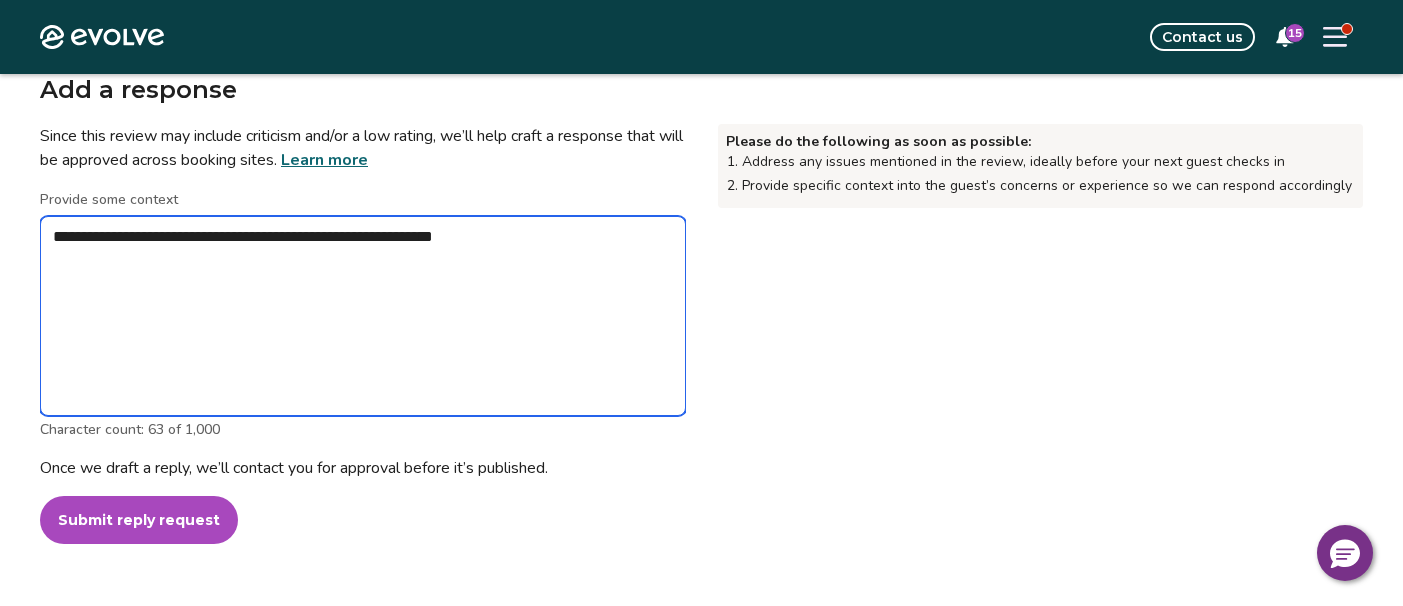 type on "*" 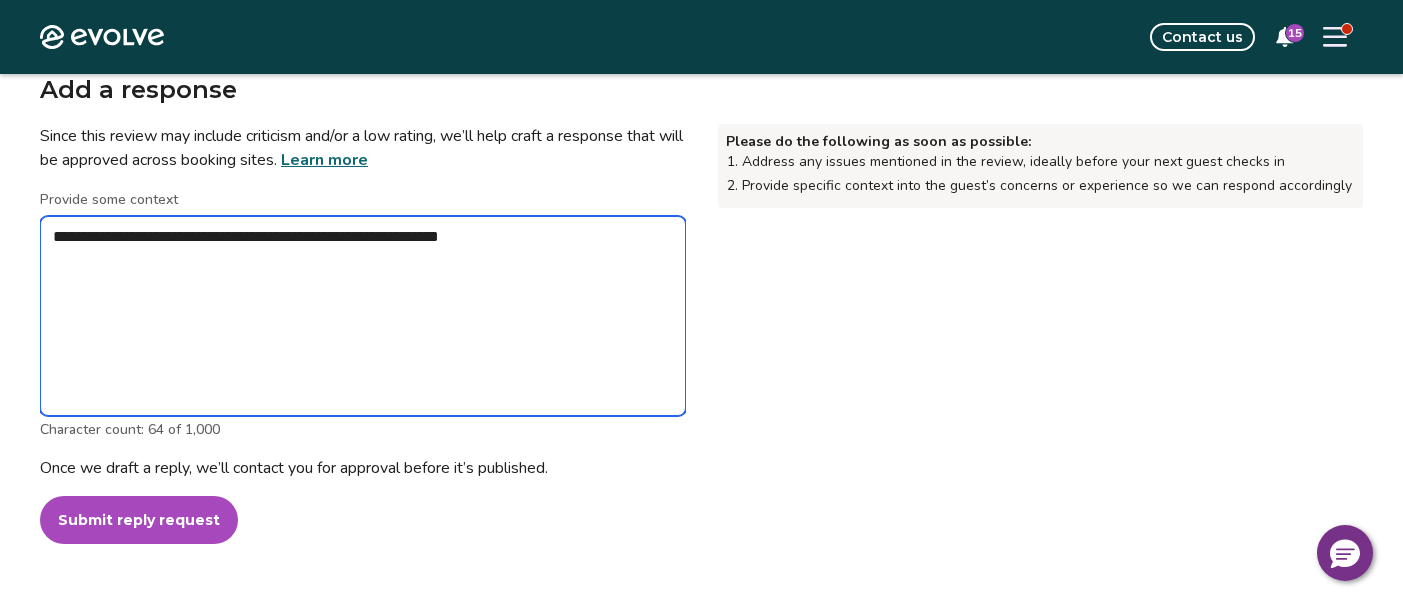 type on "*" 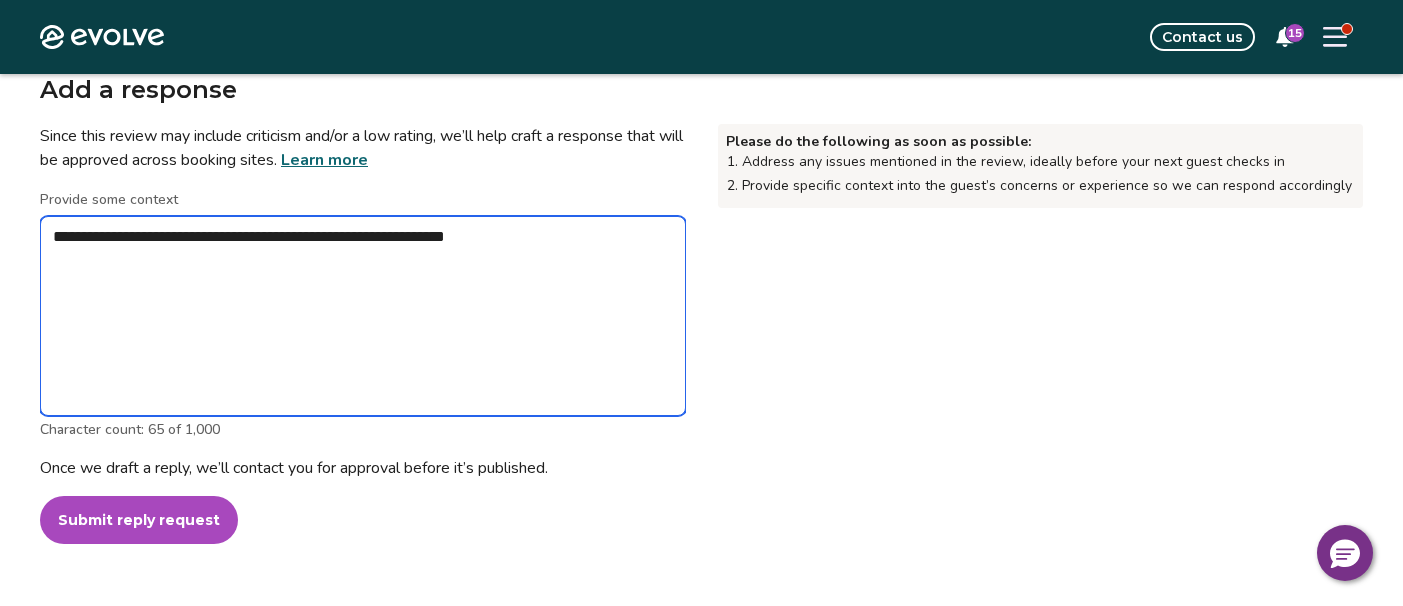 type on "*" 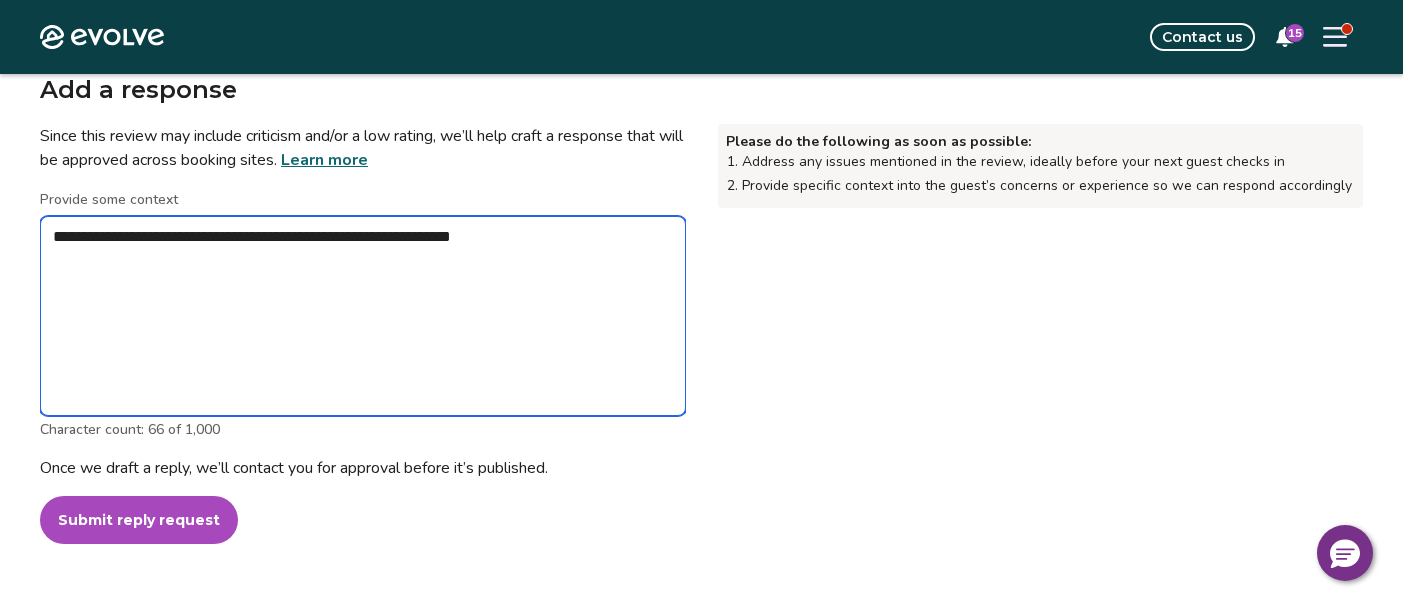 type on "*" 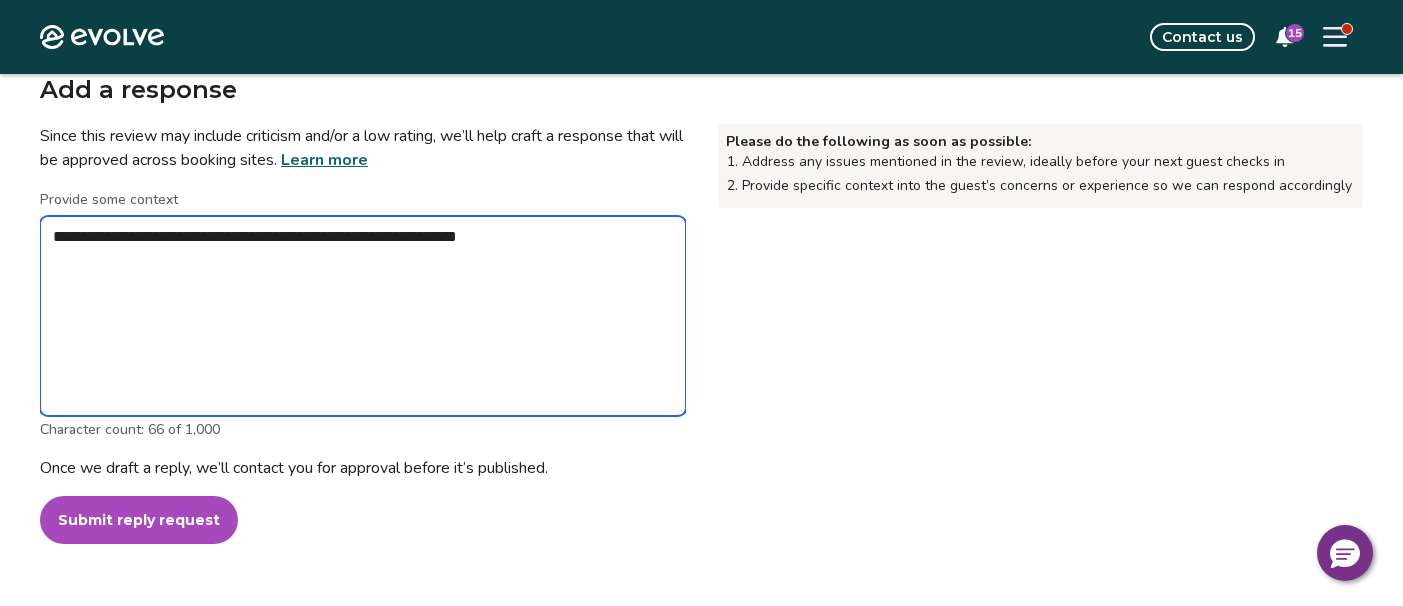 type on "*" 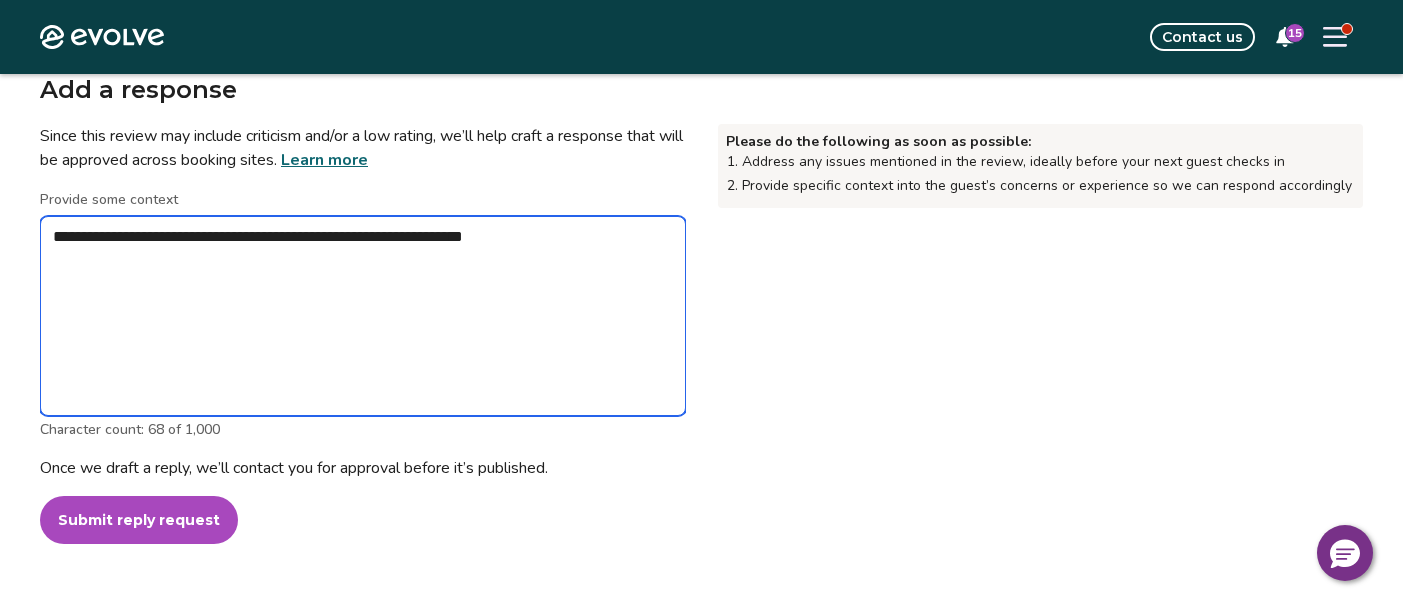 type on "*" 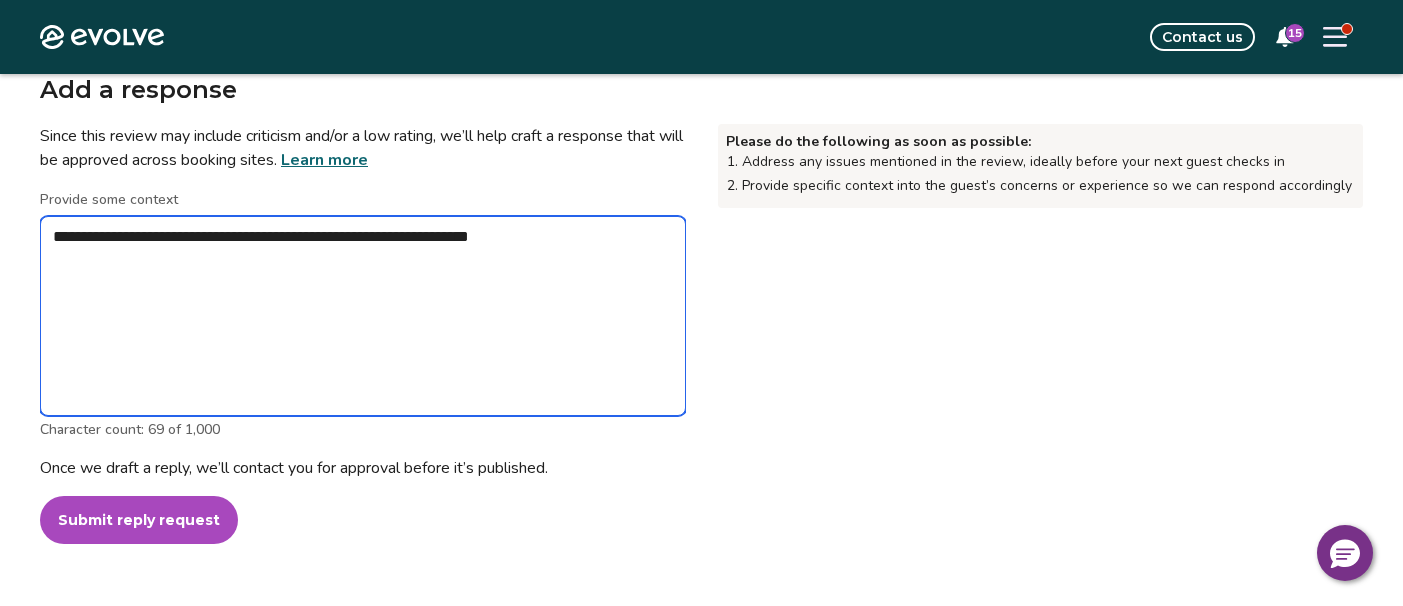type on "*" 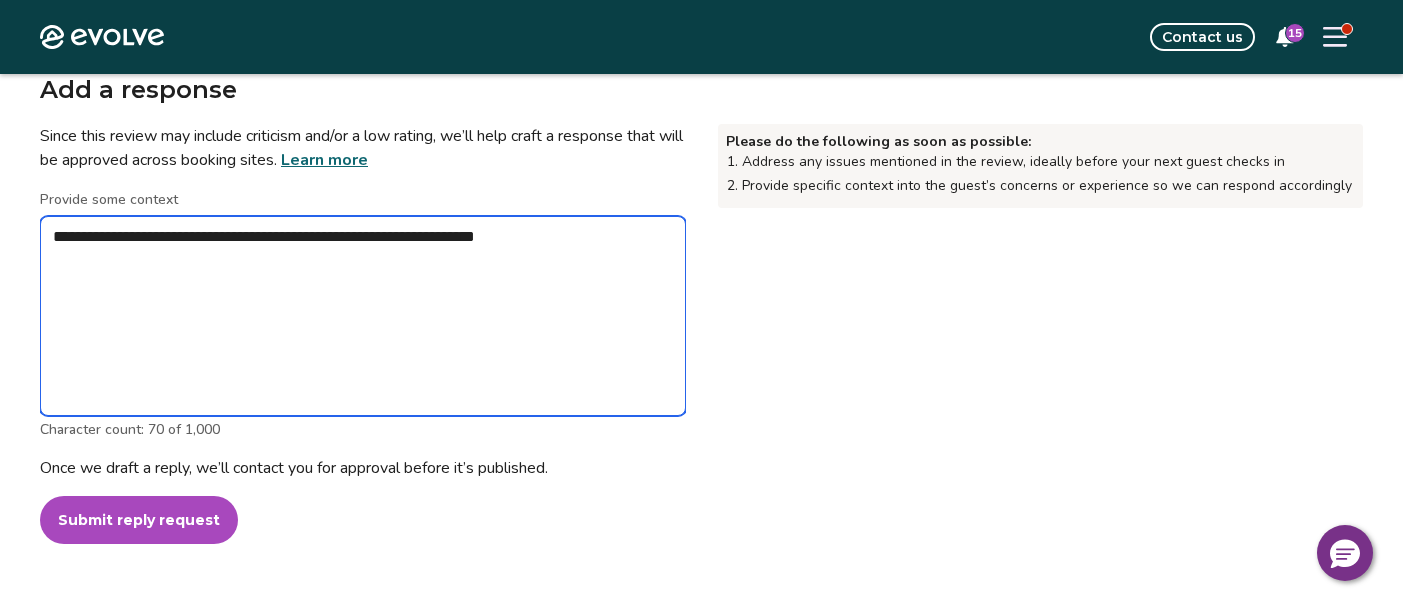 type on "*" 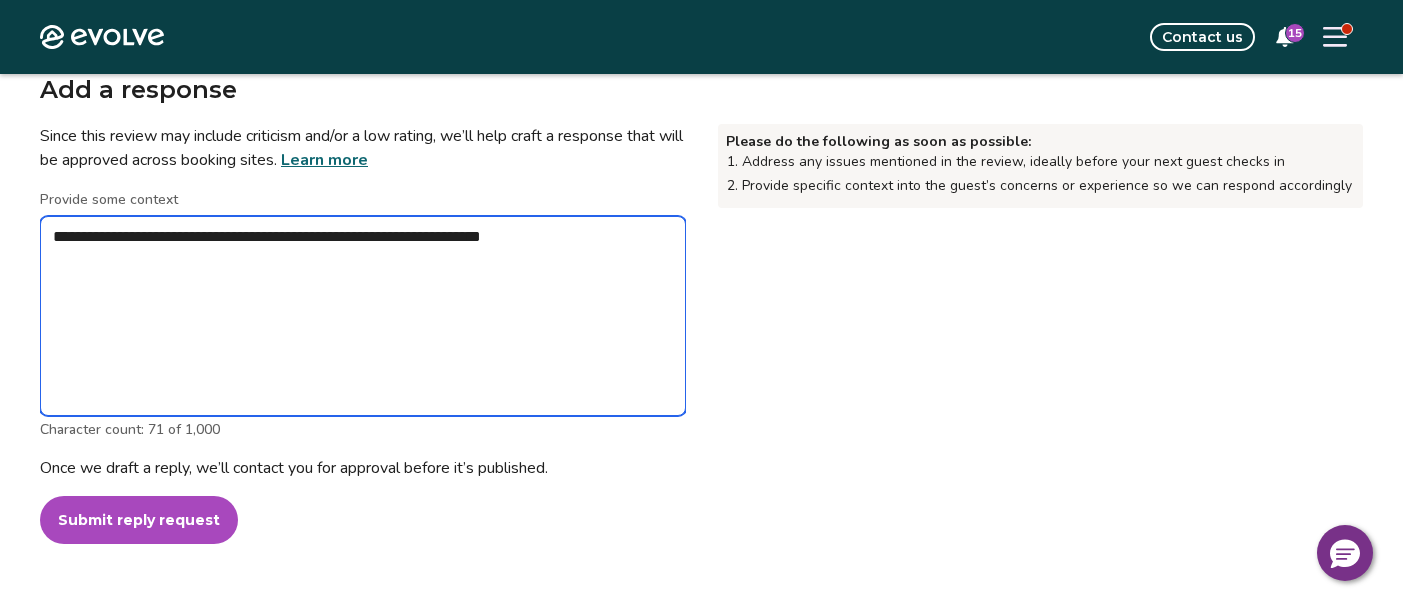 type on "*" 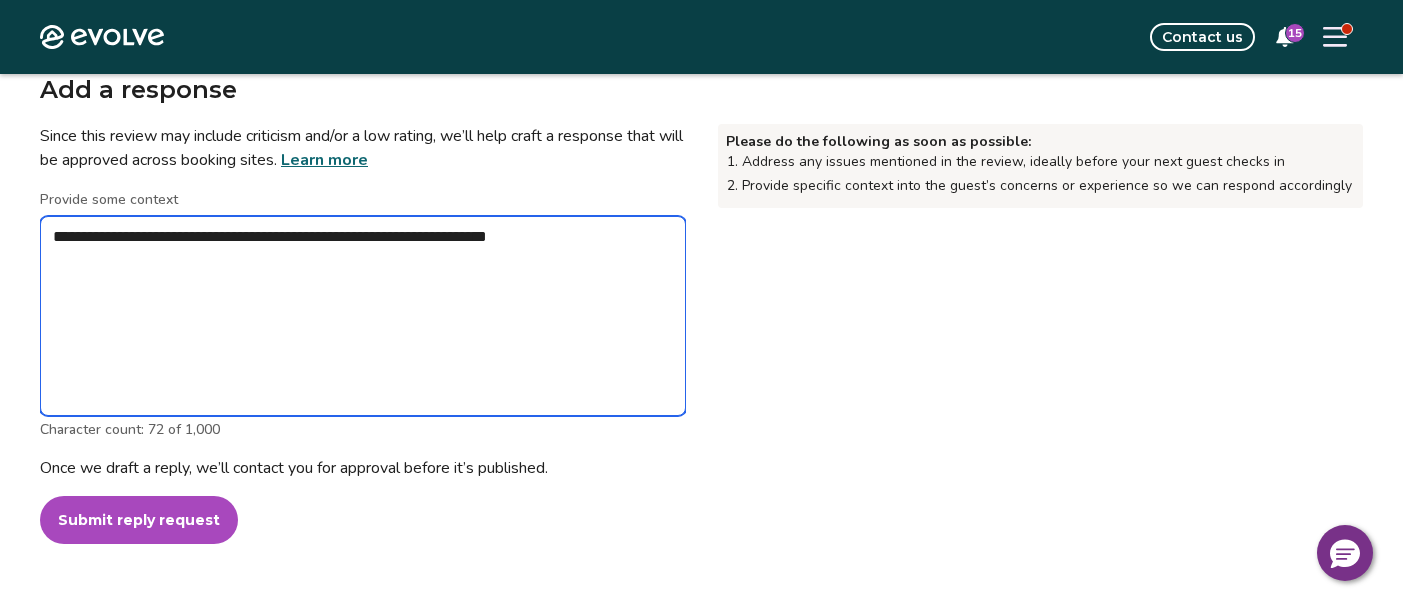 type on "*" 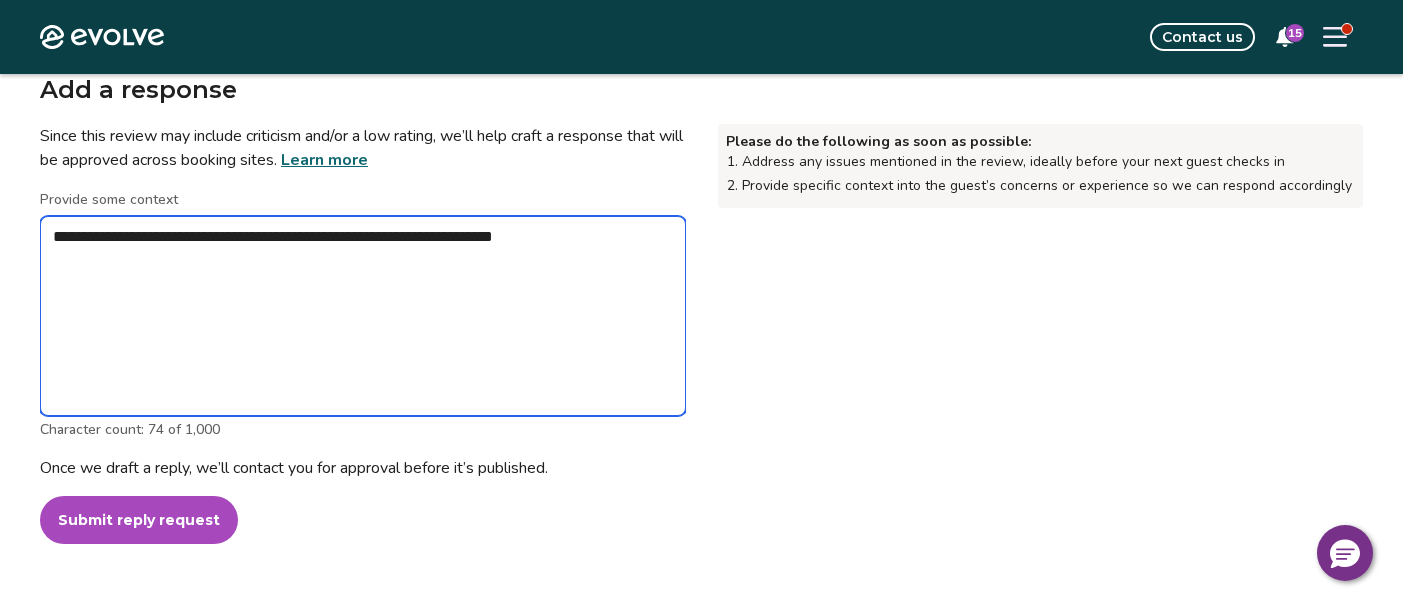 type on "*" 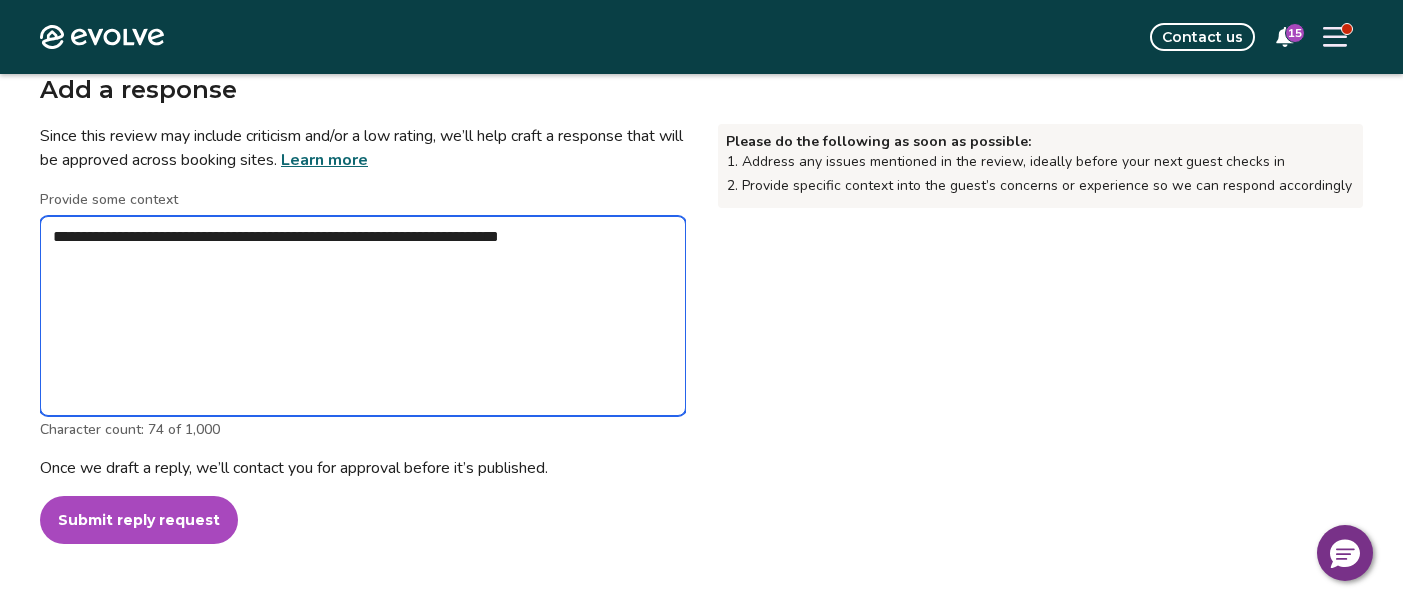 type on "*" 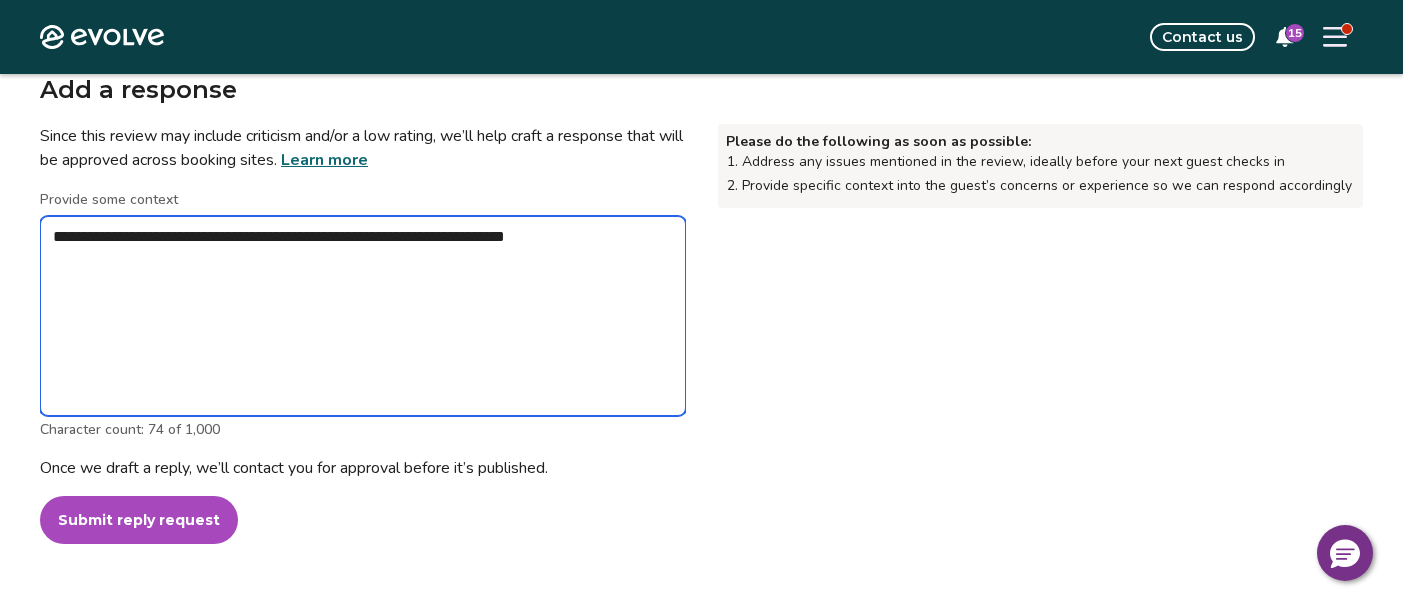 type on "*" 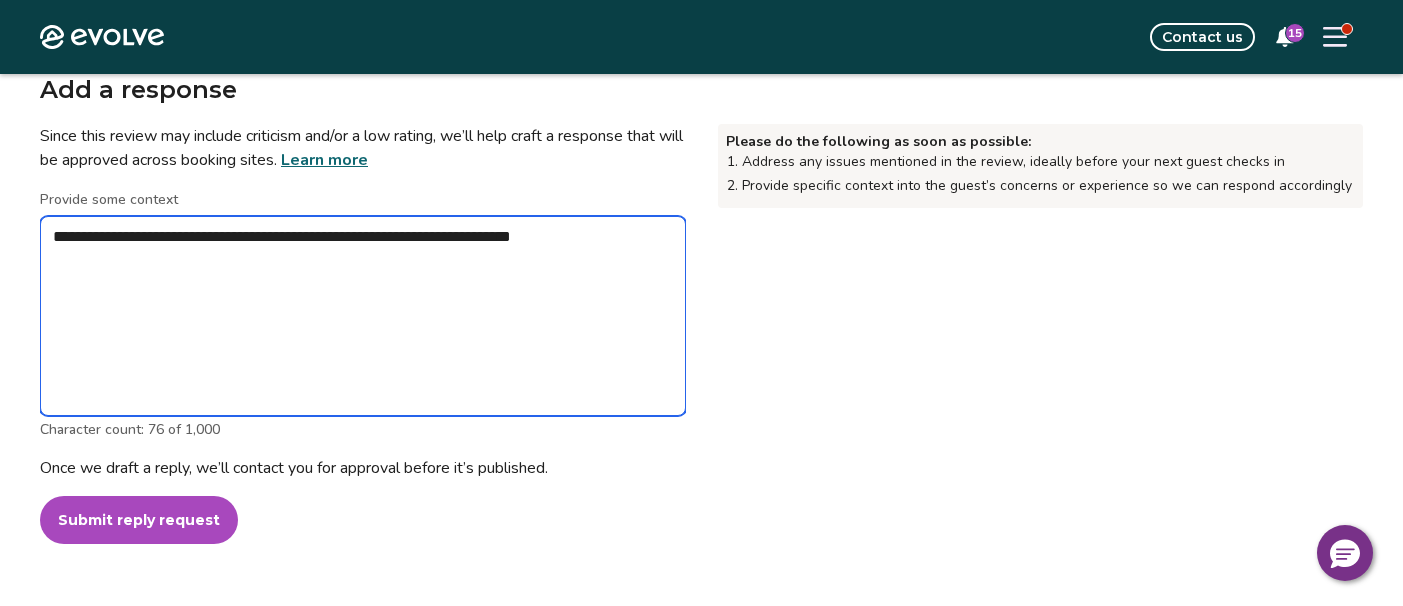 type on "*" 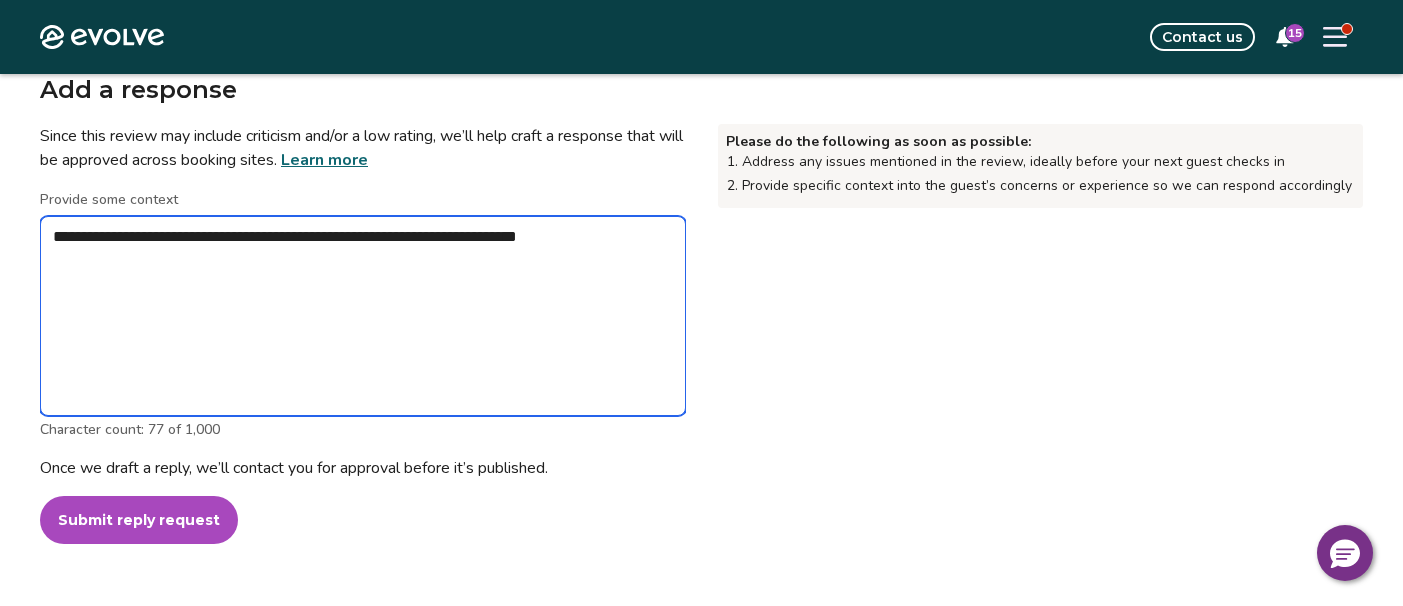 type on "*" 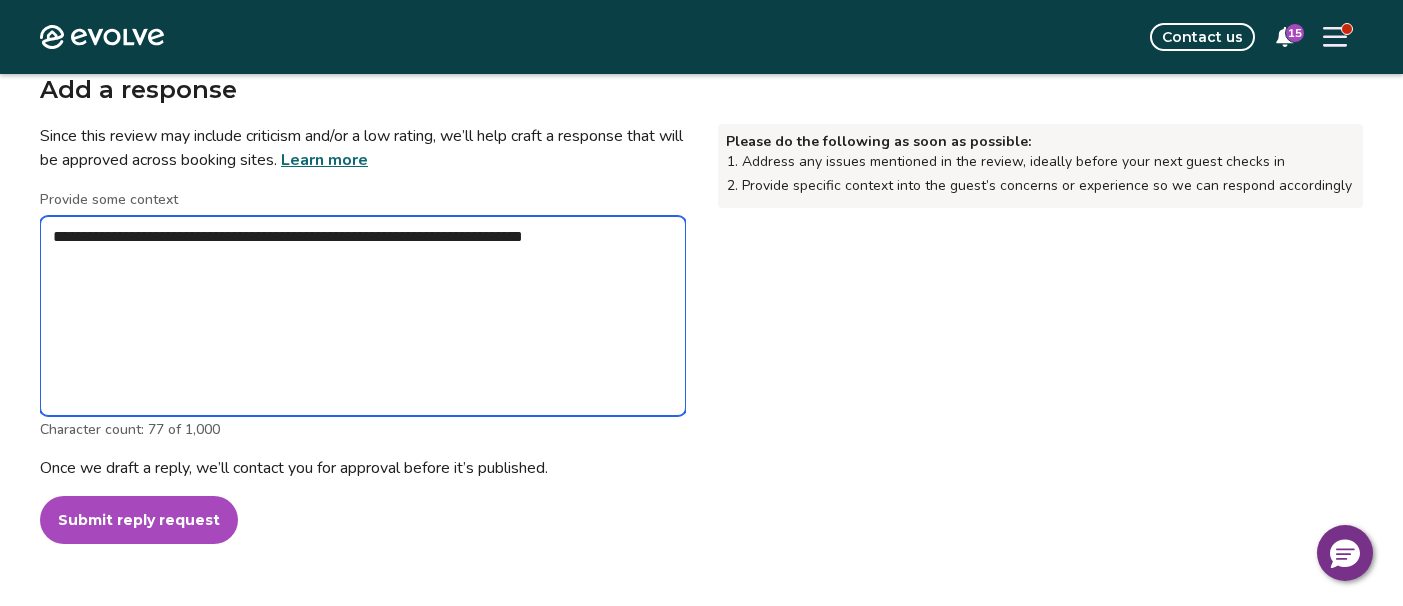 type on "*" 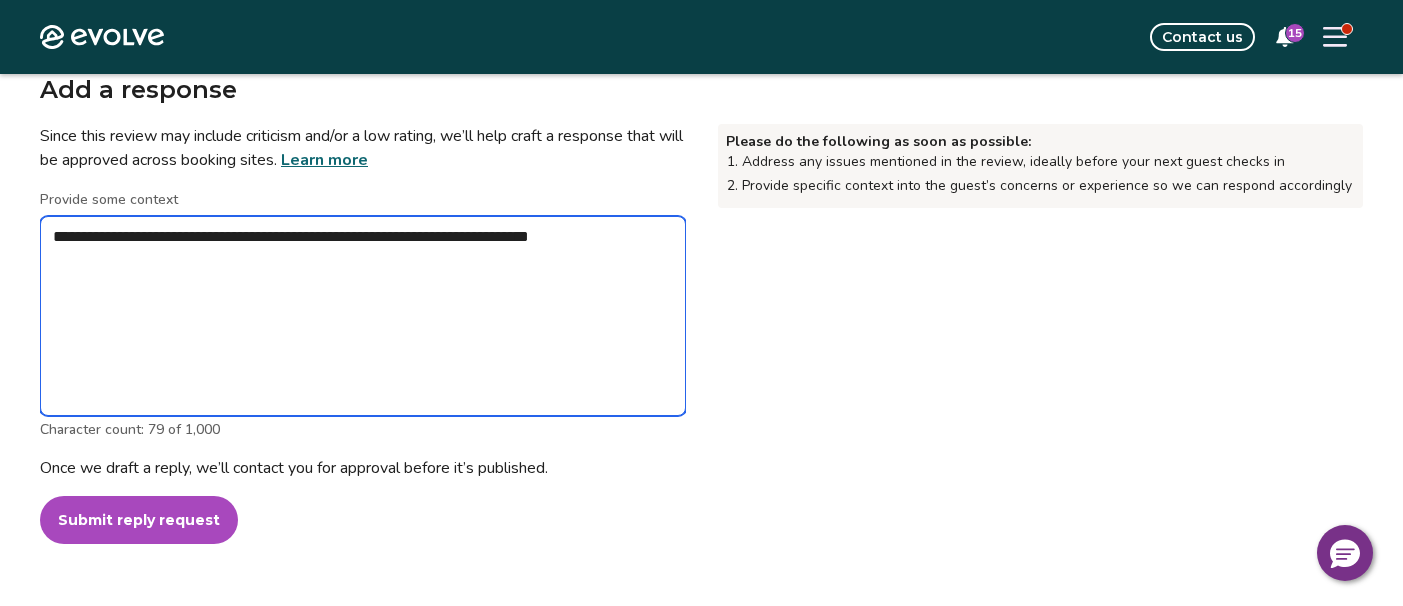 type on "*" 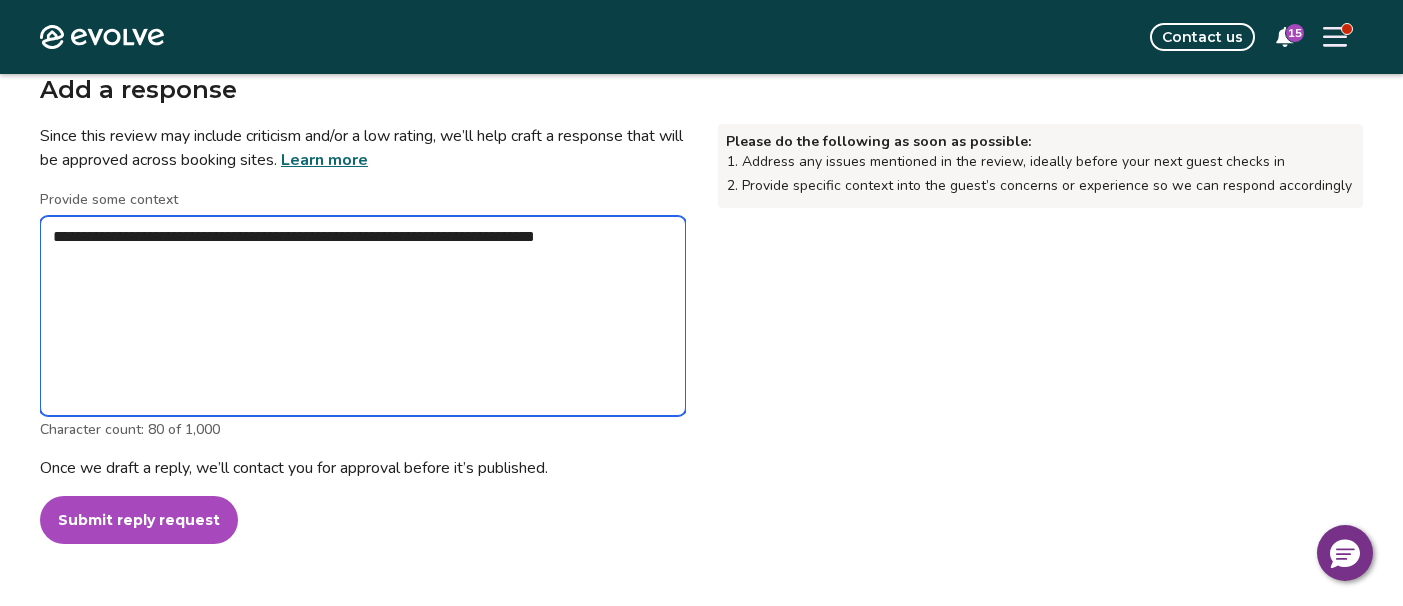 type on "*" 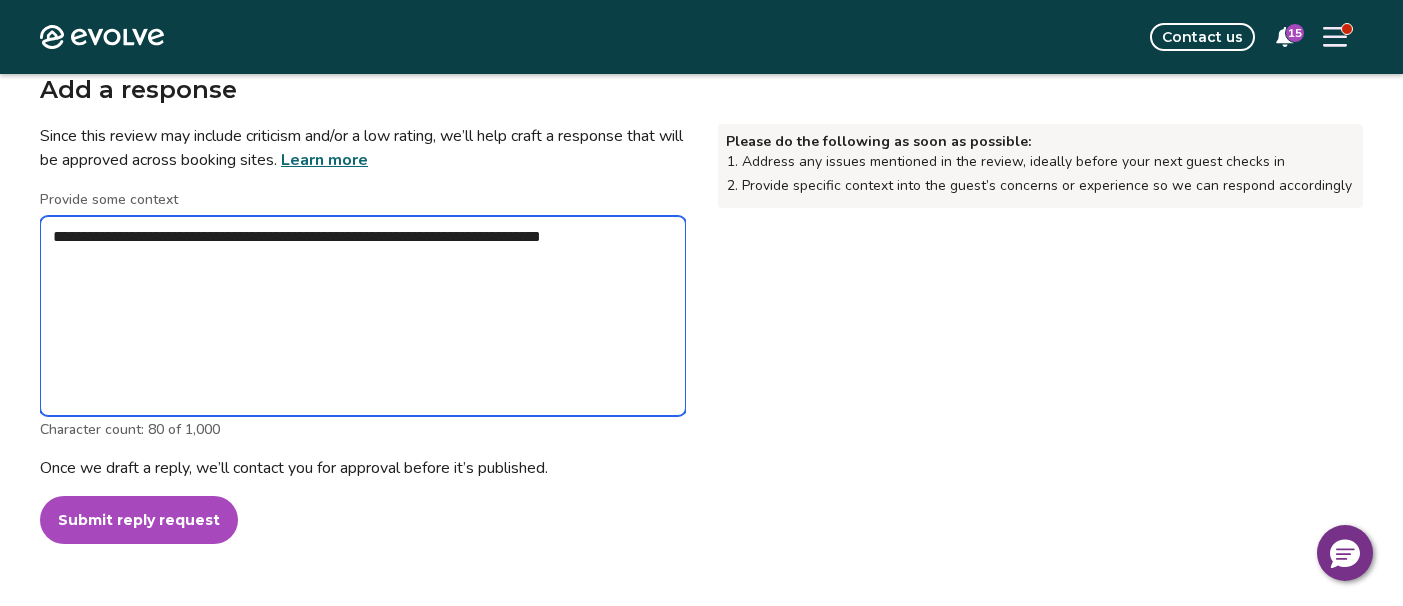 type on "*" 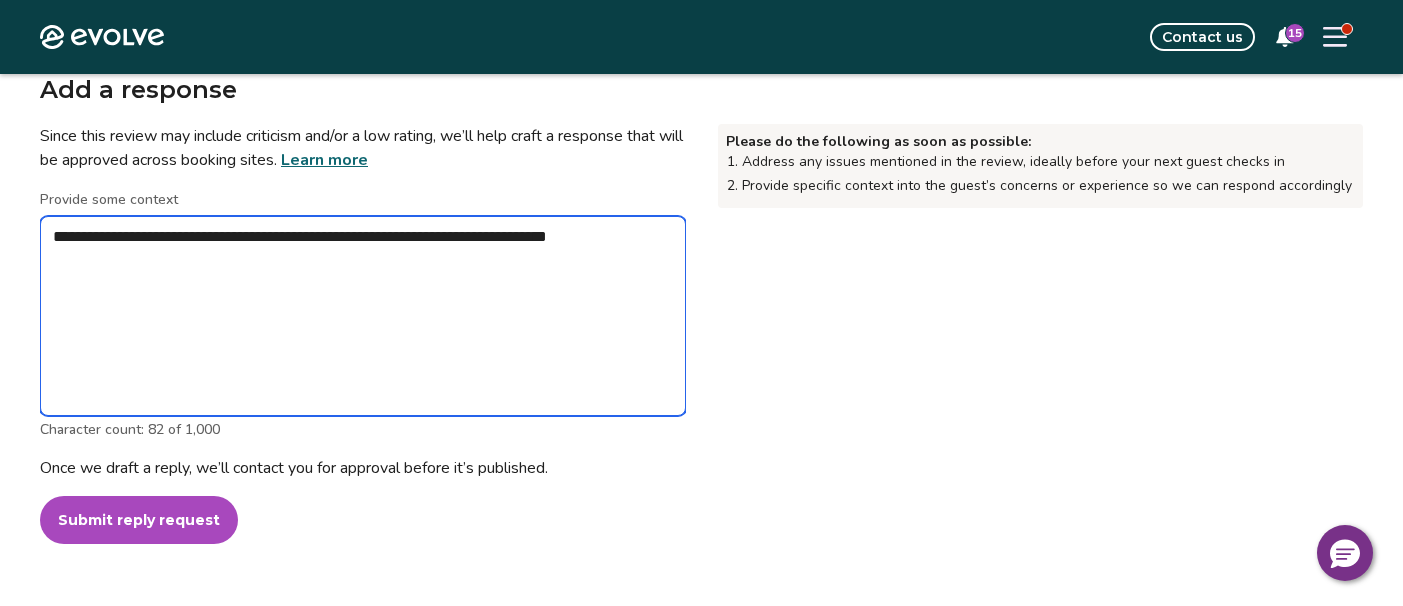 type on "*" 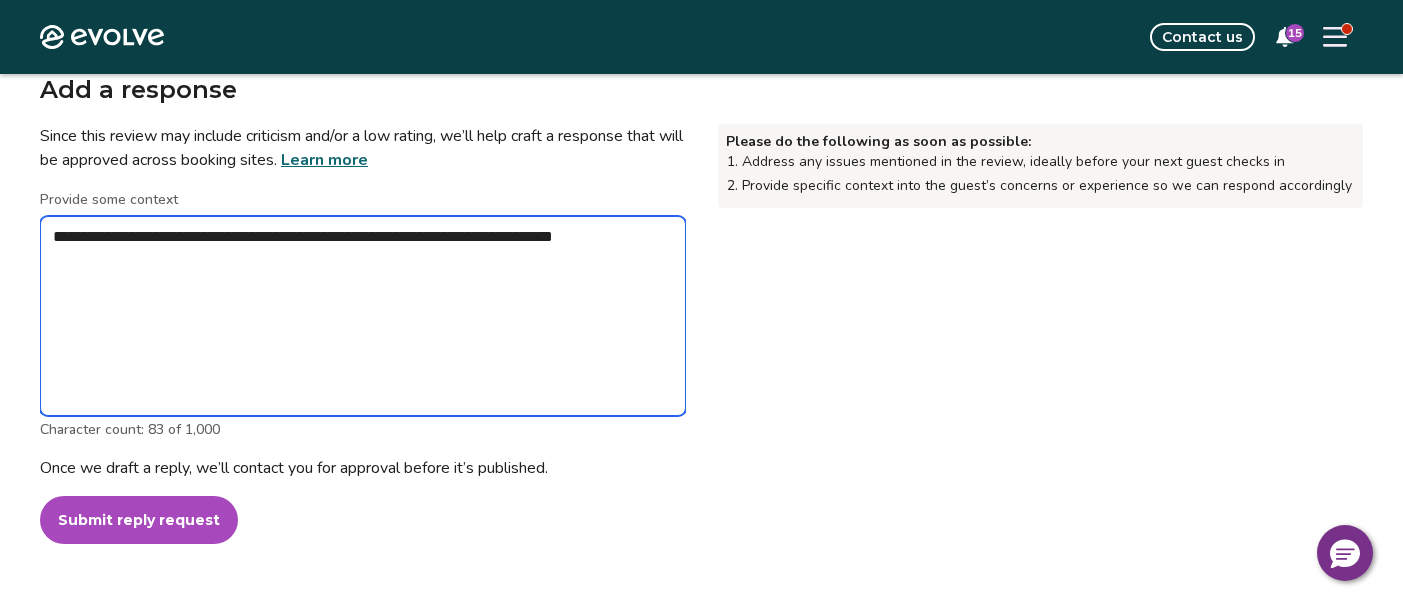 type on "*" 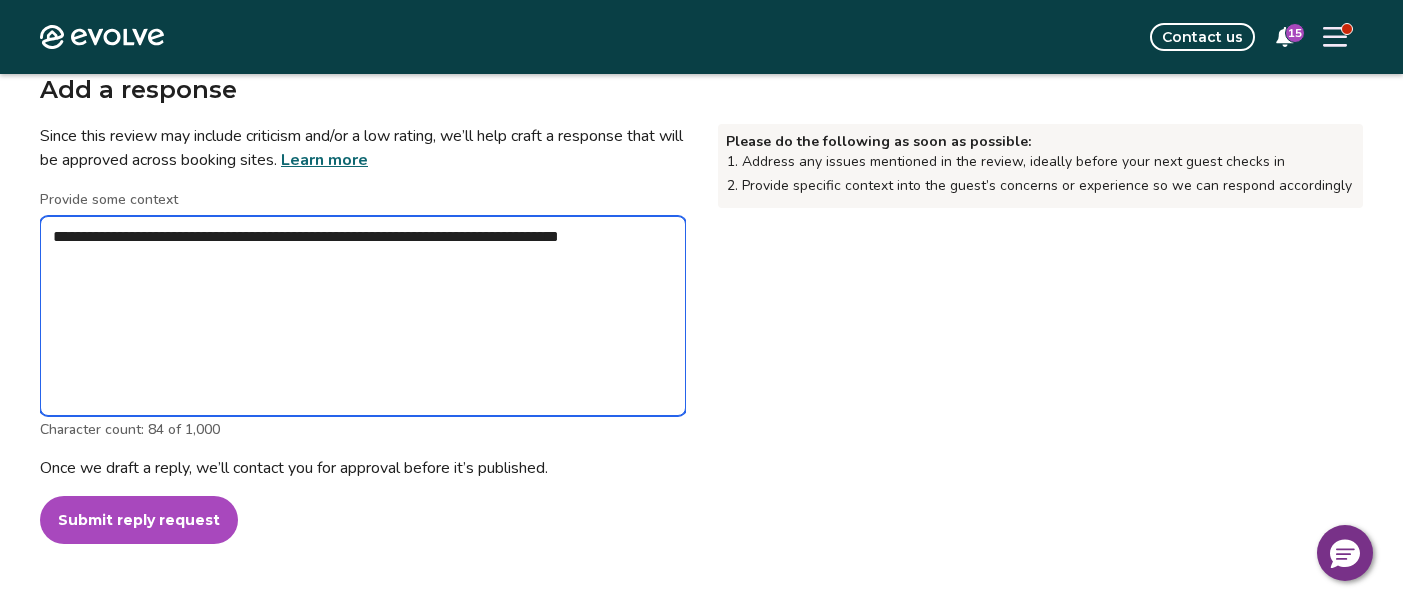 type on "*" 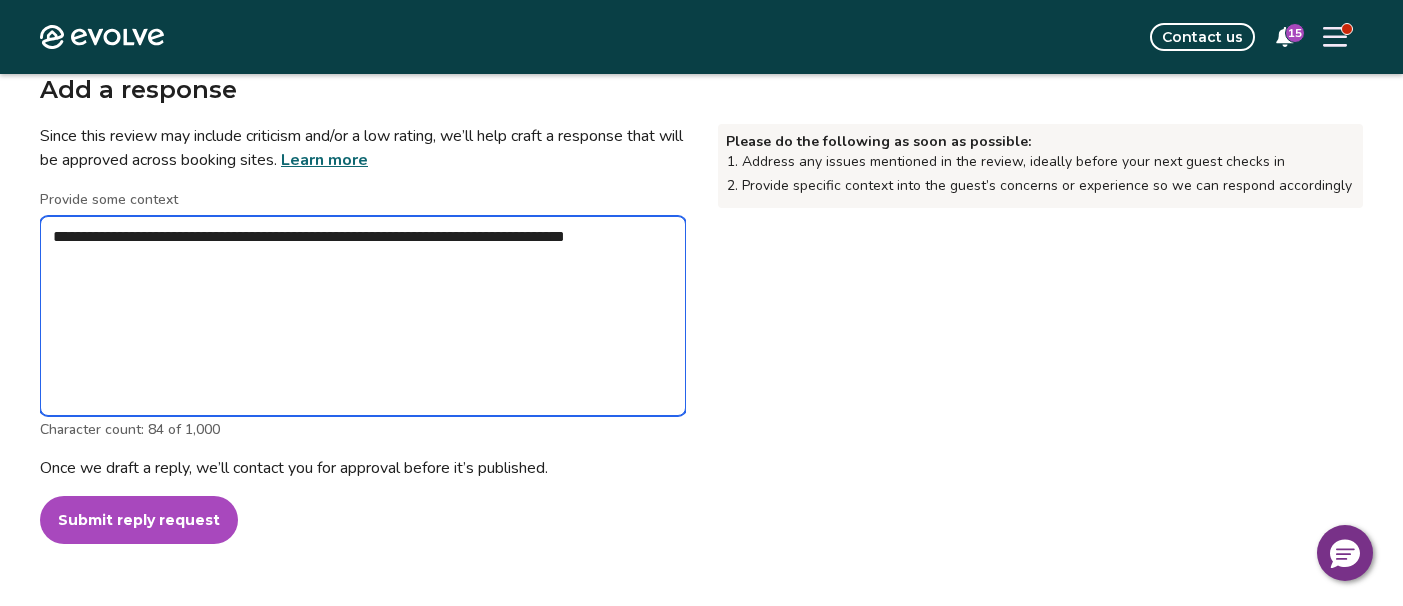 type on "*" 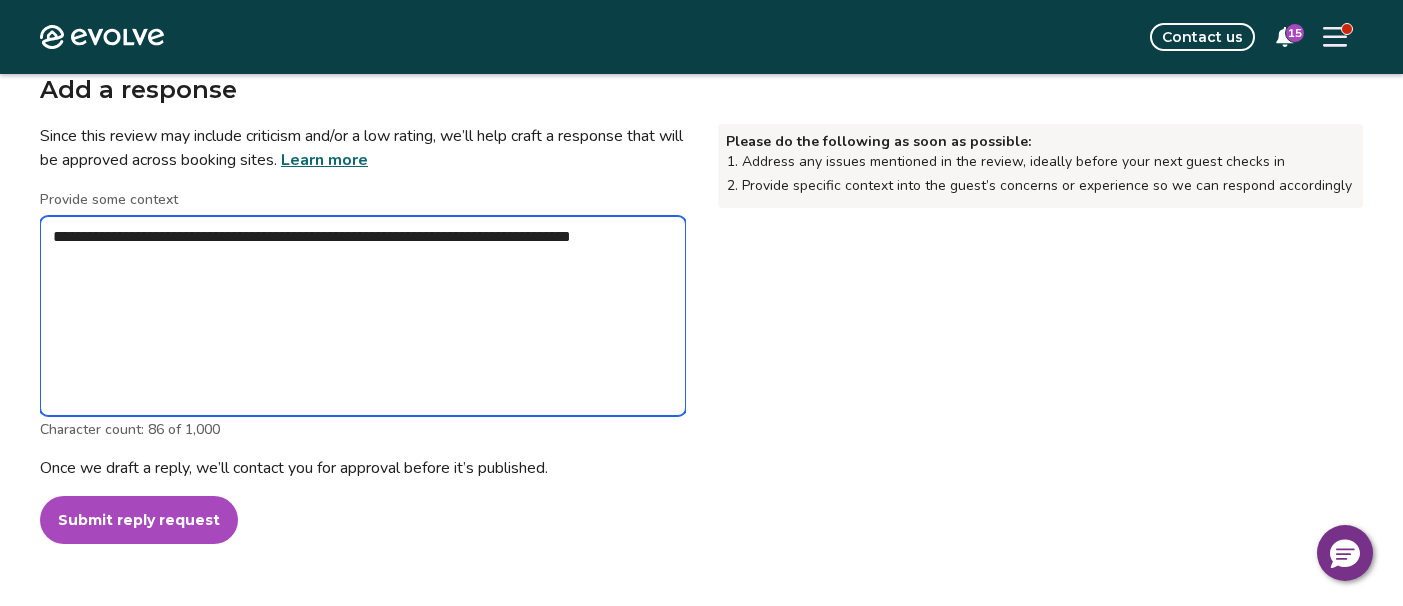 type on "*" 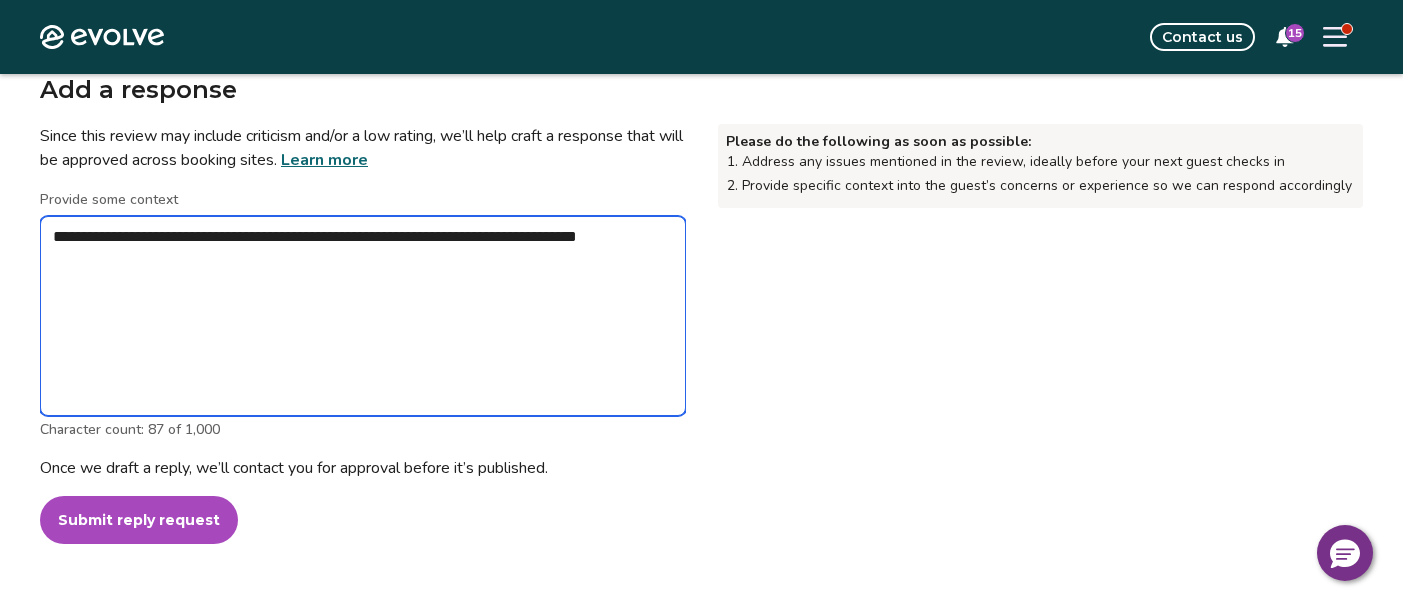 type on "*" 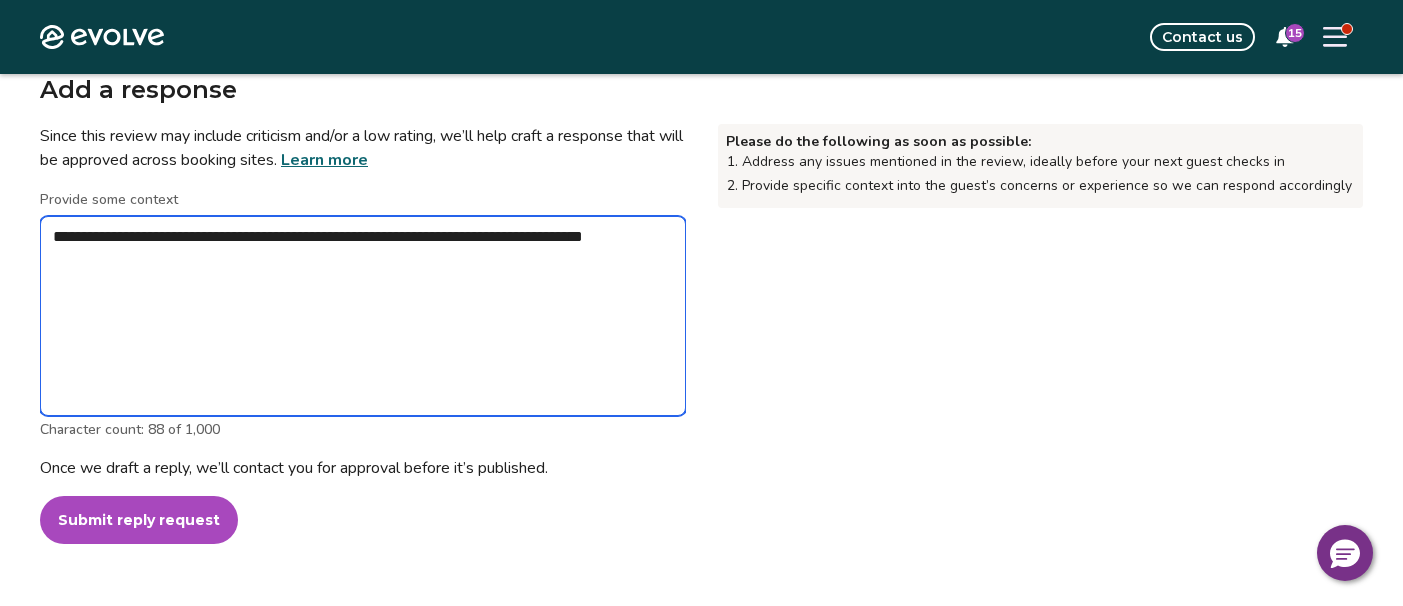 type on "*" 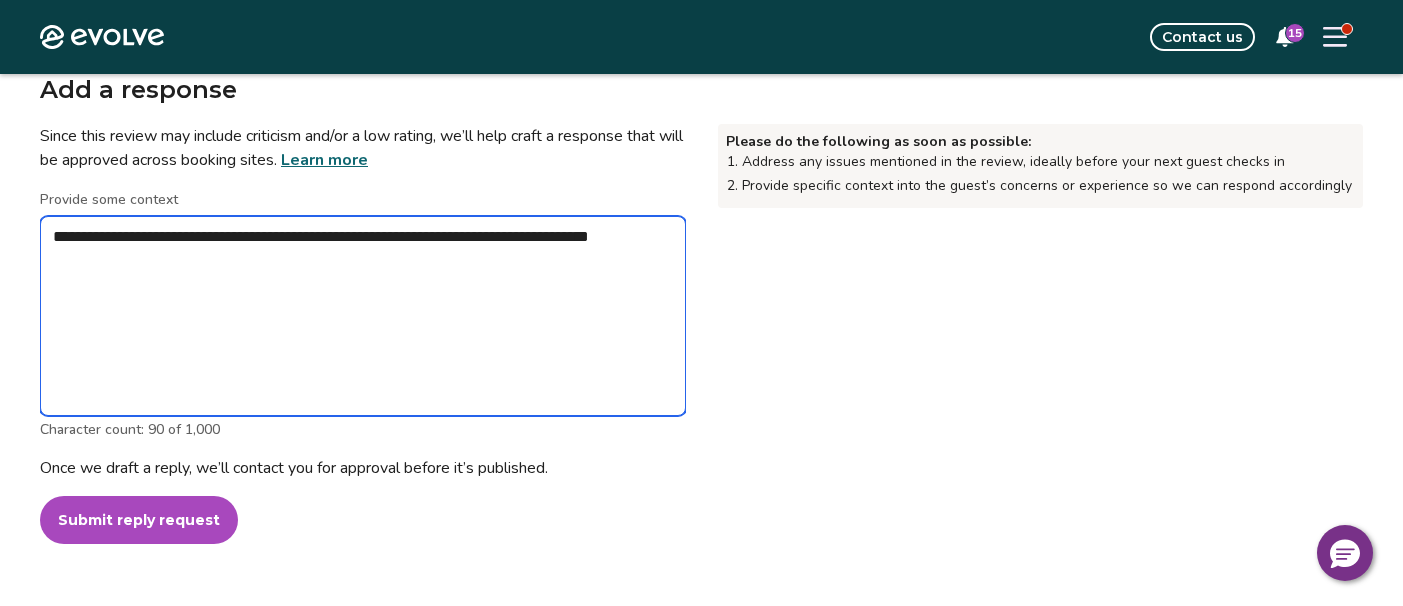 type on "*" 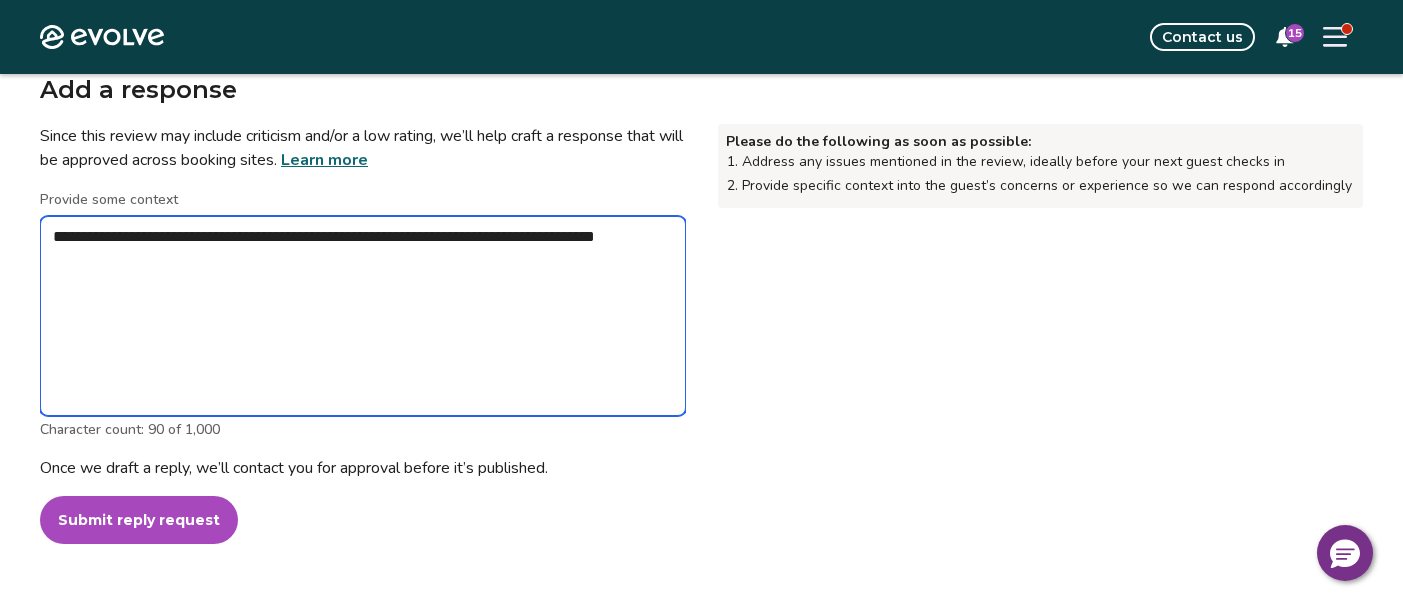 type on "*" 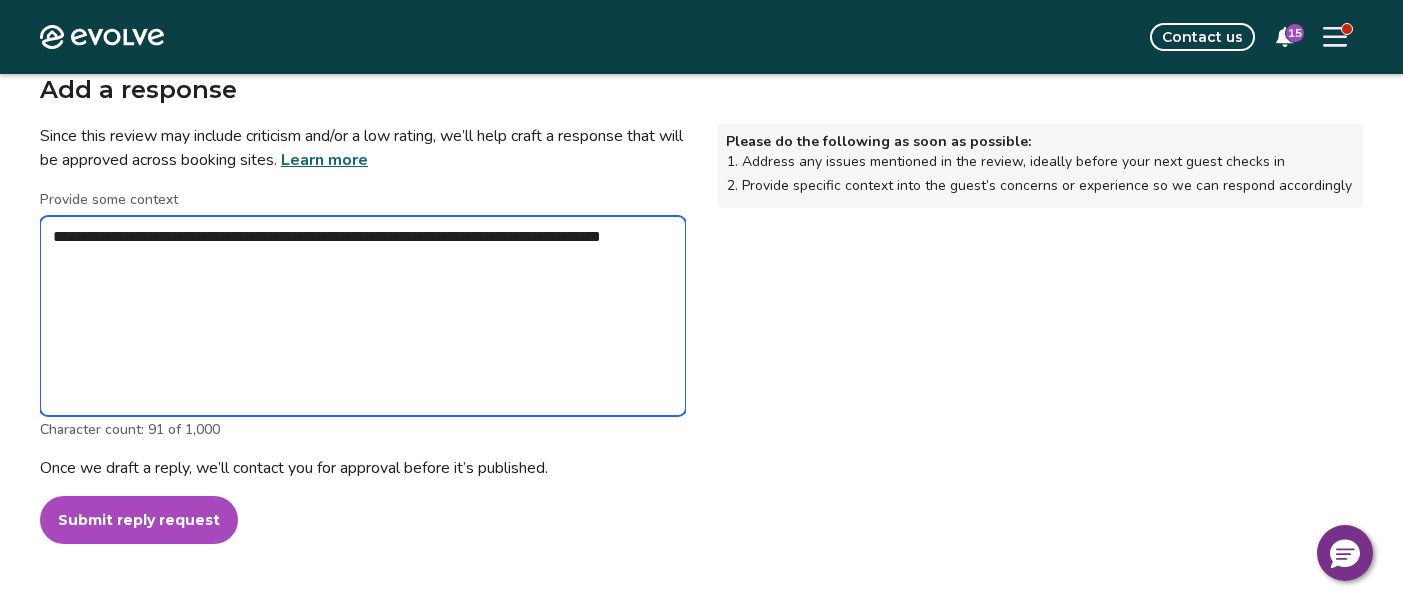 type on "*" 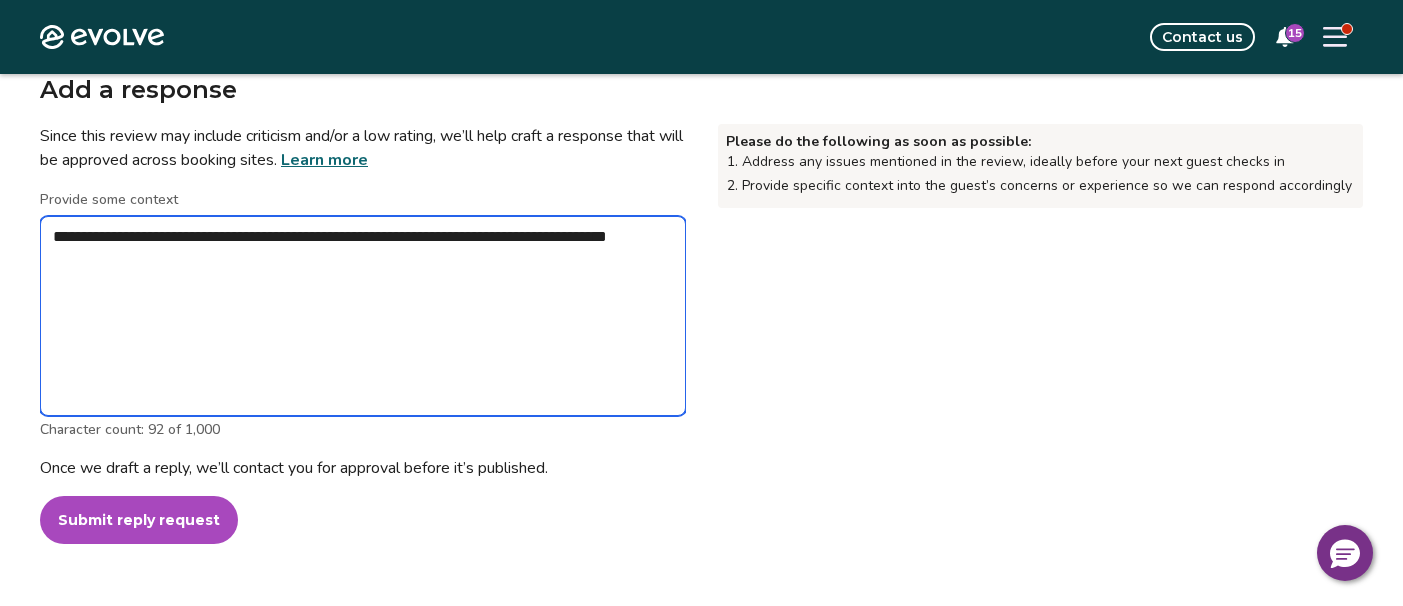 type 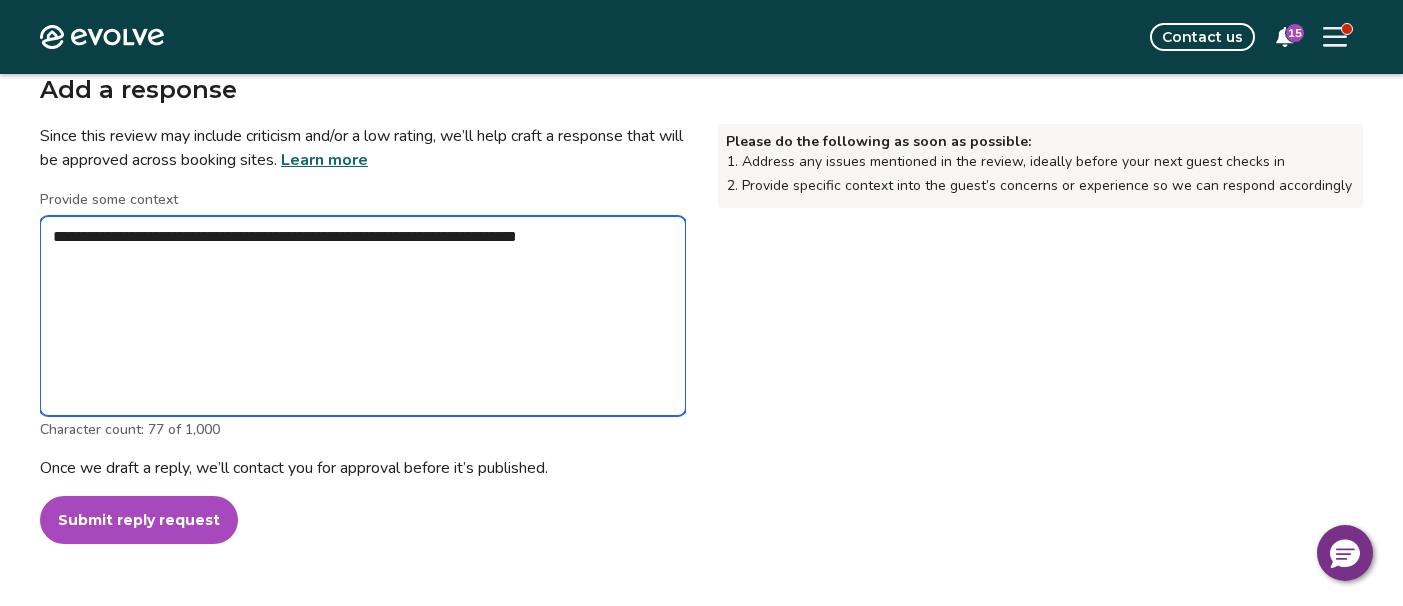 click on "**********" at bounding box center [363, 316] 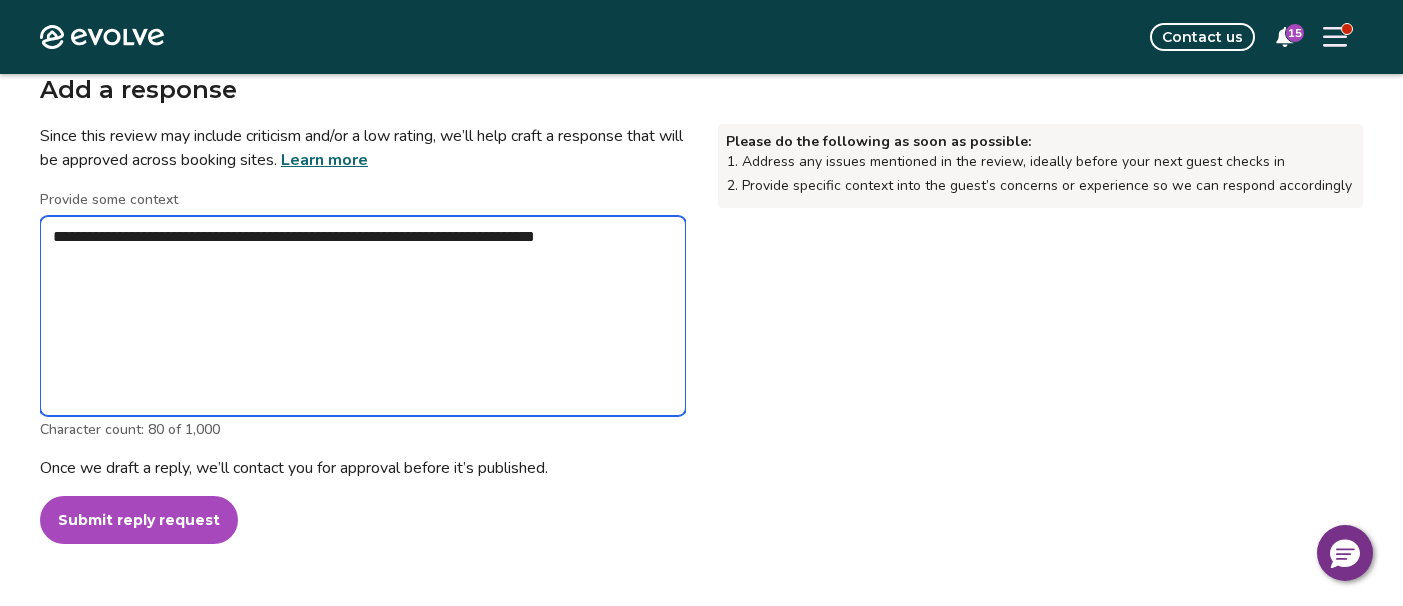 click on "**********" at bounding box center [363, 316] 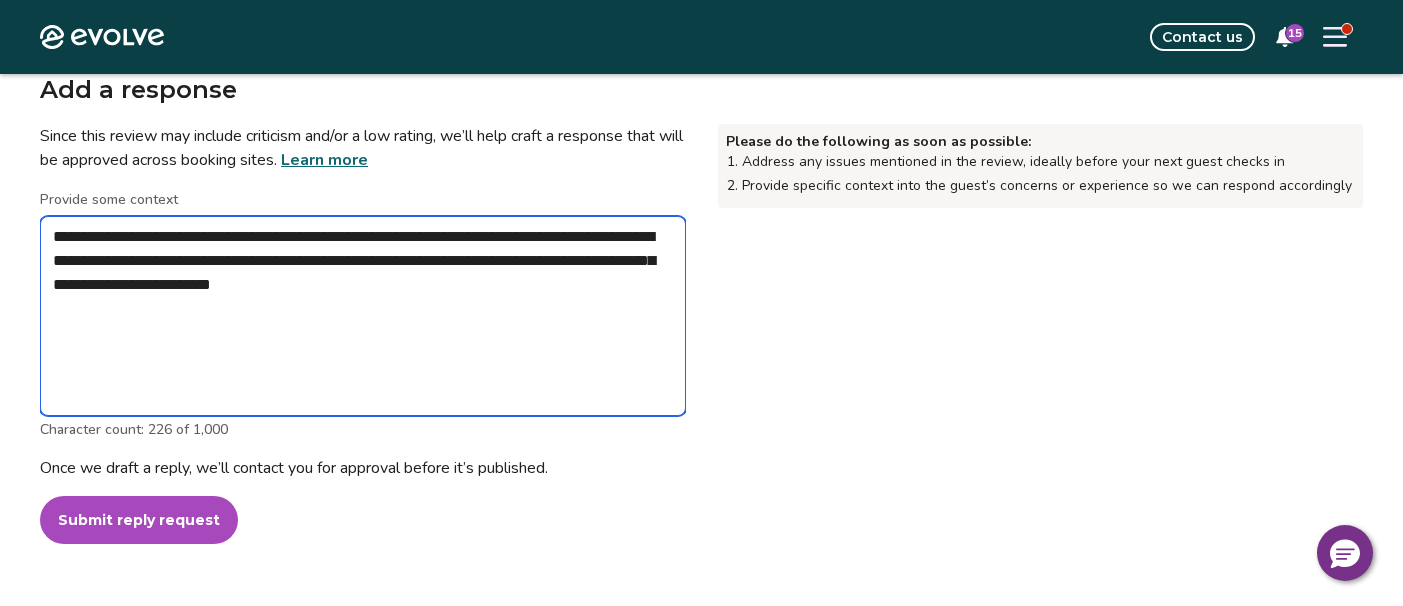 click on "**********" at bounding box center (363, 316) 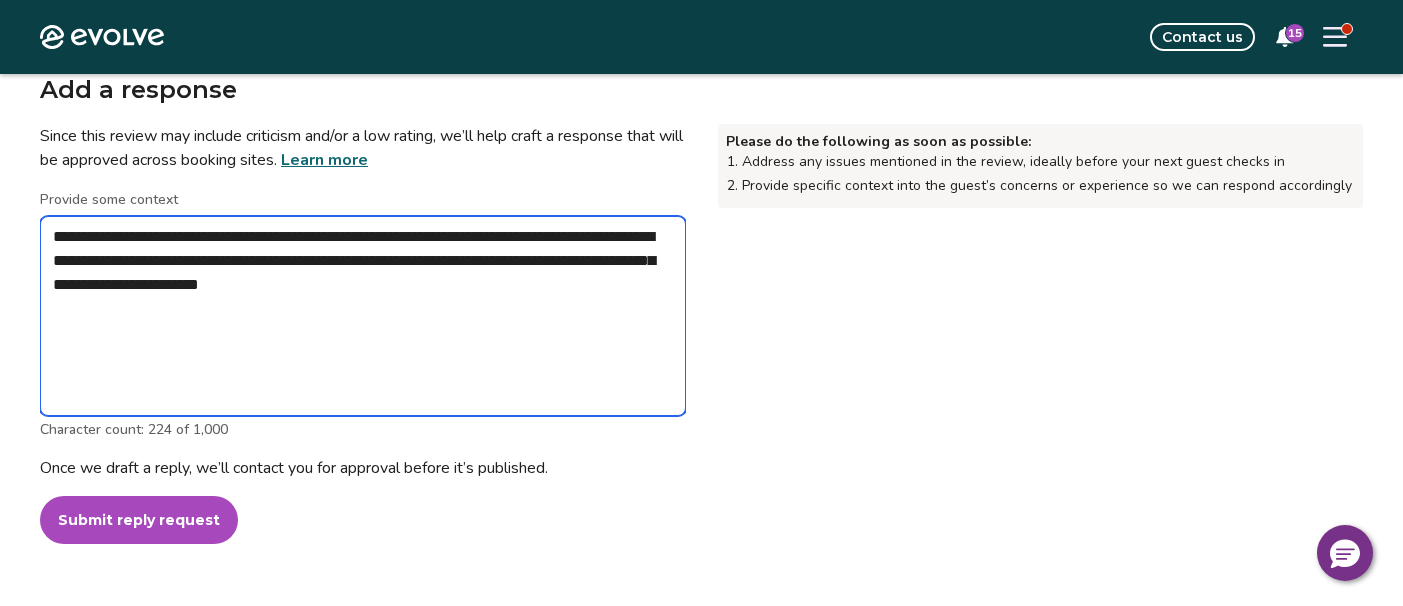 click on "**********" at bounding box center [363, 316] 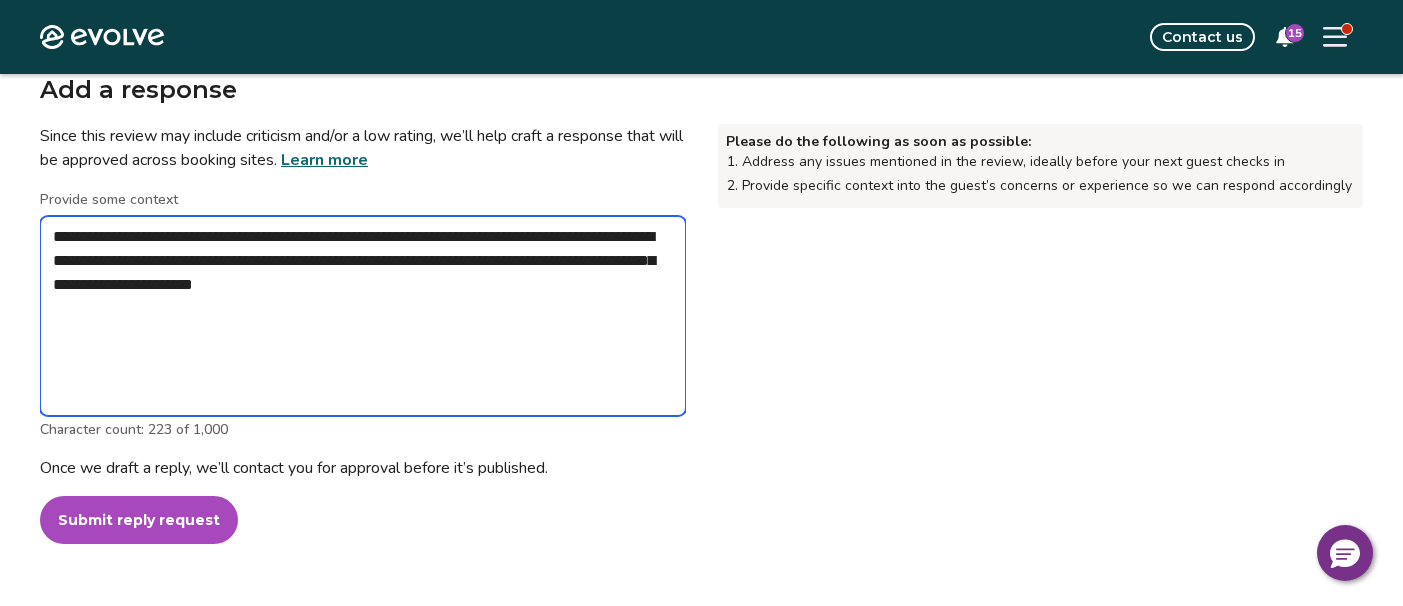 click on "**********" at bounding box center (363, 316) 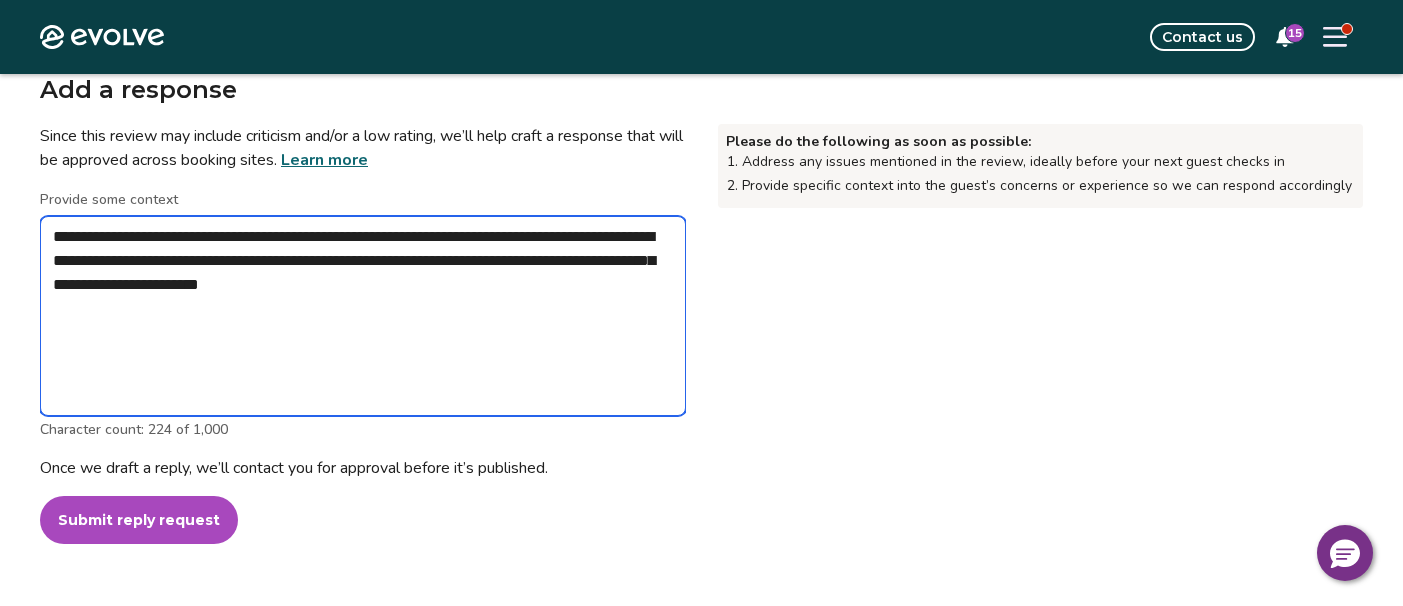 click on "**********" at bounding box center (363, 316) 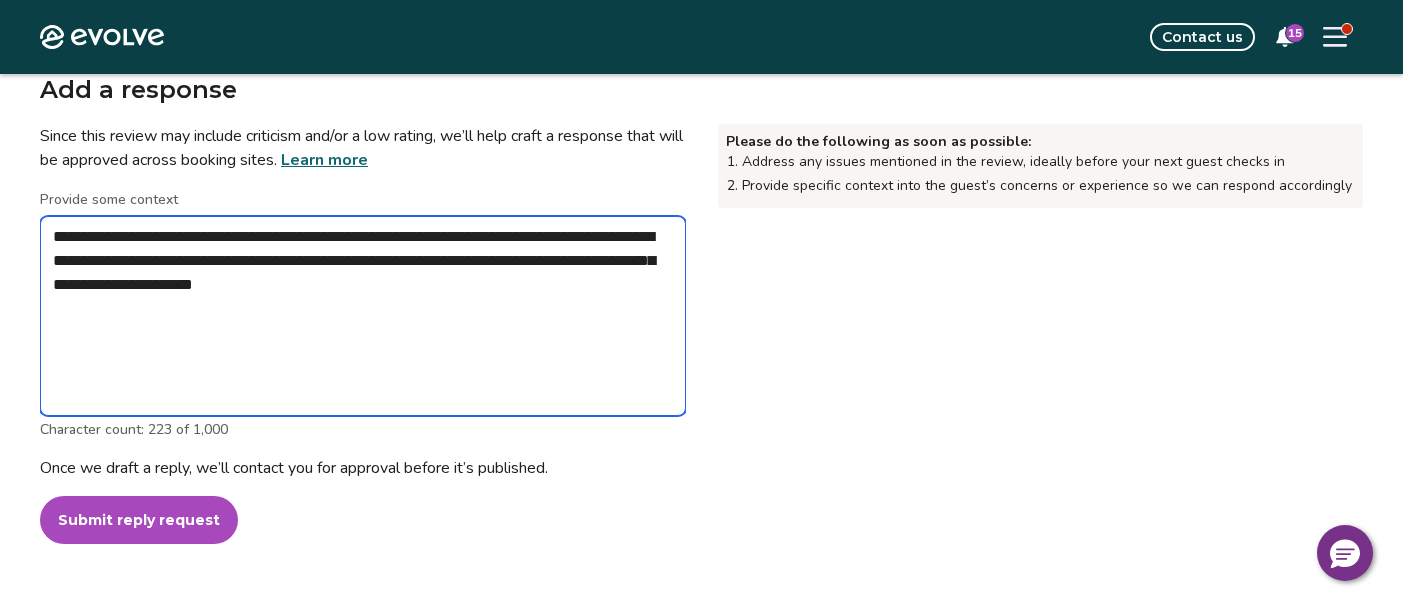 click on "**********" at bounding box center (363, 316) 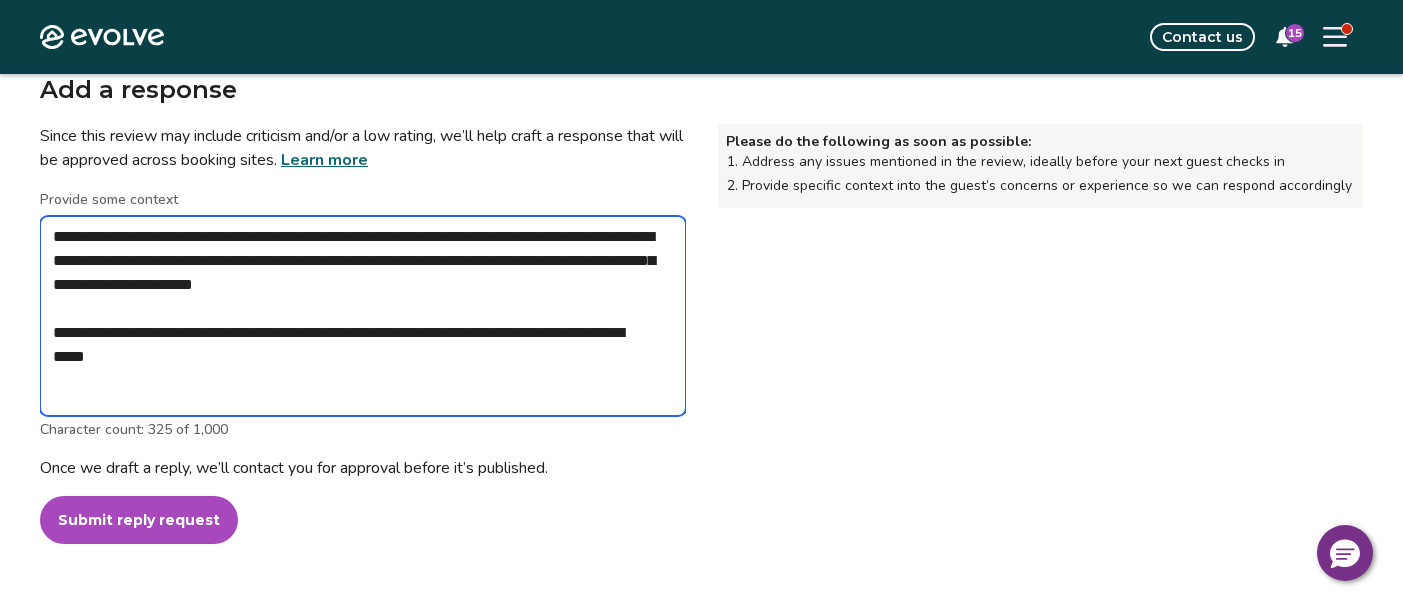 click on "**********" at bounding box center (363, 316) 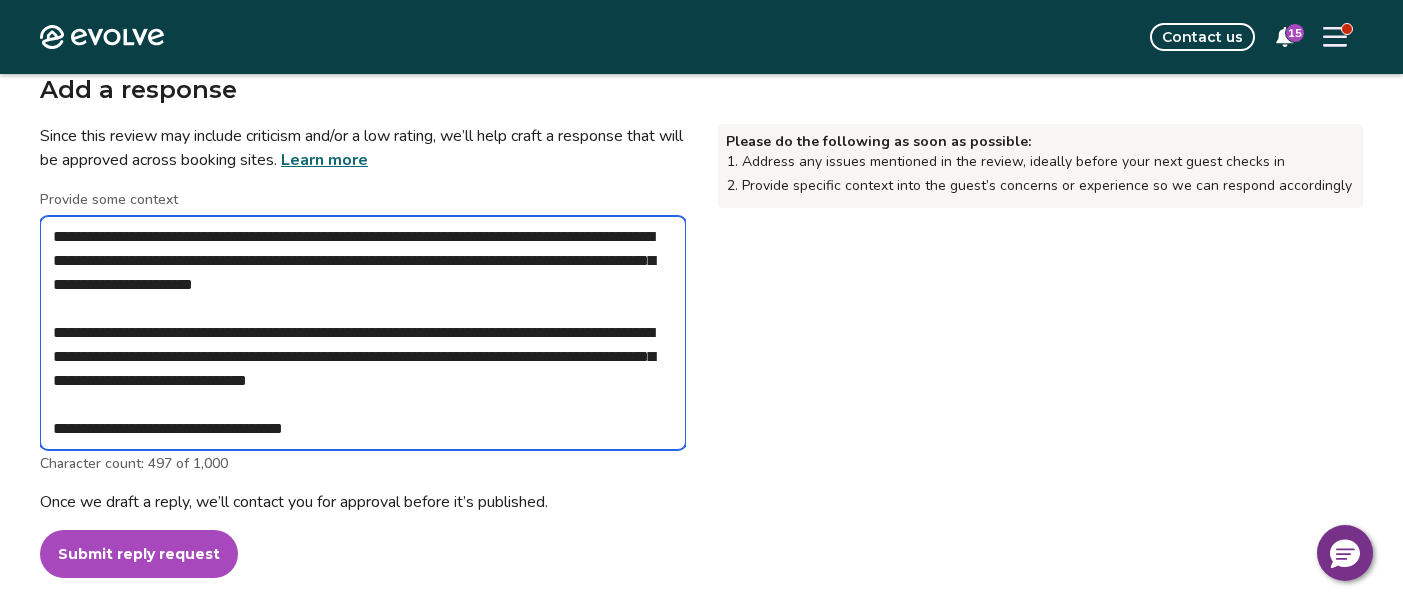 click on "**********" at bounding box center (363, 333) 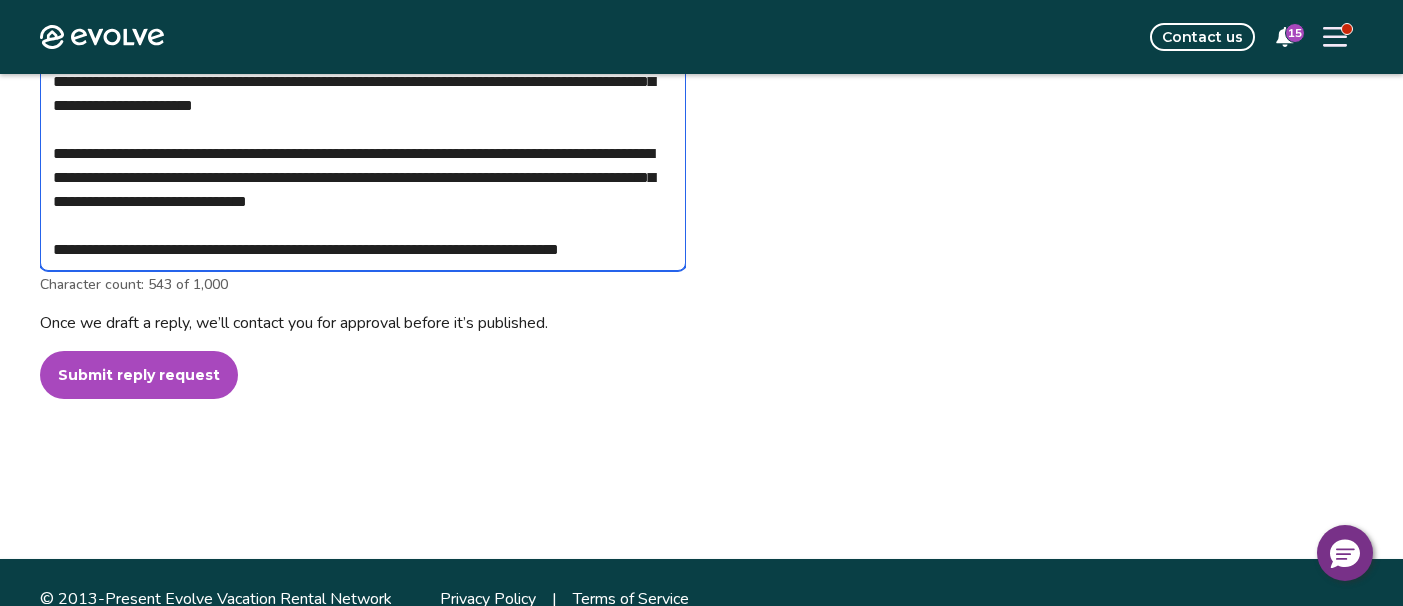 scroll, scrollTop: 646, scrollLeft: 0, axis: vertical 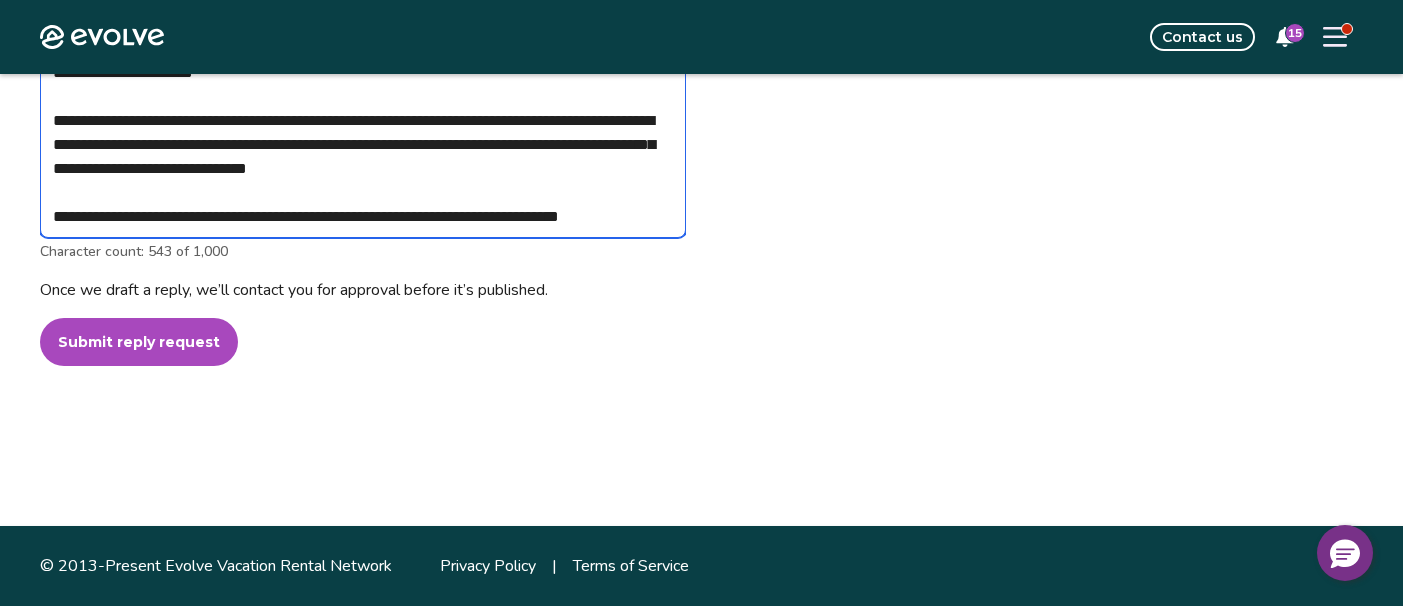 click on "**********" at bounding box center (363, 121) 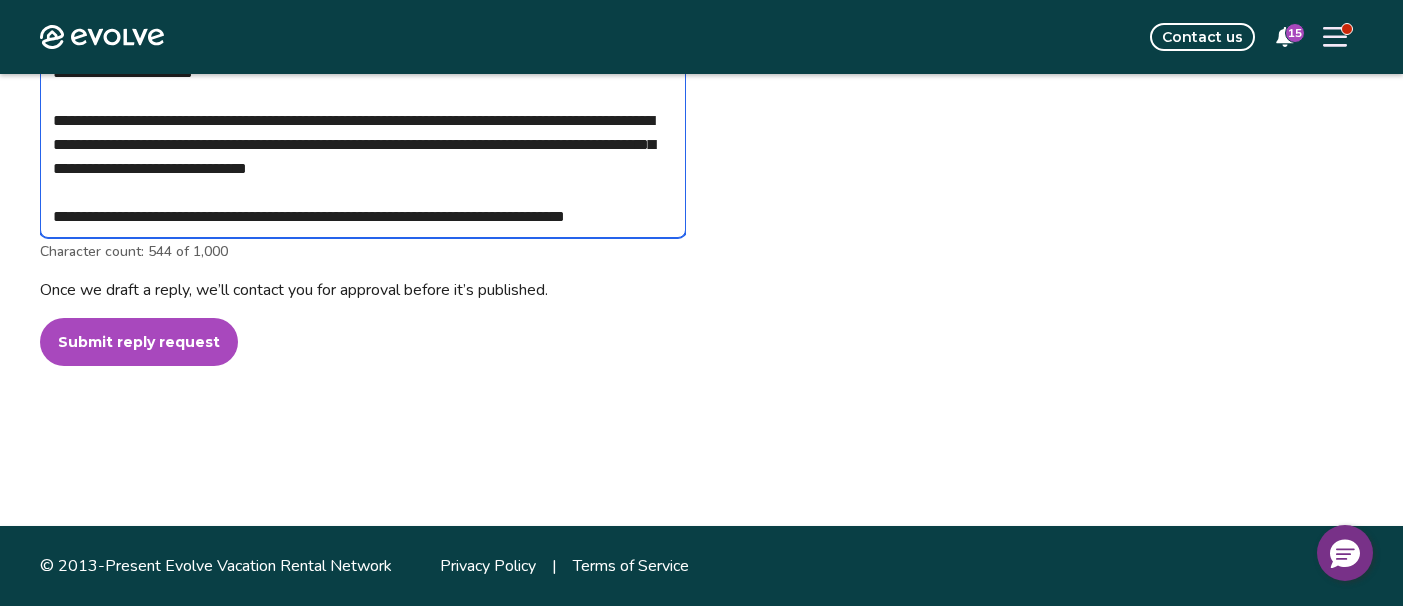 click on "**********" at bounding box center (363, 121) 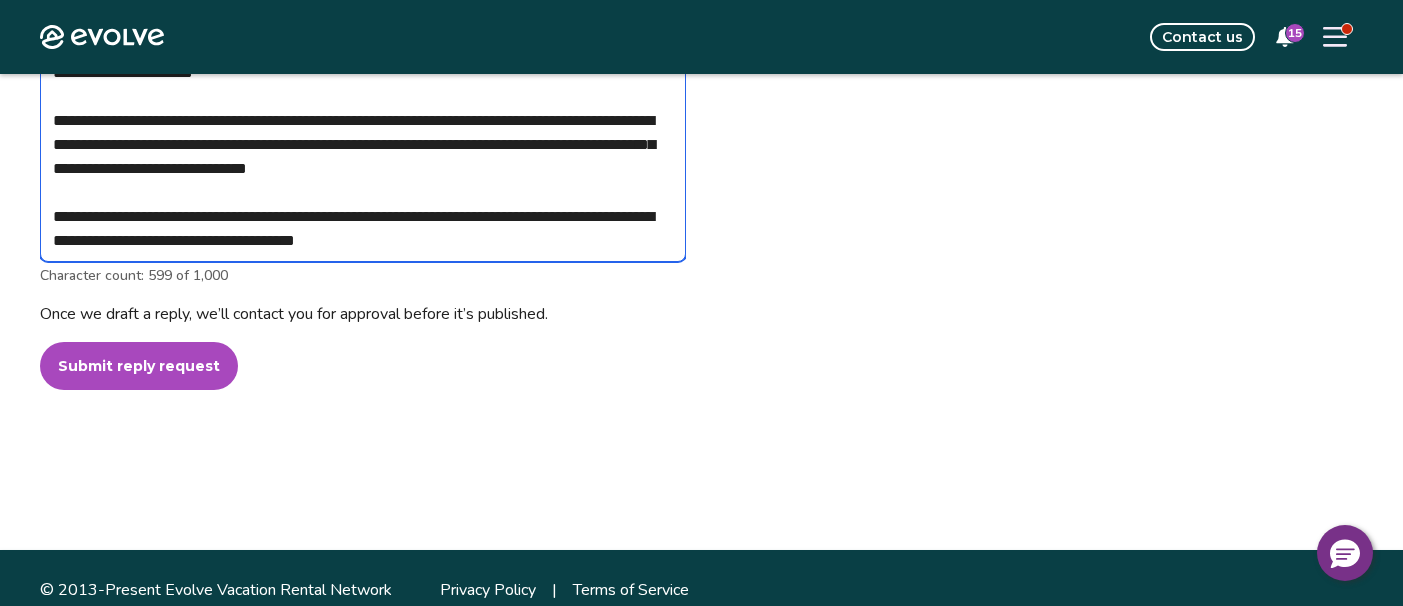 click on "**********" at bounding box center (363, 133) 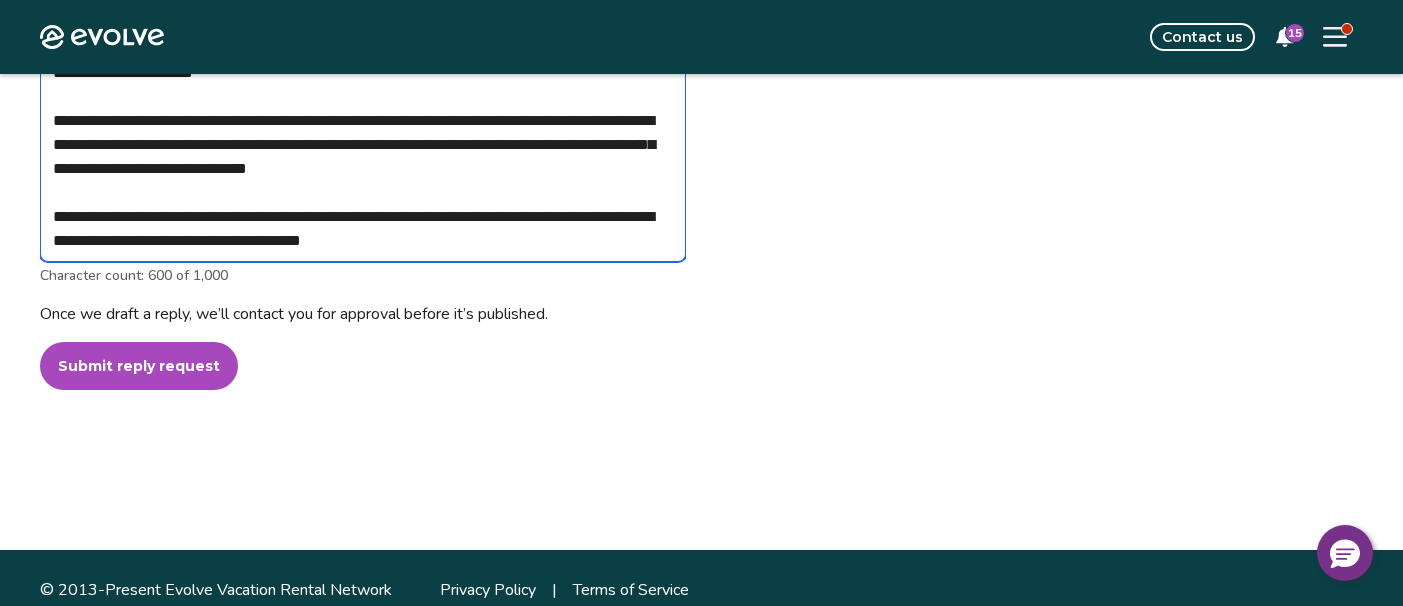 click on "**********" at bounding box center (363, 133) 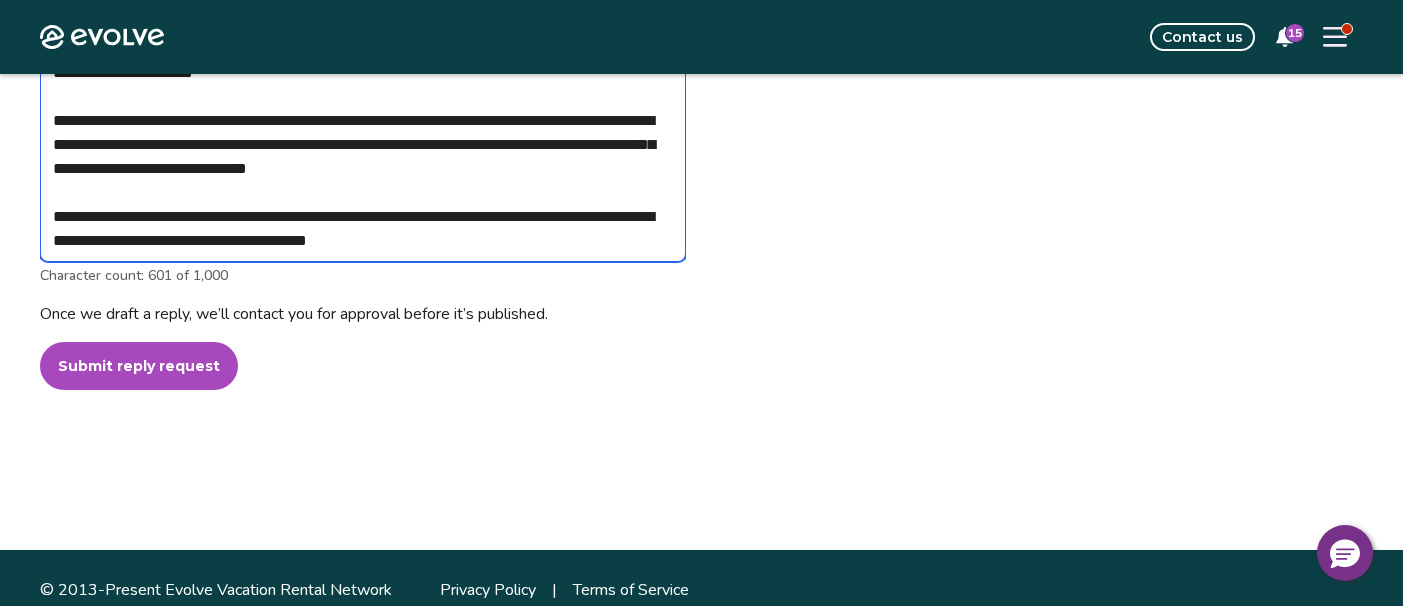 click on "**********" at bounding box center (363, 133) 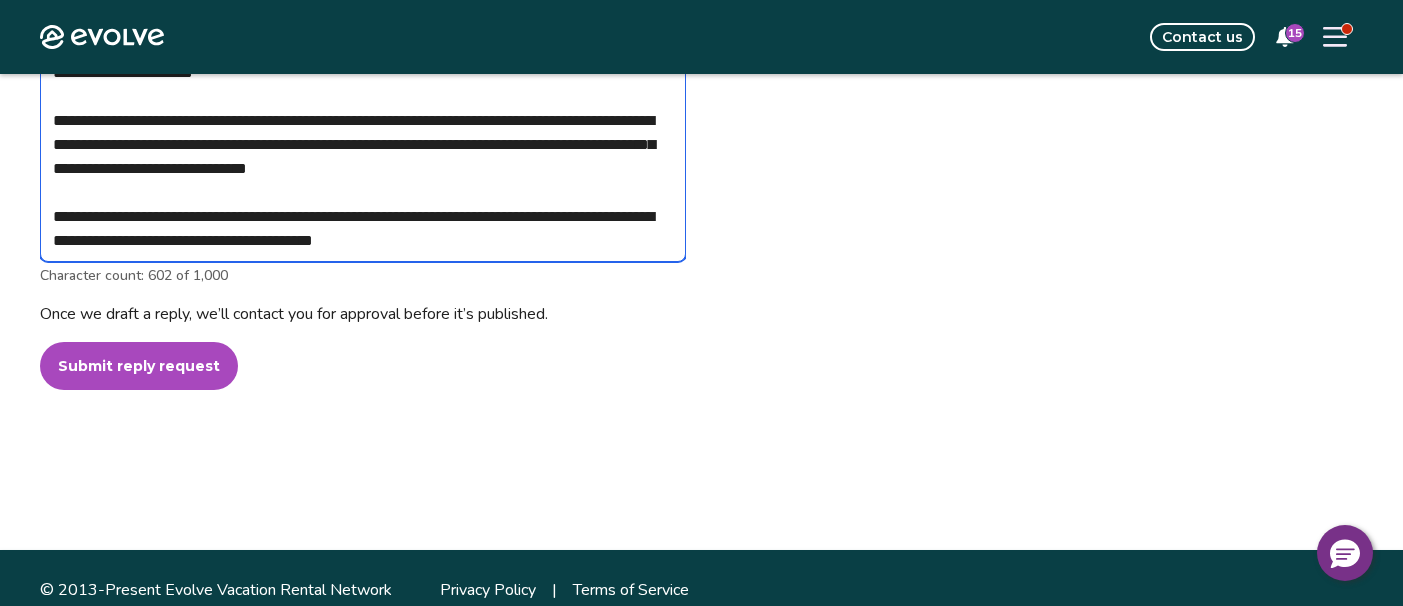 click on "**********" at bounding box center [363, 133] 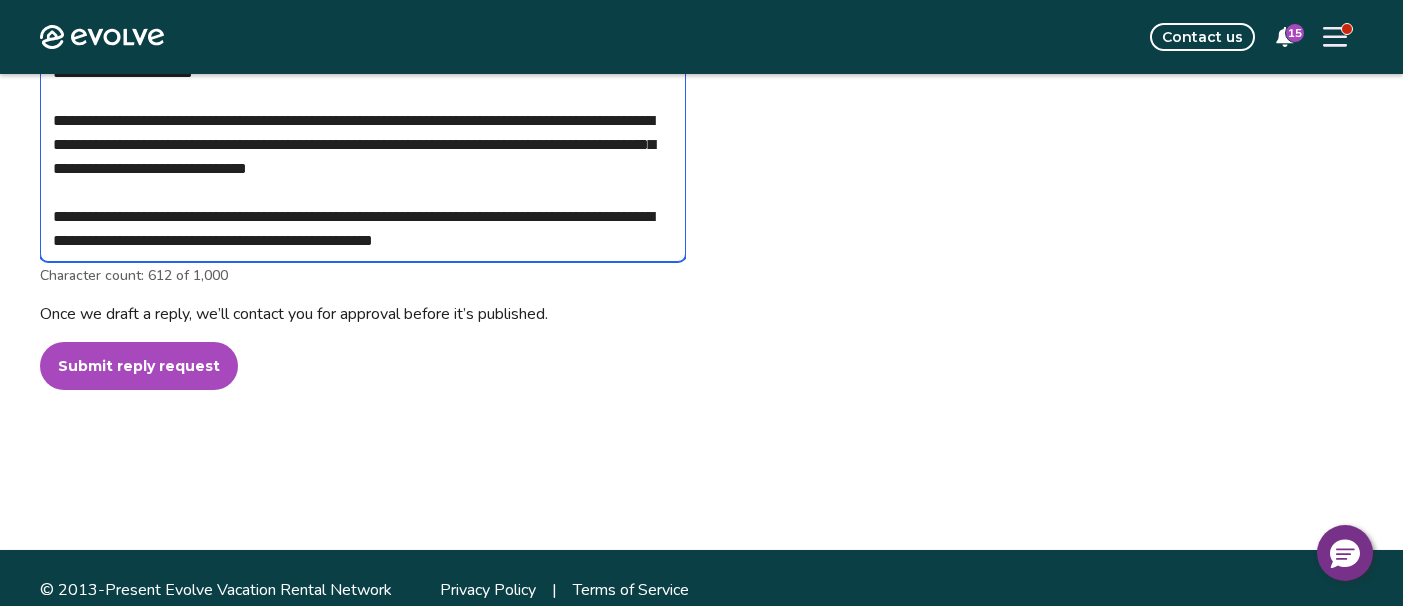 click on "**********" at bounding box center [363, 133] 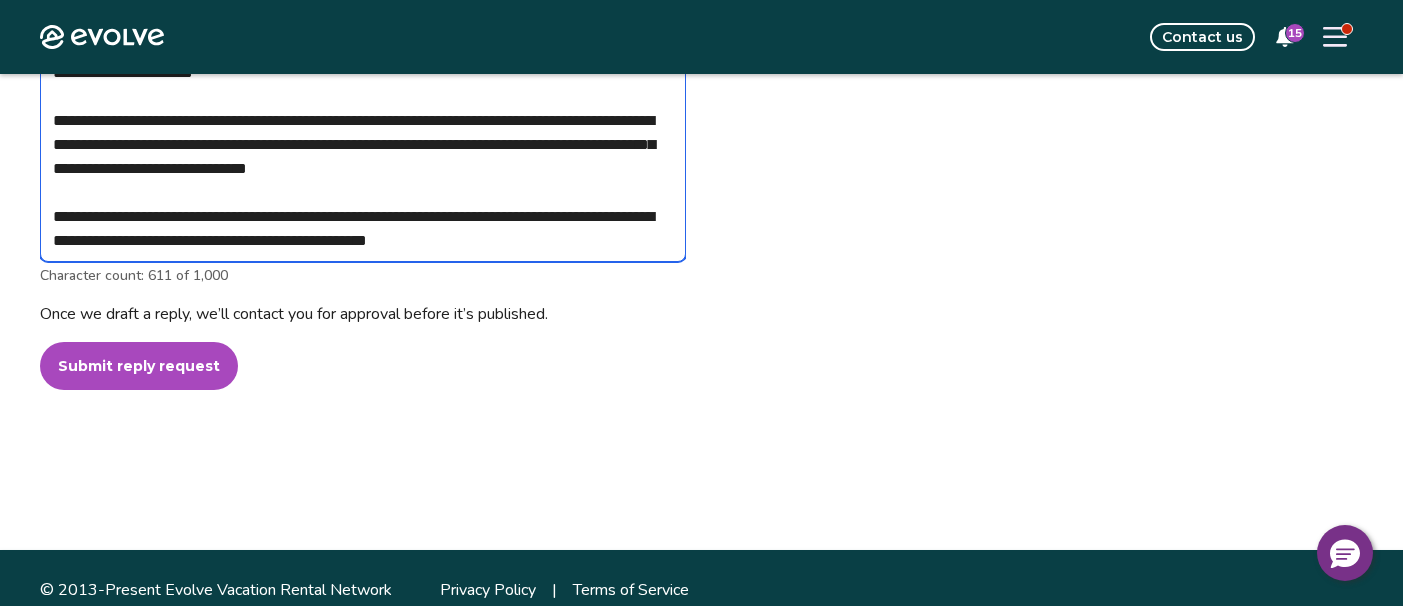 click on "**********" at bounding box center (363, 133) 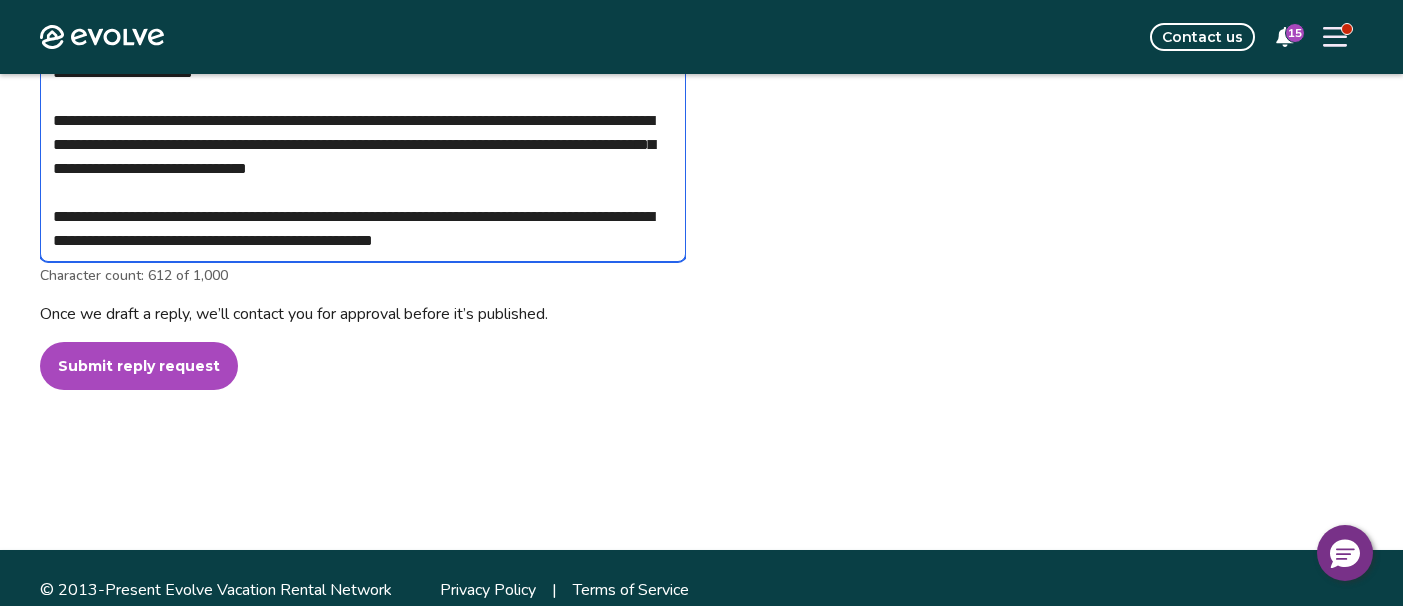 click on "**********" at bounding box center (363, 133) 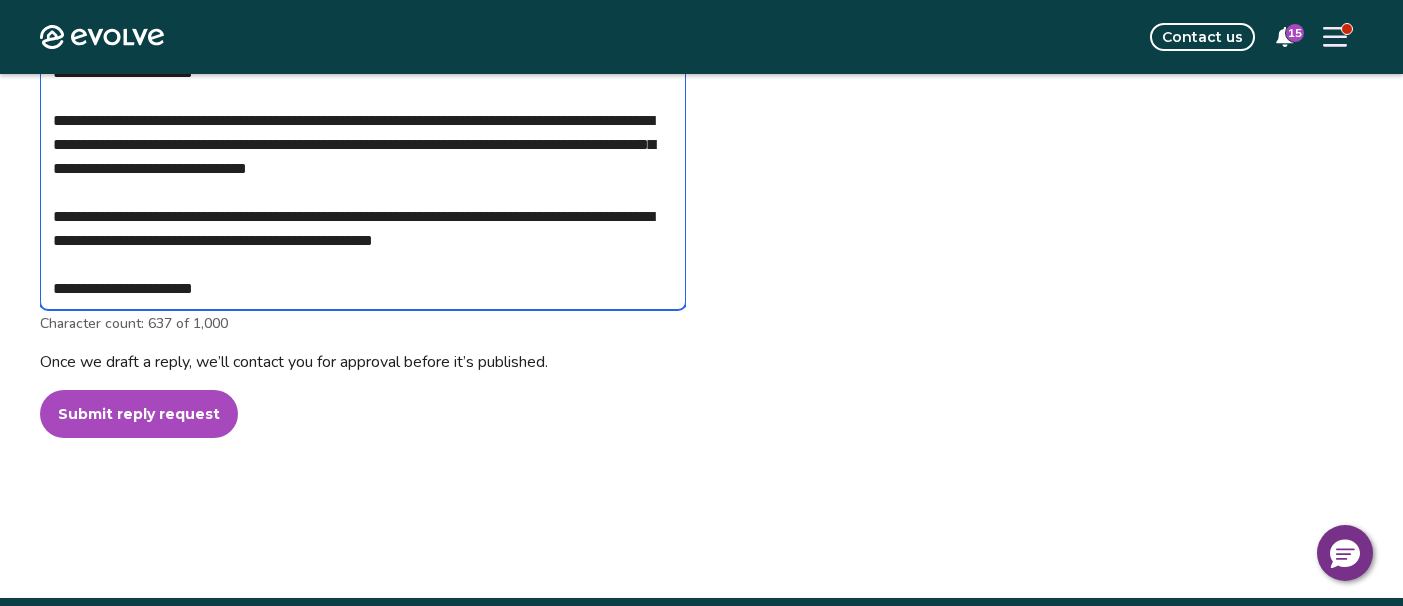 click on "**********" at bounding box center (363, 157) 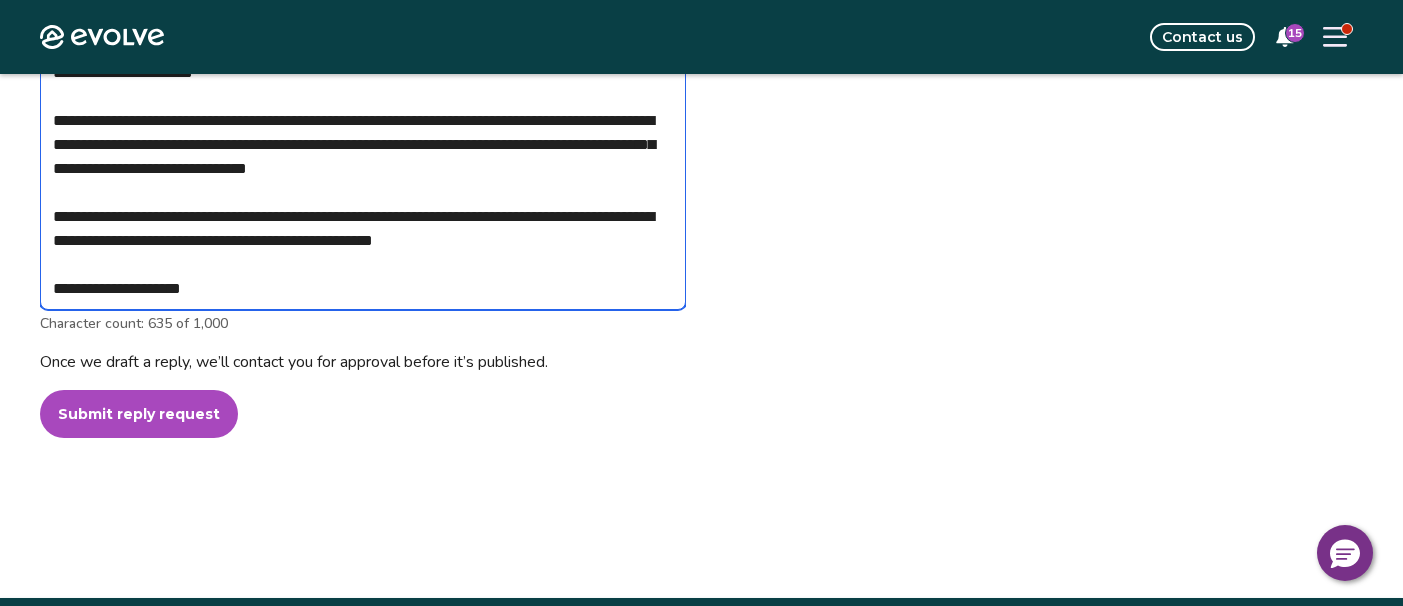 click on "**********" at bounding box center (363, 157) 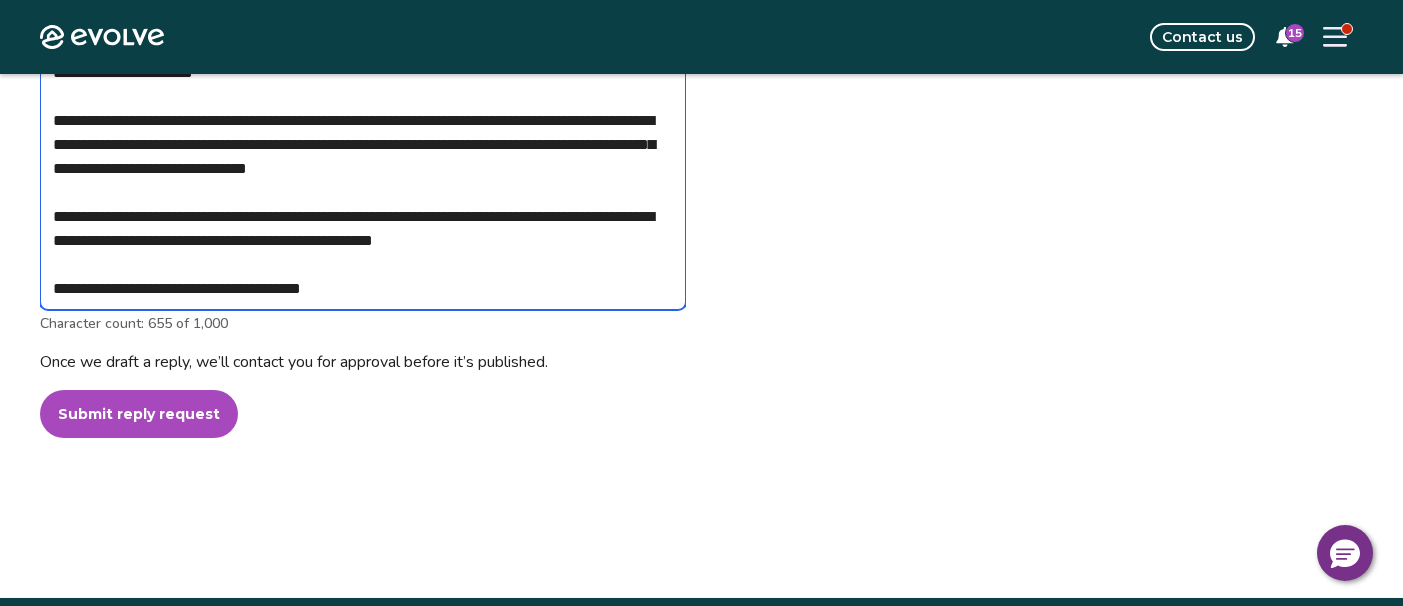 click on "**********" at bounding box center [363, 157] 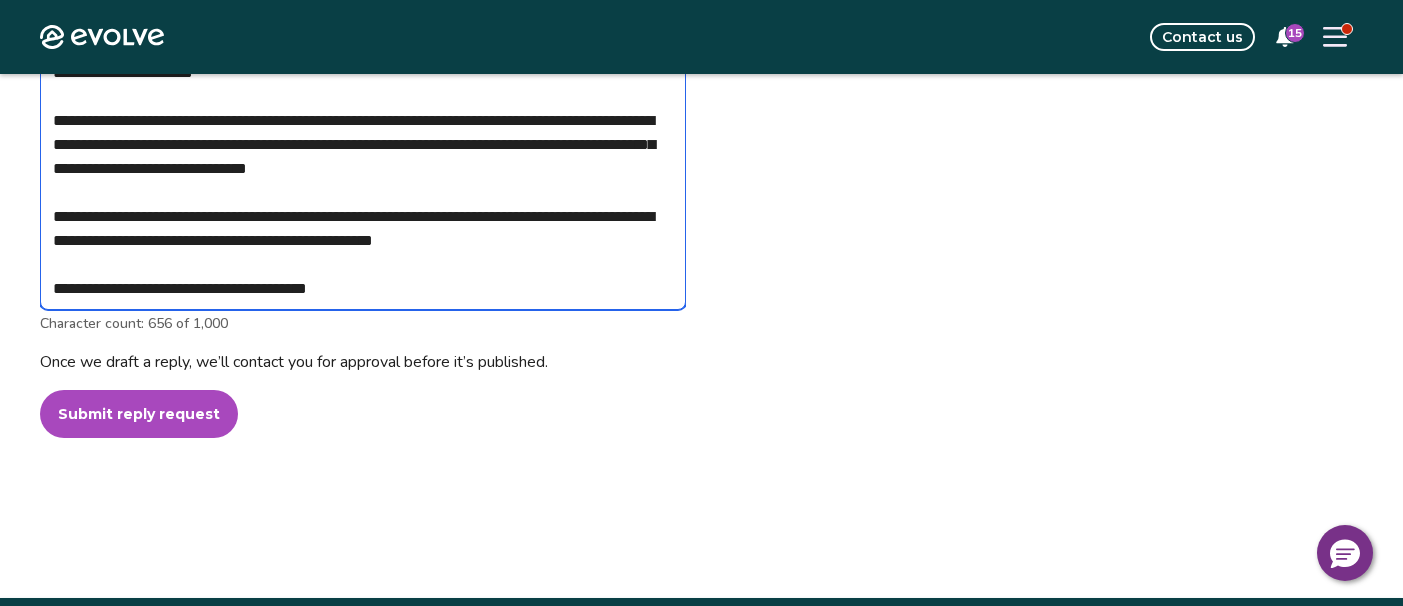 click on "**********" at bounding box center [363, 157] 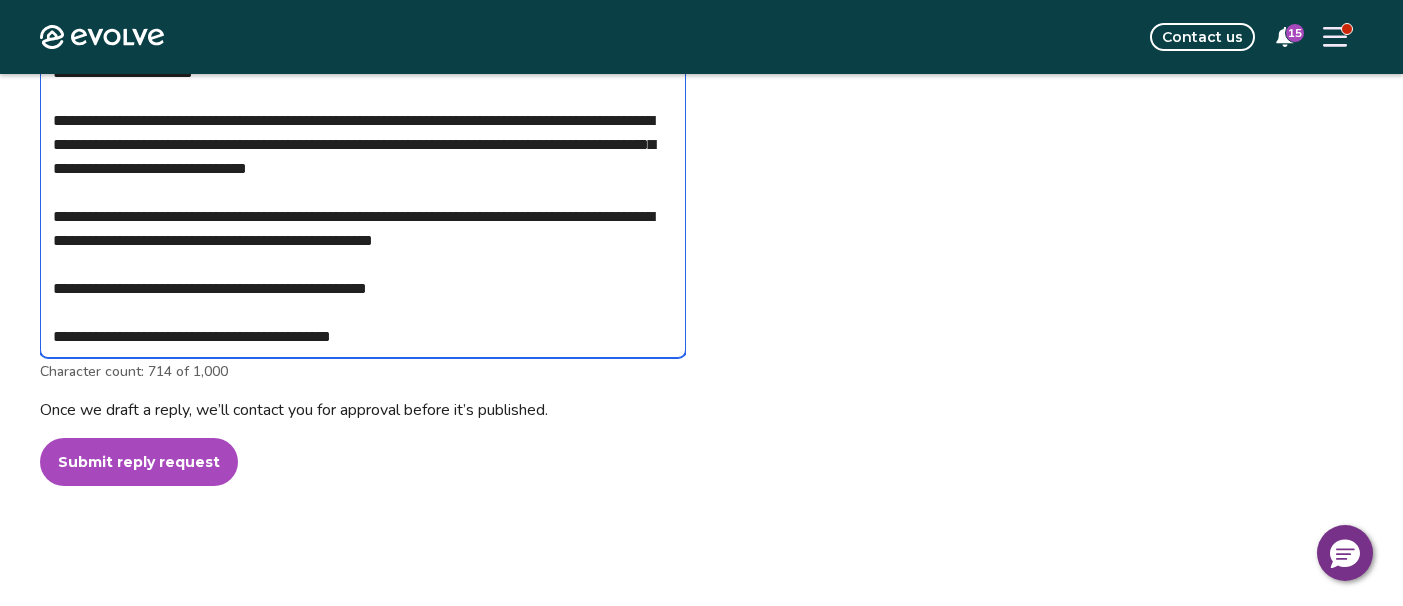 click on "**********" at bounding box center (363, 181) 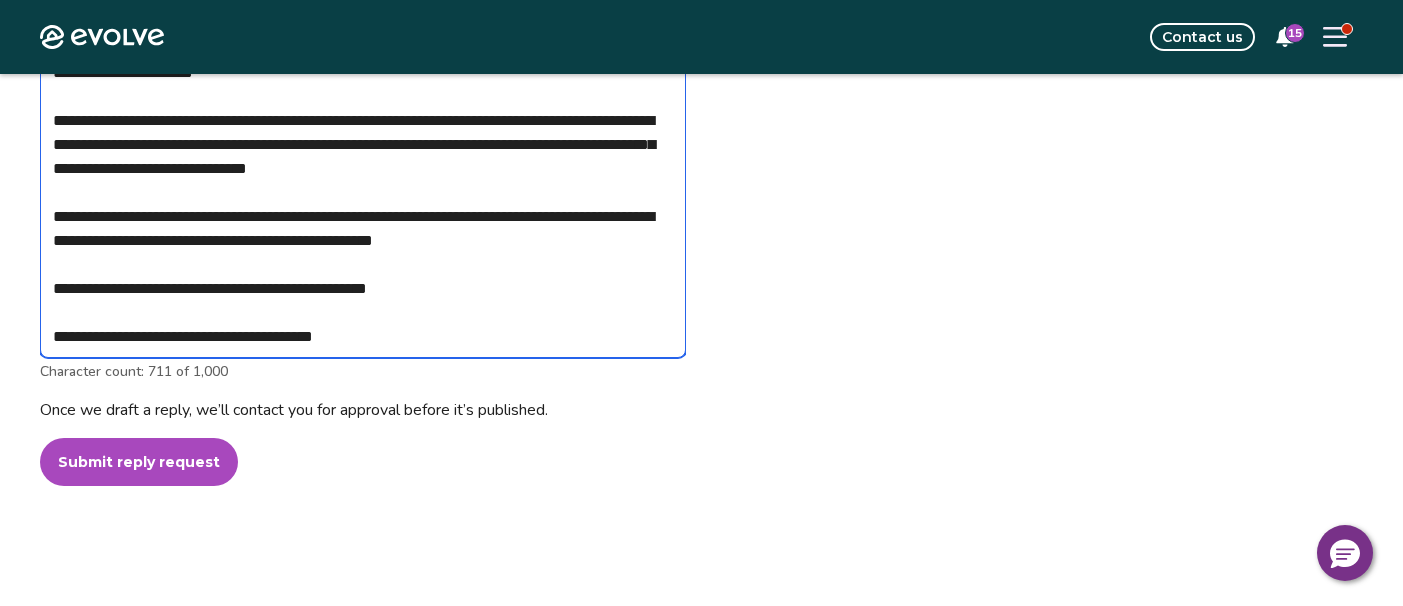 click on "**********" at bounding box center [363, 181] 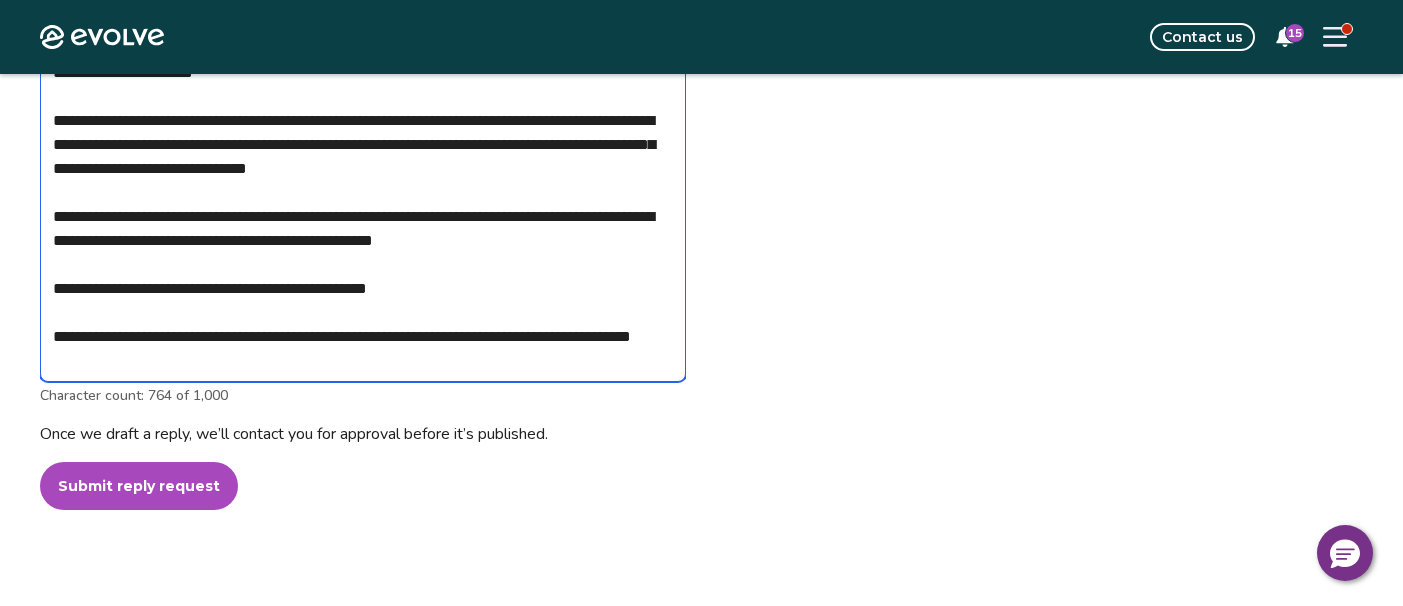 click on "**********" at bounding box center (363, 193) 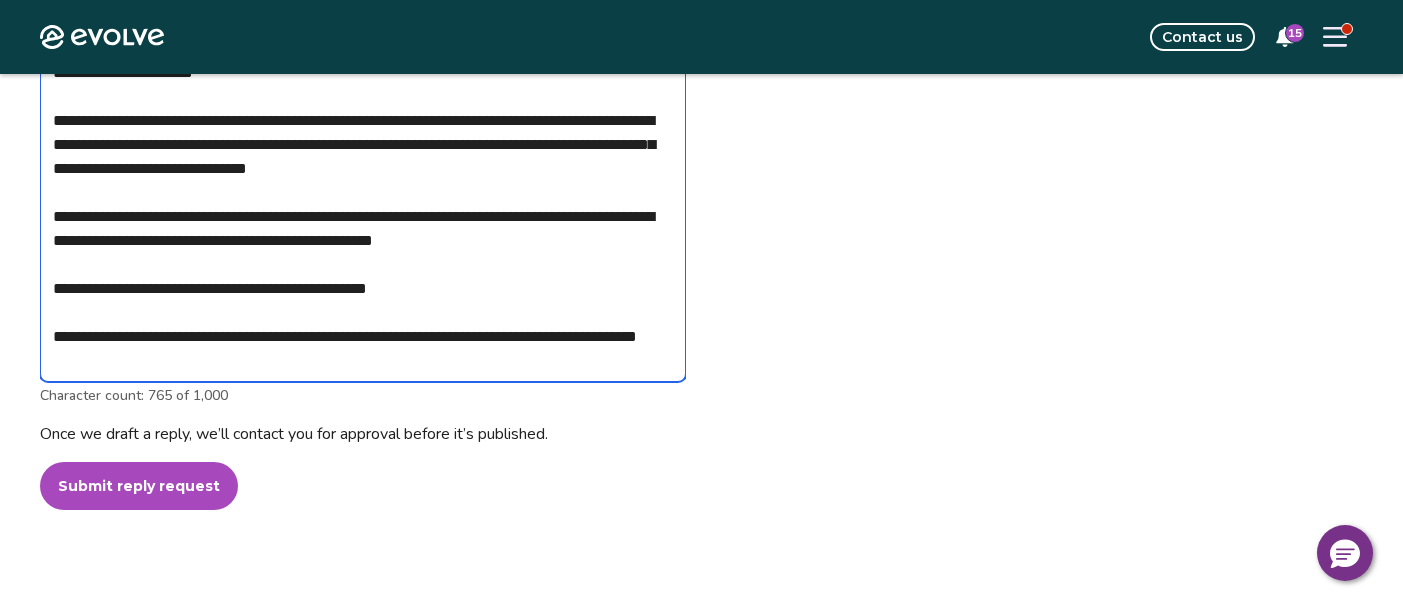 click on "**********" at bounding box center [363, 193] 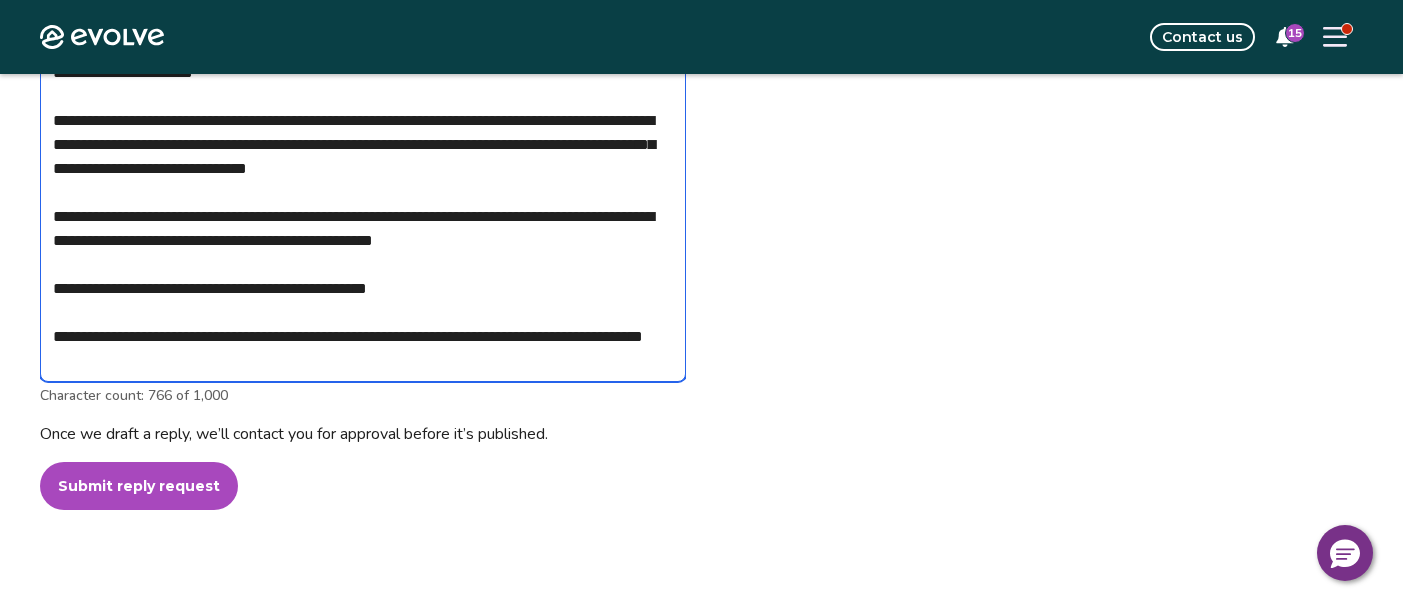 drag, startPoint x: 187, startPoint y: 360, endPoint x: 190, endPoint y: 330, distance: 30.149628 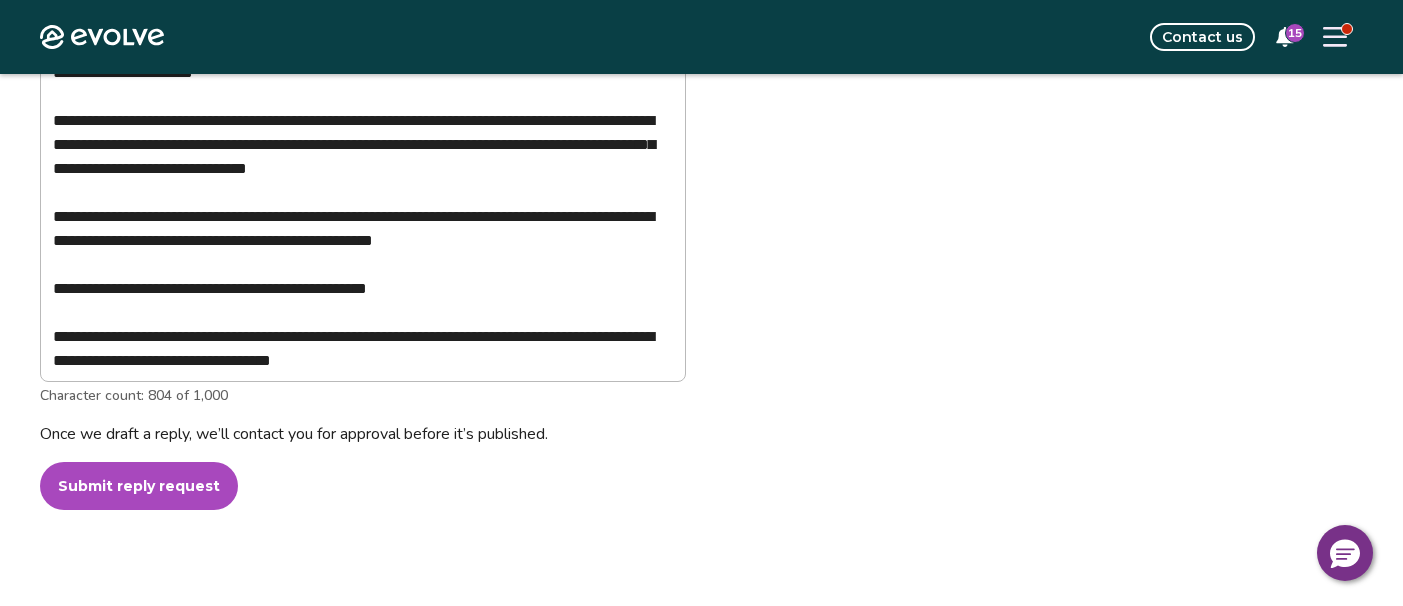 click on "Submit reply request" at bounding box center (139, 486) 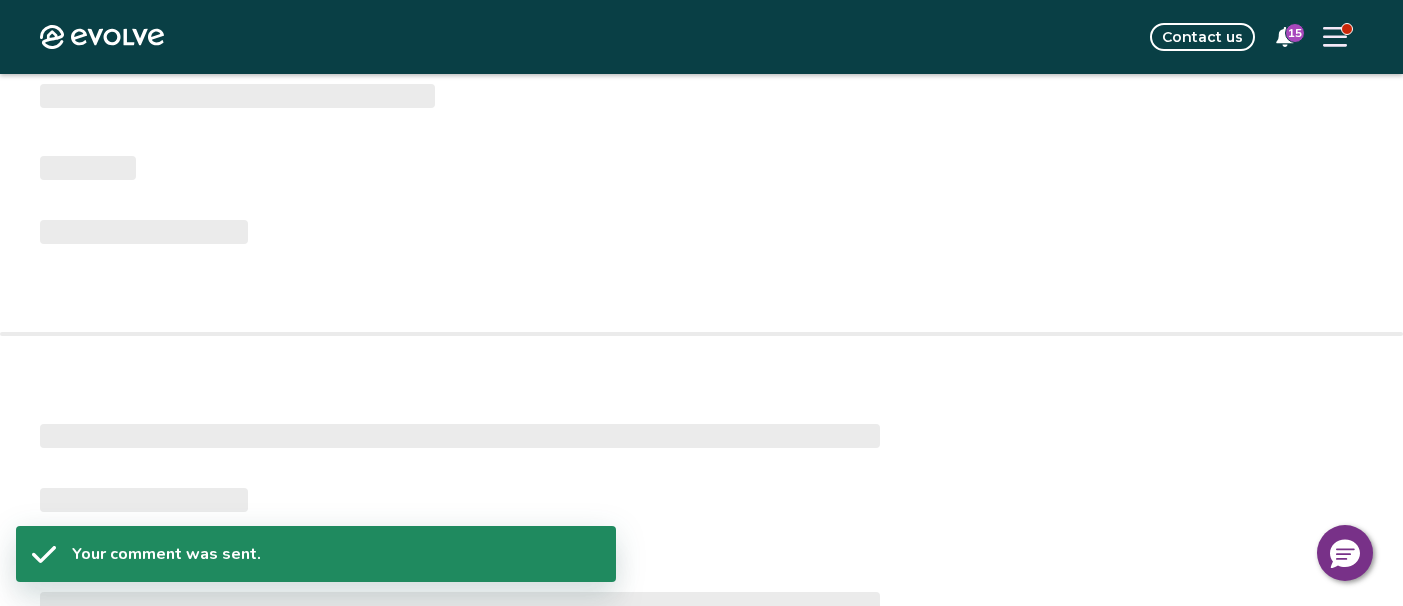 scroll, scrollTop: 604, scrollLeft: 0, axis: vertical 